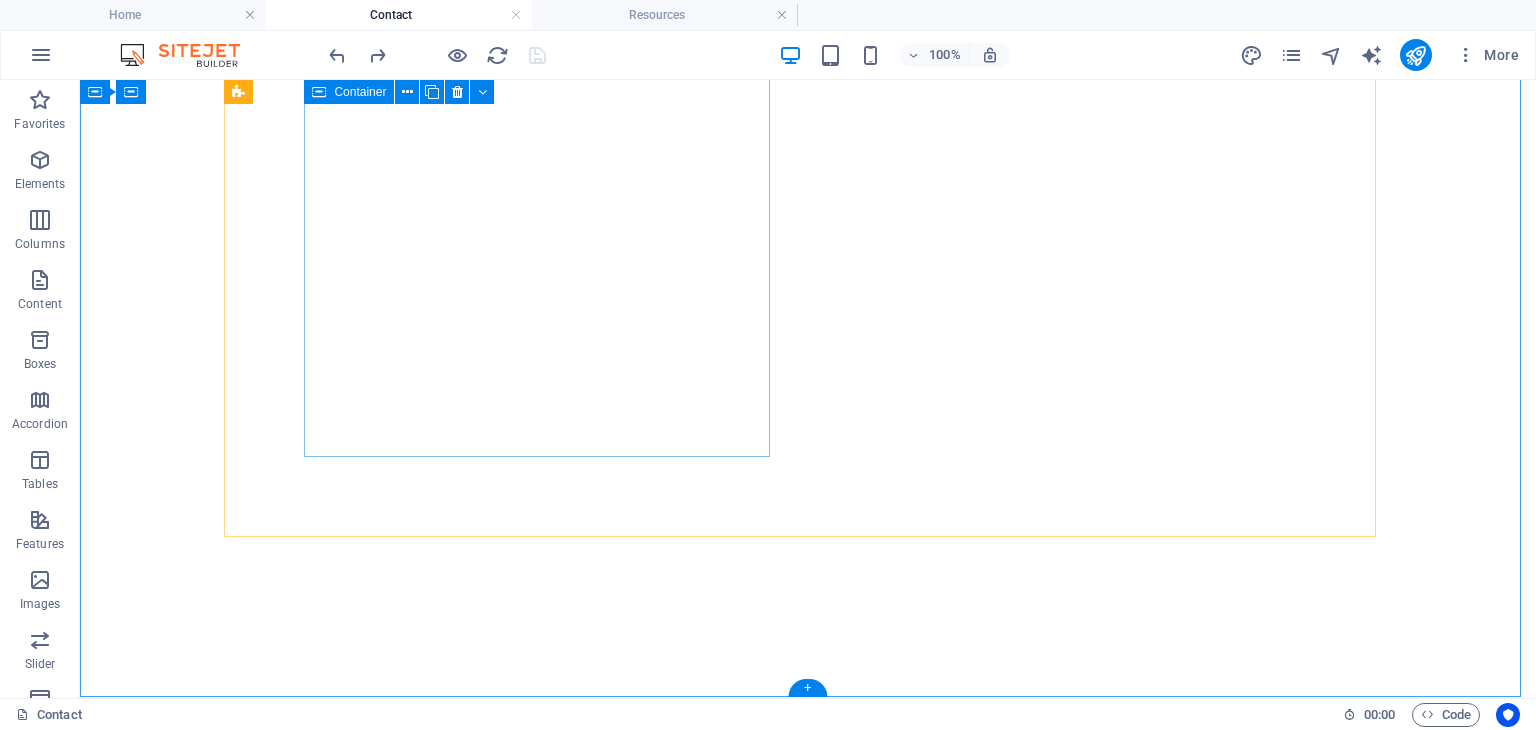 scroll, scrollTop: 0, scrollLeft: 0, axis: both 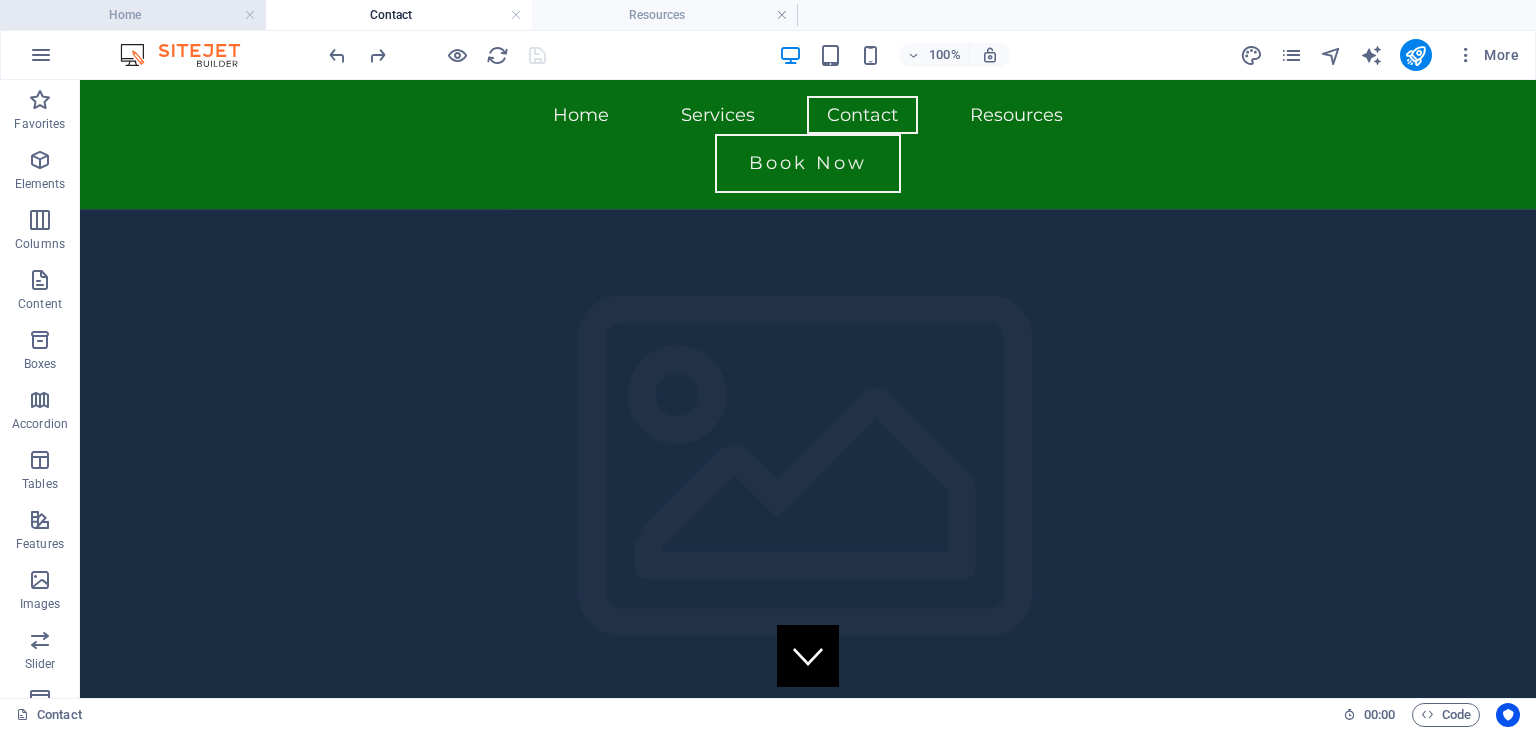 click on "Home" at bounding box center [133, 15] 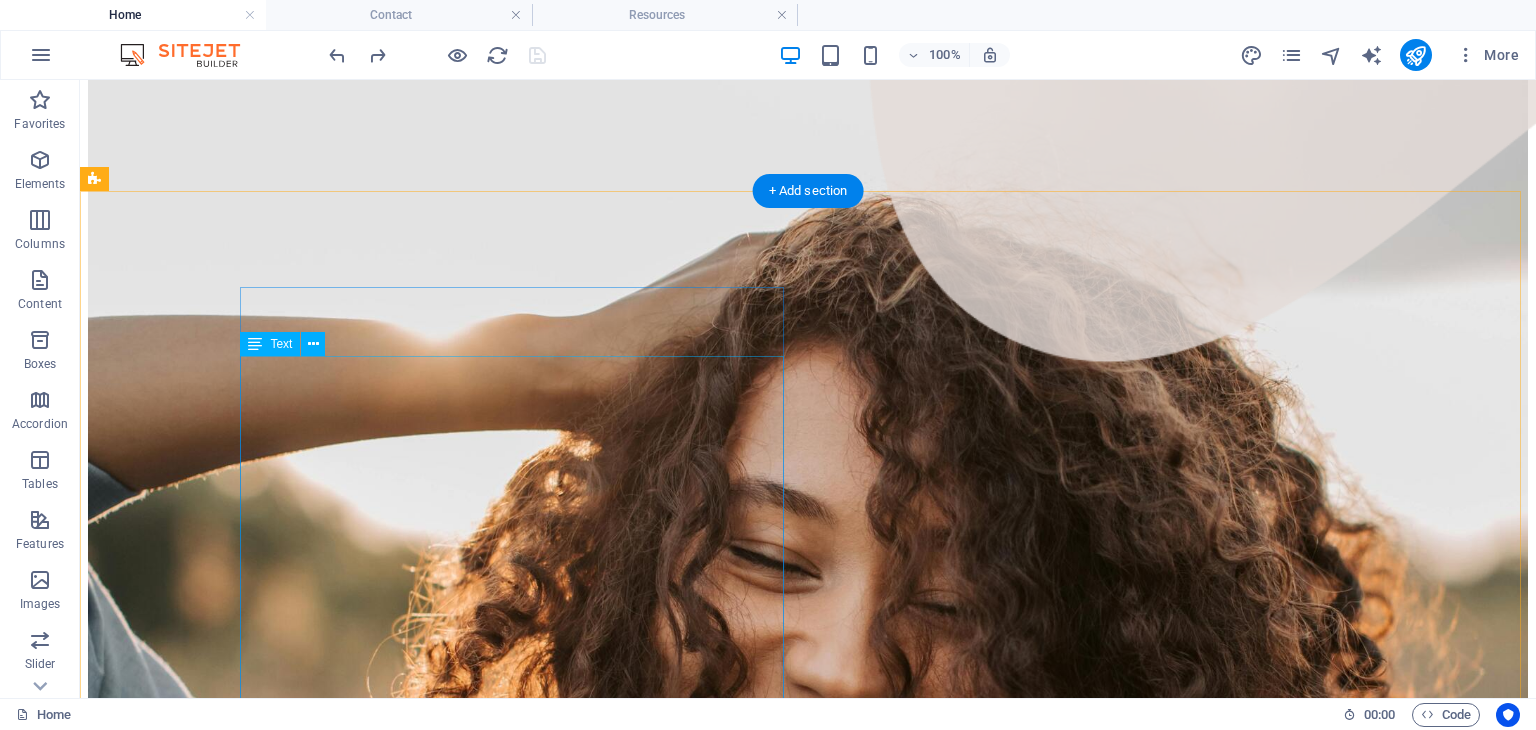 scroll, scrollTop: 2226, scrollLeft: 0, axis: vertical 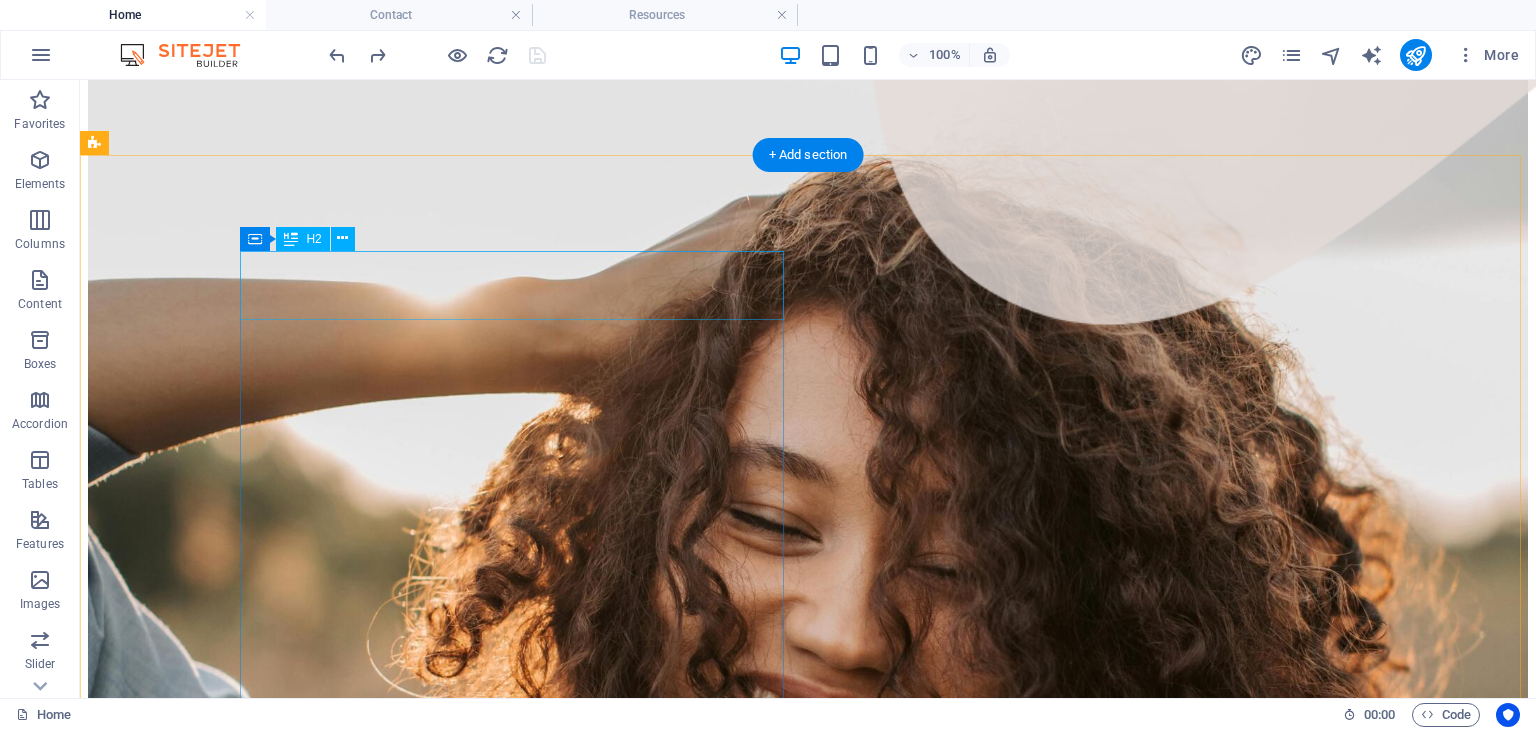 click on "[FIRST] [LAST]" at bounding box center [808, 5651] 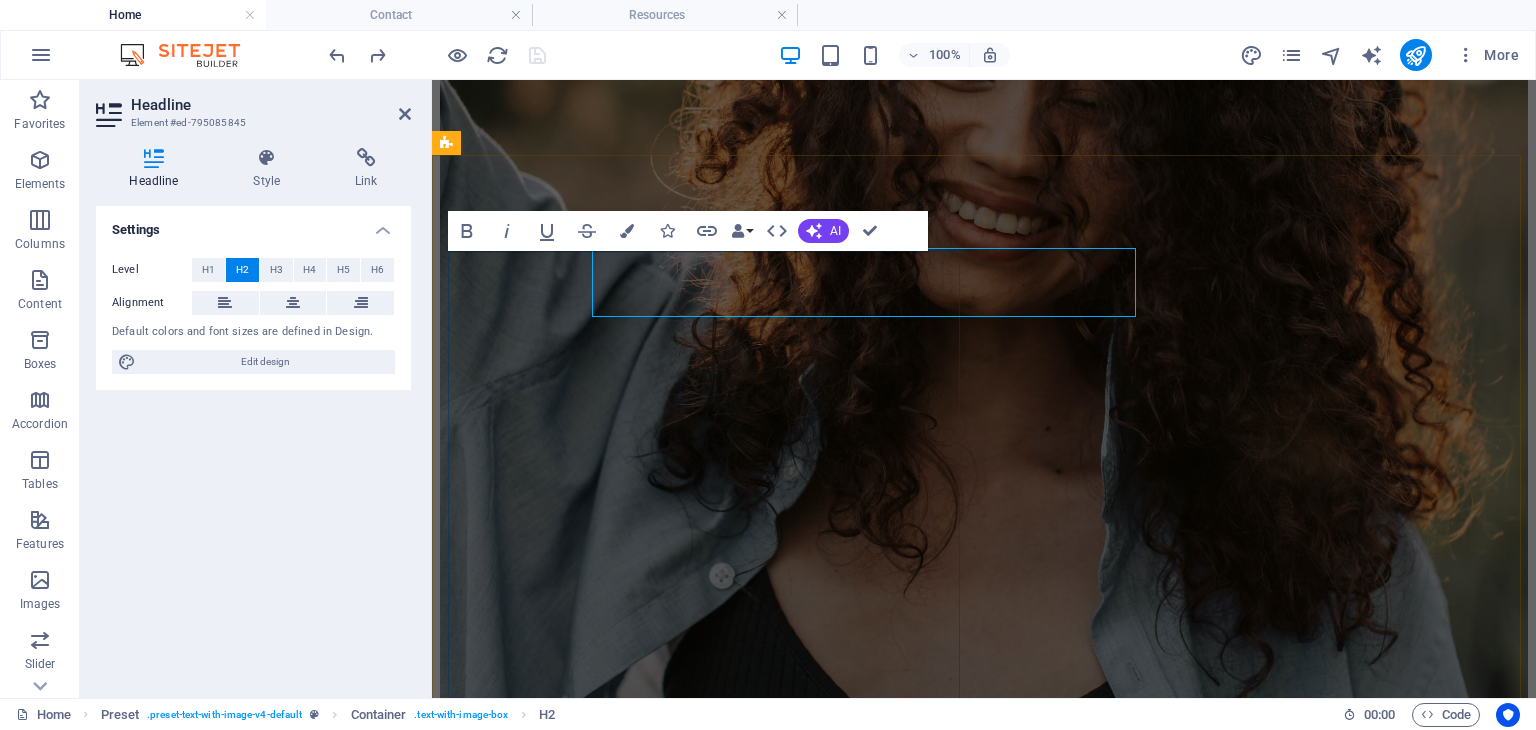 scroll, scrollTop: 2228, scrollLeft: 0, axis: vertical 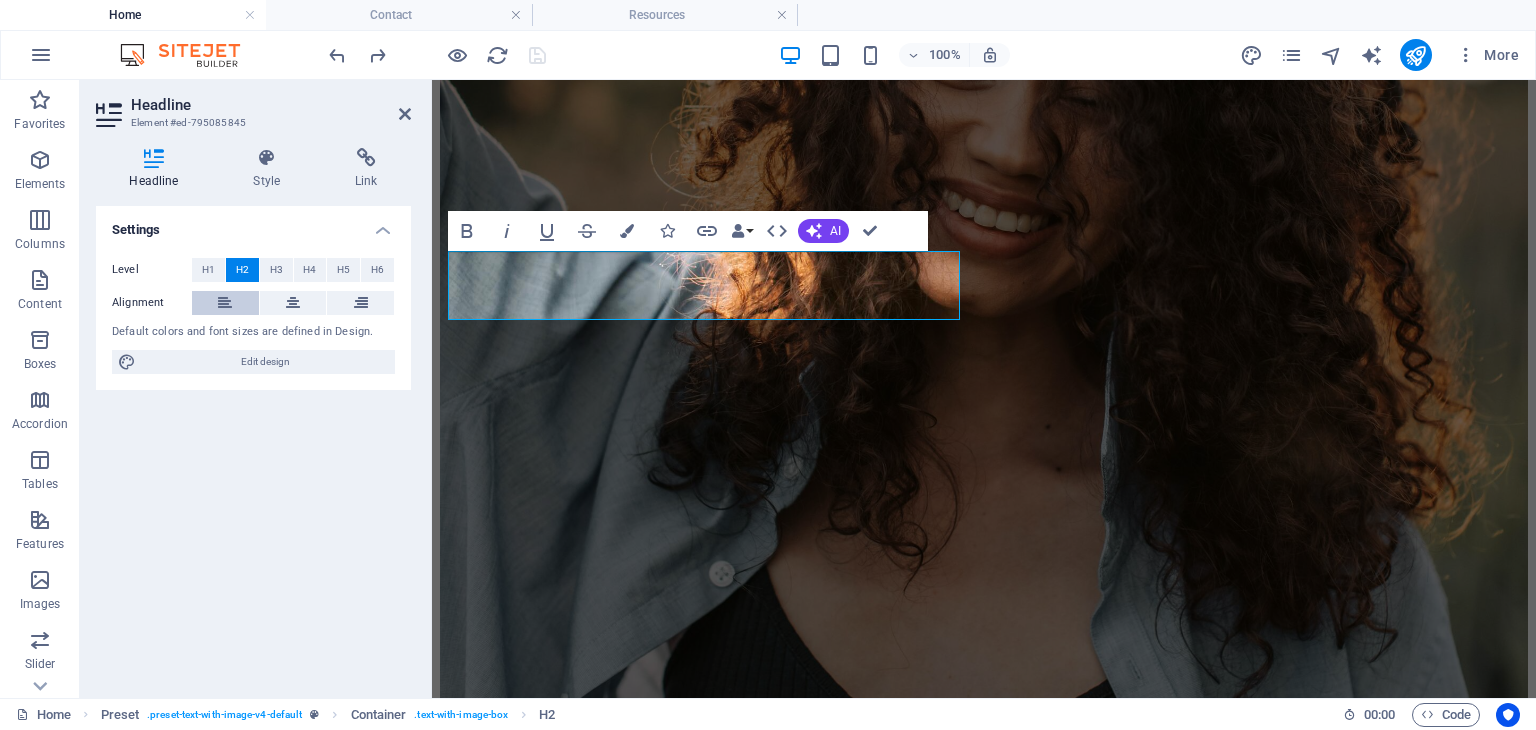 click at bounding box center (225, 303) 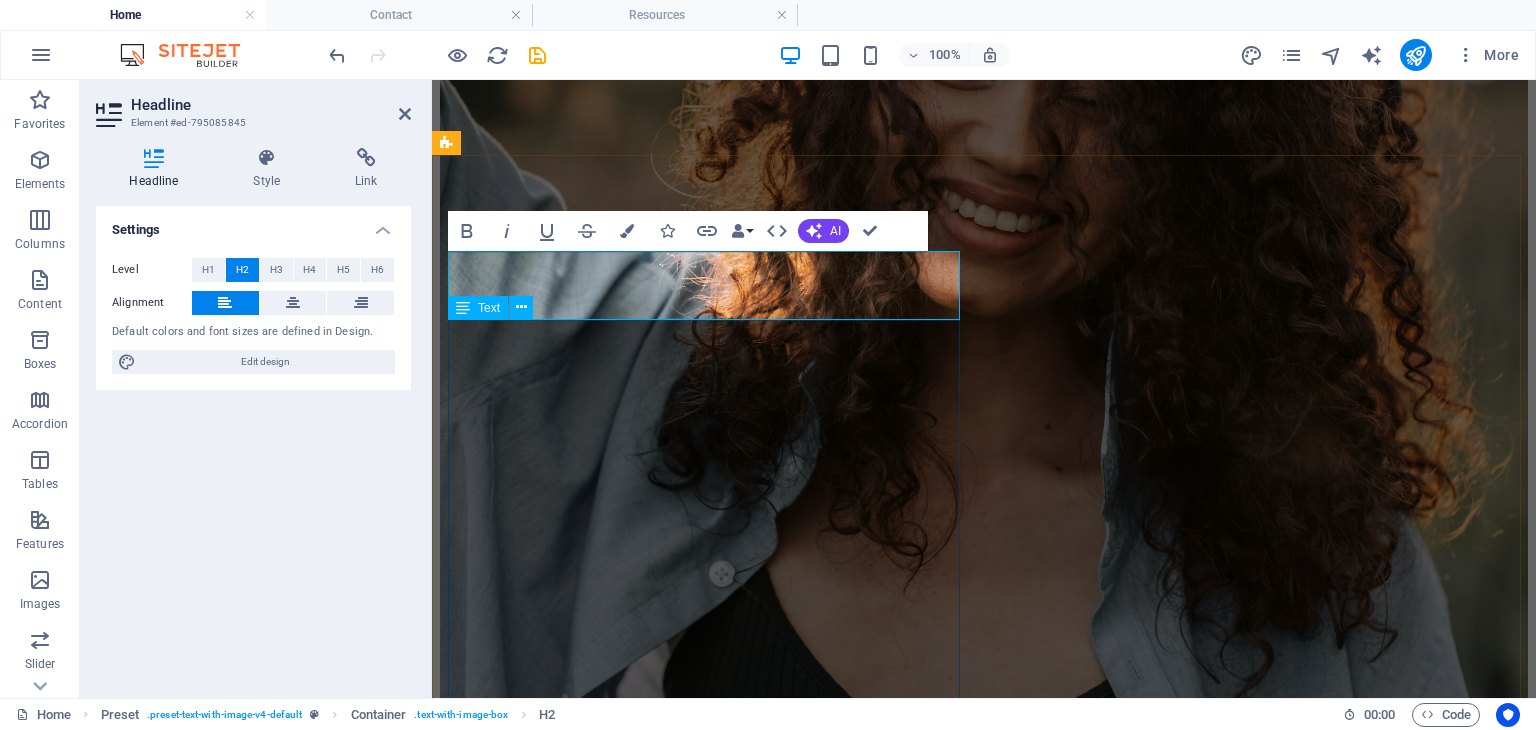 click on "Hi there! My name is [FIRST] [LAST] and I am a Licensed Clinical Professional Counselor-Intern in [STATE]. I offer virtual therapy sessions for teens and adults navigating anxiety, depression, relationship challenges, cultural identity, and generational trauma. My approach is warm, collaborative, and tailored to you. I aim to create a space where you feel seen and heard, and am not afraid to be direct and honest when needed. Whether you're managing big emotions or simply need a space to be yourself, I'm here to walk alongside you as you move toward healing, clarity, and connection; all from the comfort of your own space." at bounding box center (984, 4400) 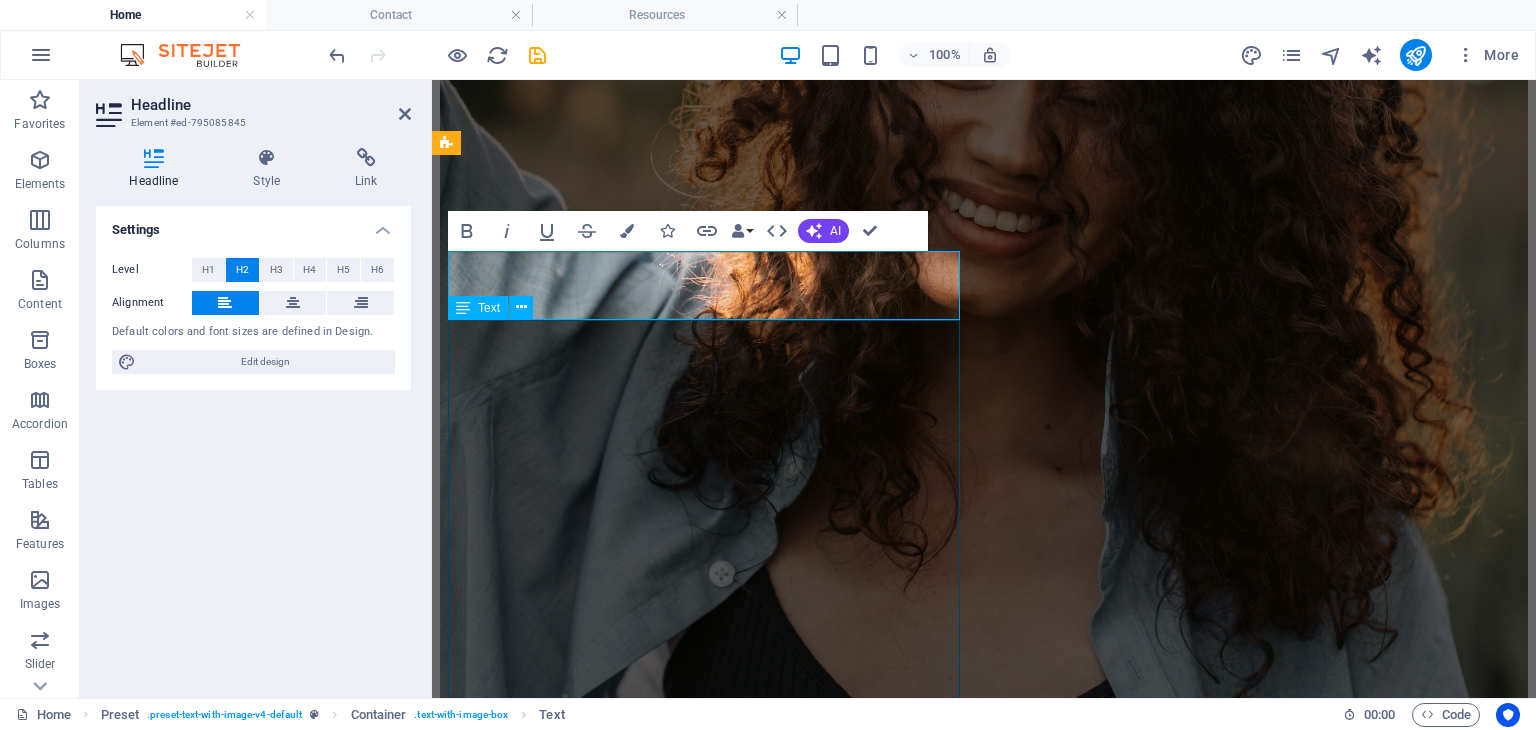 click on "Hi there! My name is [FIRST] [LAST] and I am a Licensed Clinical Professional Counselor-Intern in [STATE]. I offer virtual therapy sessions for teens and adults navigating anxiety, depression, relationship challenges, cultural identity, and generational trauma. My approach is warm, collaborative, and tailored to you. I aim to create a space where you feel seen and heard, and am not afraid to be direct and honest when needed. Whether you're managing big emotions or simply need a space to be yourself, I'm here to walk alongside you as you move toward healing, clarity, and connection; all from the comfort of your own space." at bounding box center [984, 4400] 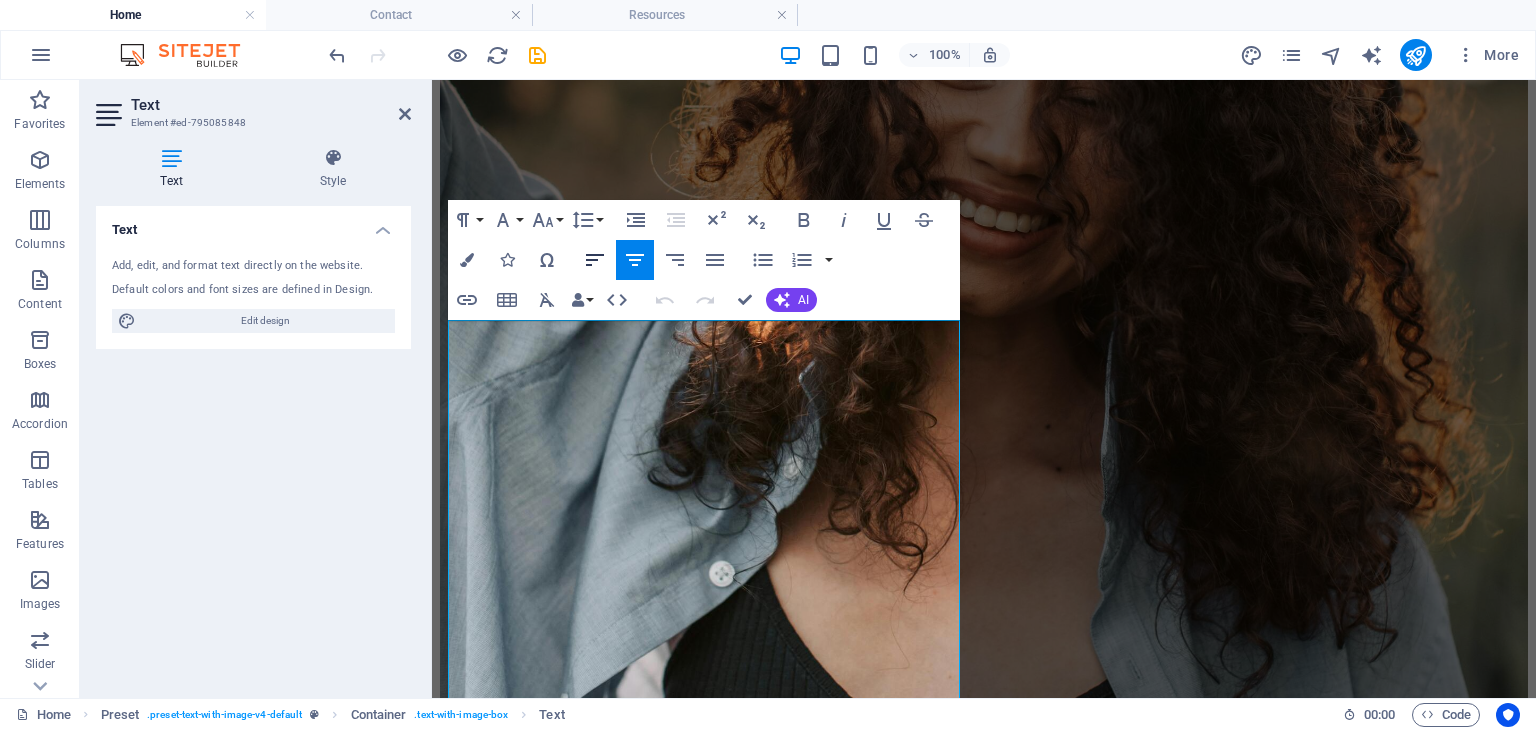 click 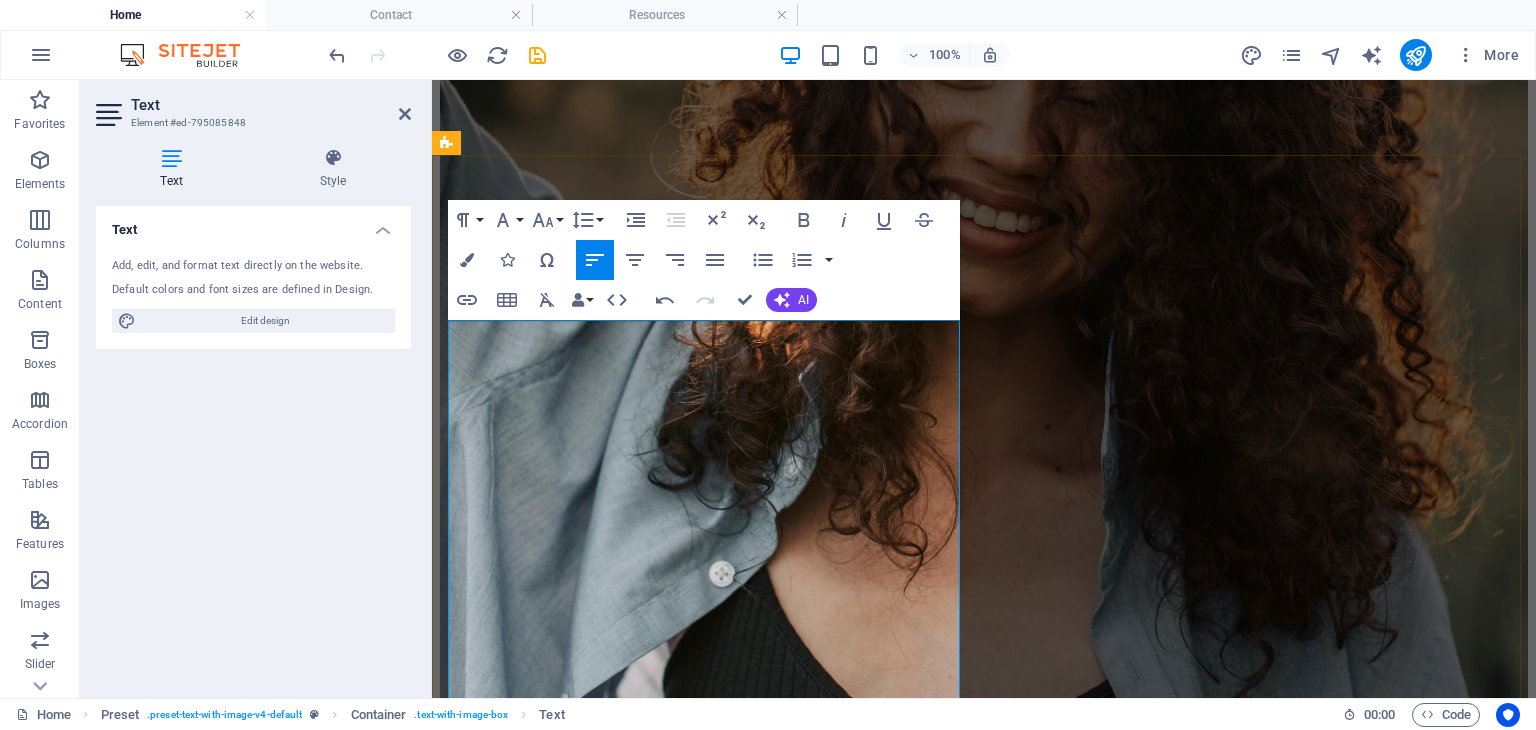 click on "My approach is warm, collaborative, and tailored to you. I aim to create a space where you feel seen and heard, and am not afraid to be direct and honest when needed." at bounding box center [984, 4383] 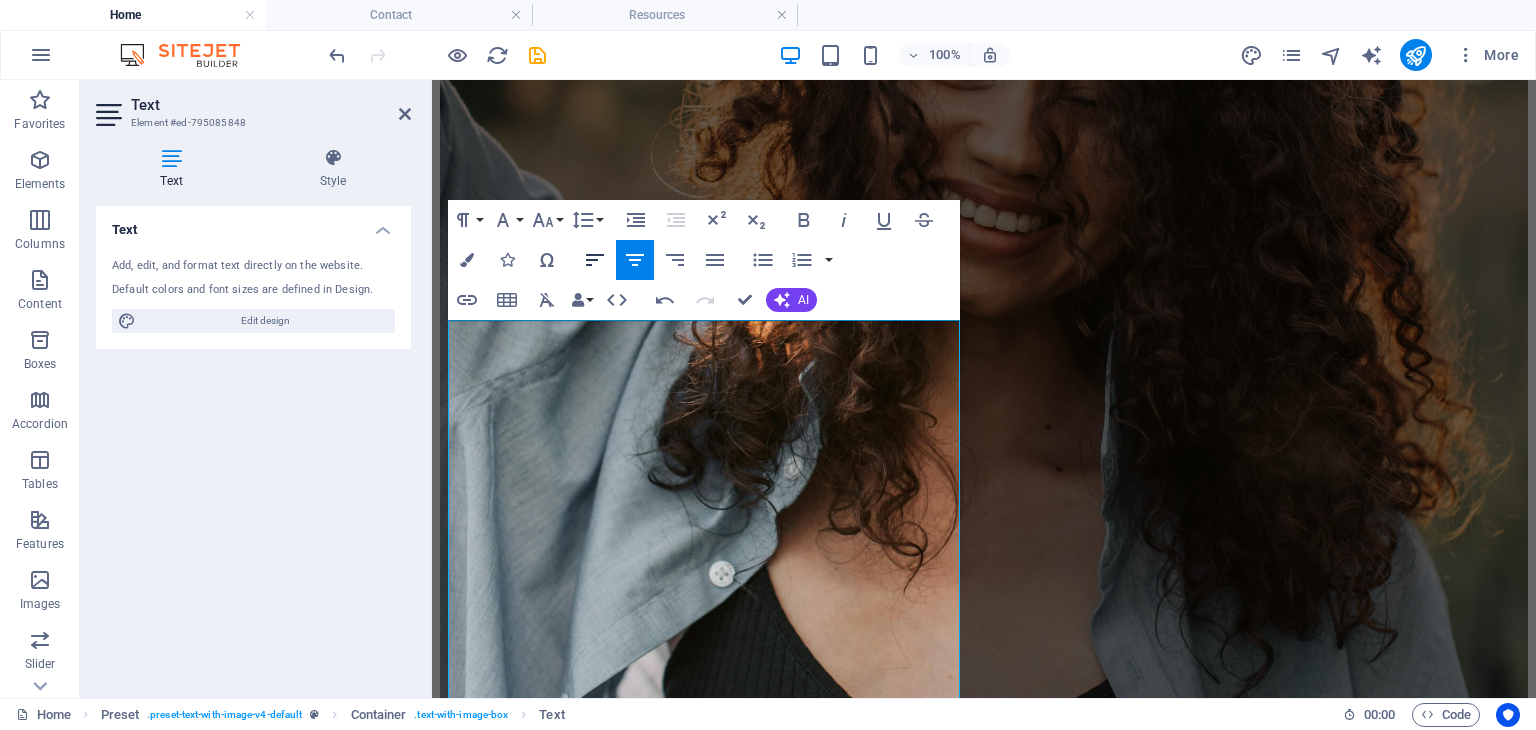 click 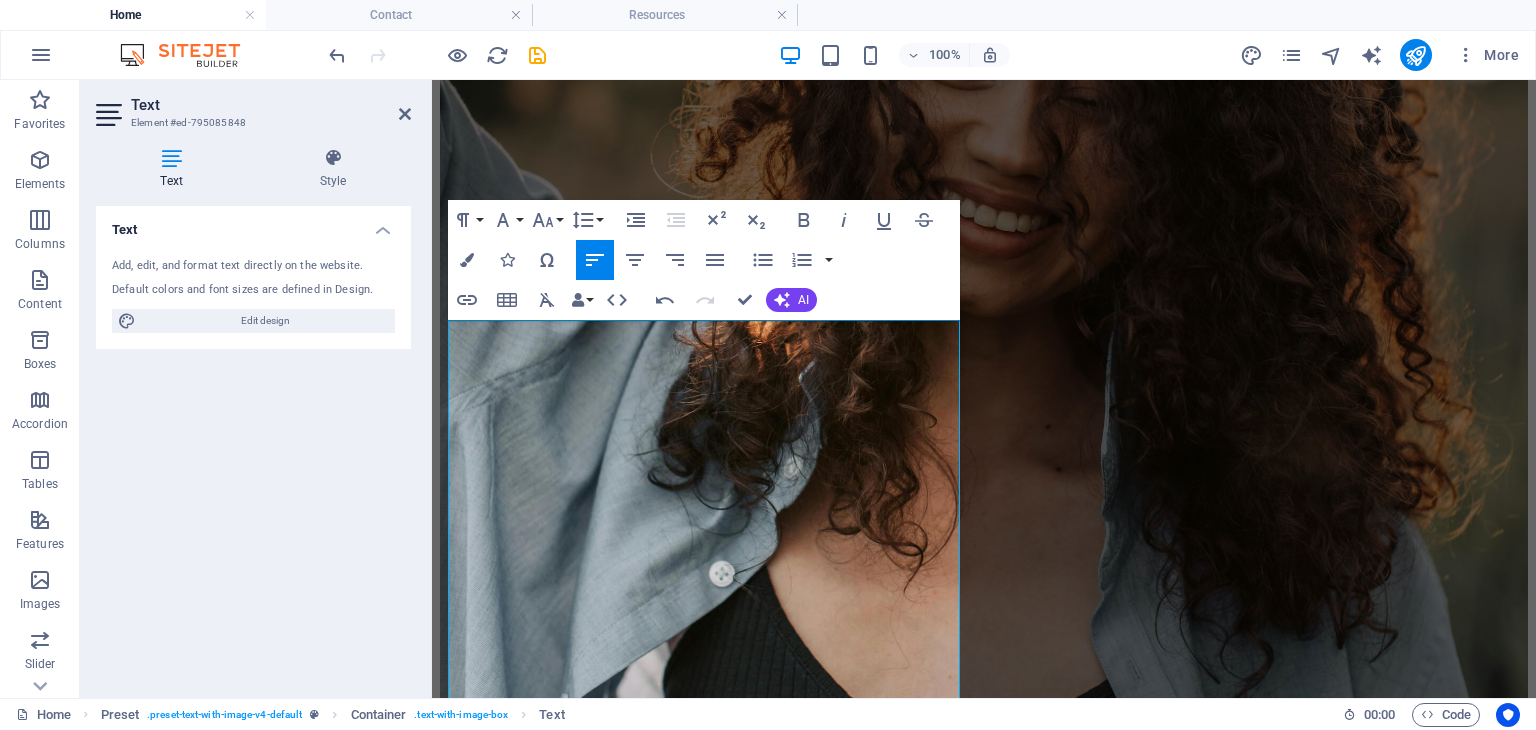 click on "Text" at bounding box center (271, 105) 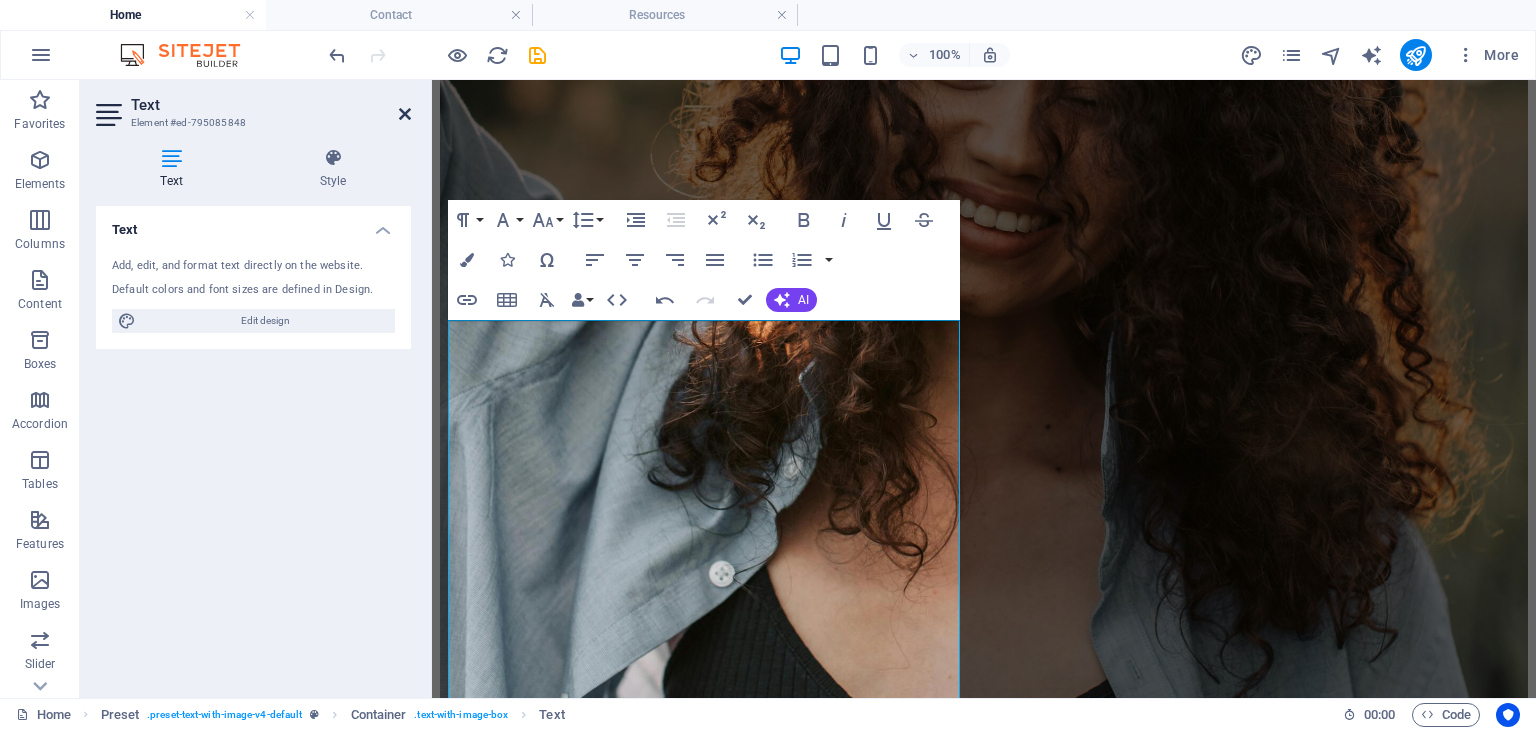 click at bounding box center (405, 114) 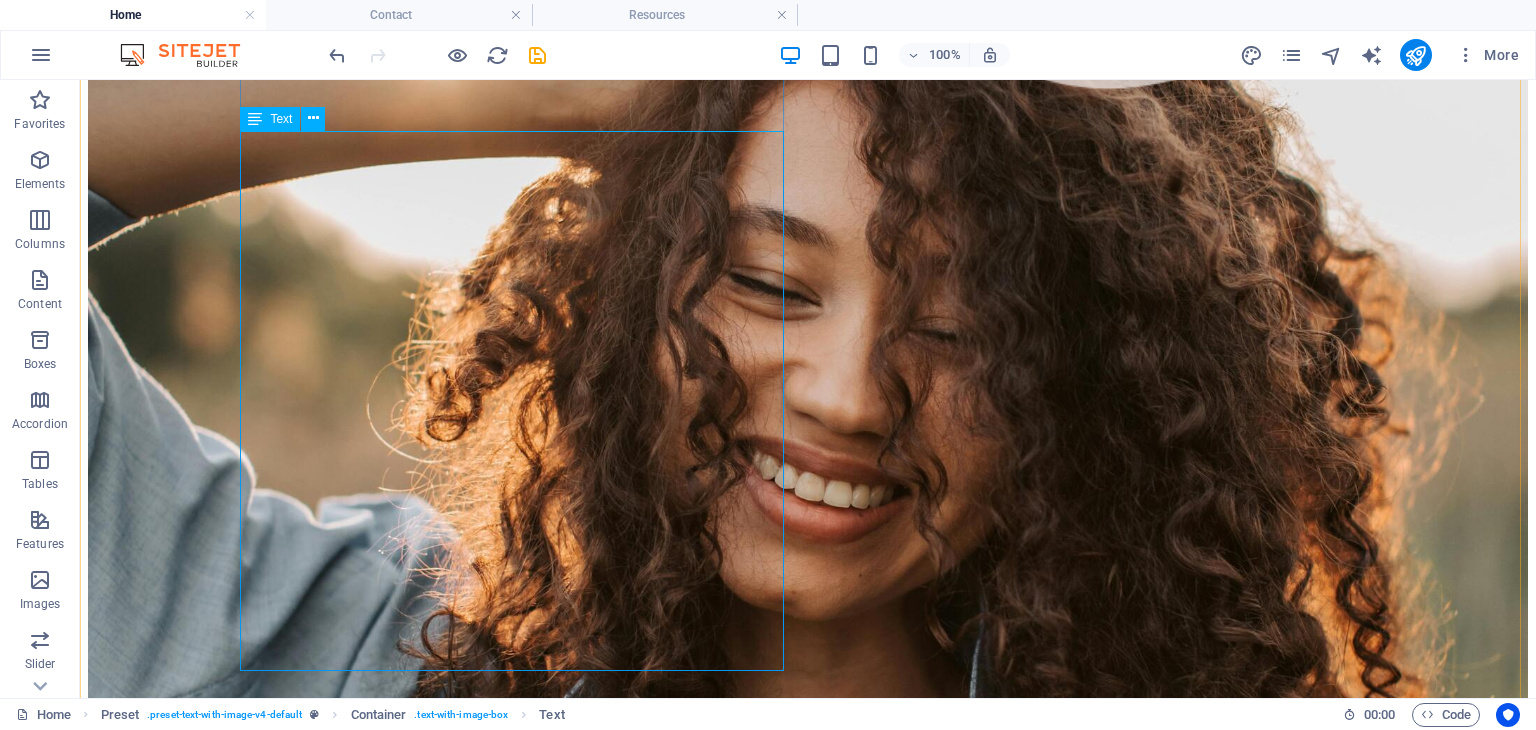 scroll, scrollTop: 2471, scrollLeft: 0, axis: vertical 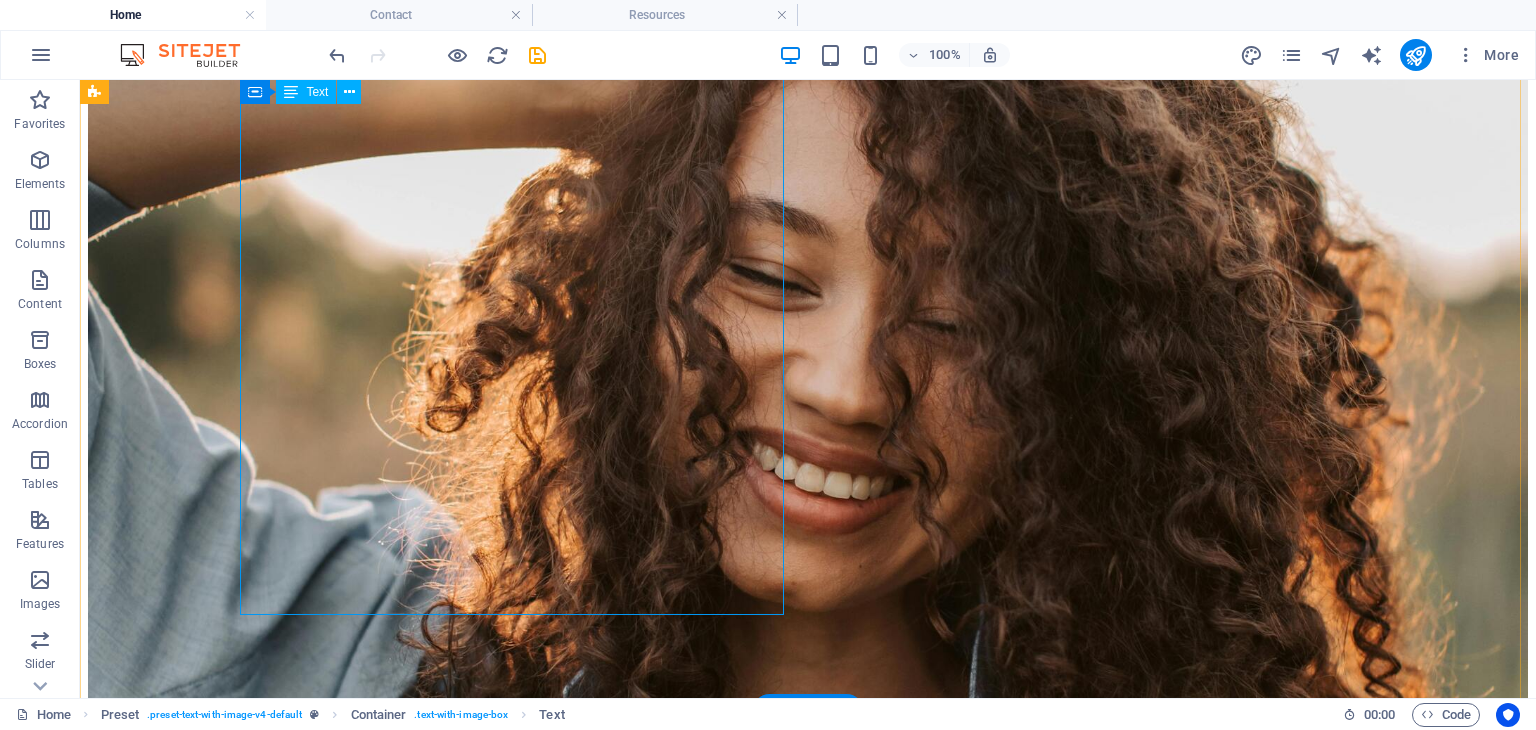 click on "Hi there! My name is [FIRST] [LAST] and I am a Licensed Clinical Professional Counselor-Intern in [STATE]. I offer virtual therapy sessions for teens and adults navigating anxiety, depression, relationship challenges, cultural identity, and generational trauma. My approach is warm, collaborative, and tailored to you. I aim to create a space where you feel seen and heard, and am not afraid to be direct and honest when needed. Whether you're managing big emotions or simply need a space to be yourself, I'm here to walk alongside you as you move toward healing, clarity, and connection; all from the comfort of your own space." at bounding box center [808, 5518] 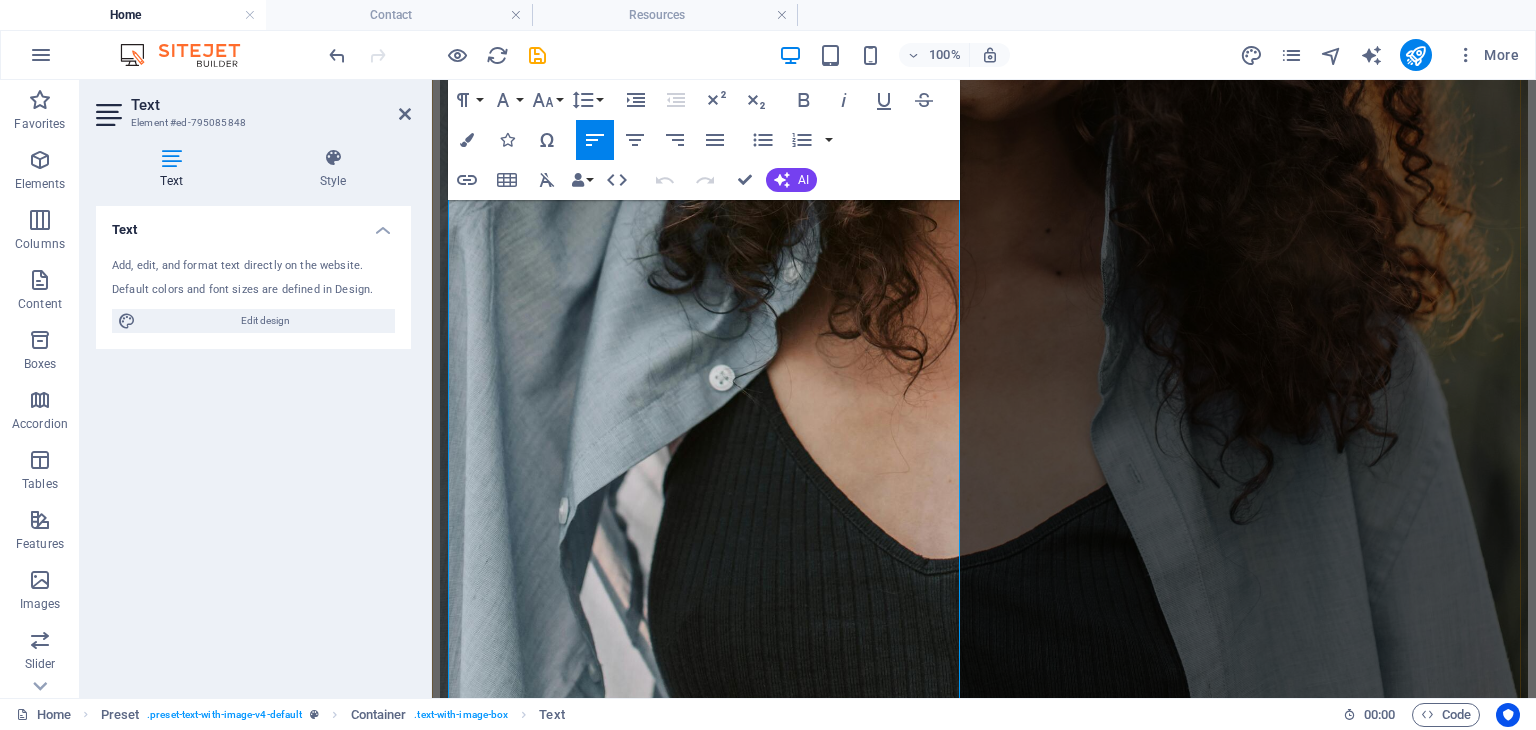 scroll, scrollTop: 2445, scrollLeft: 0, axis: vertical 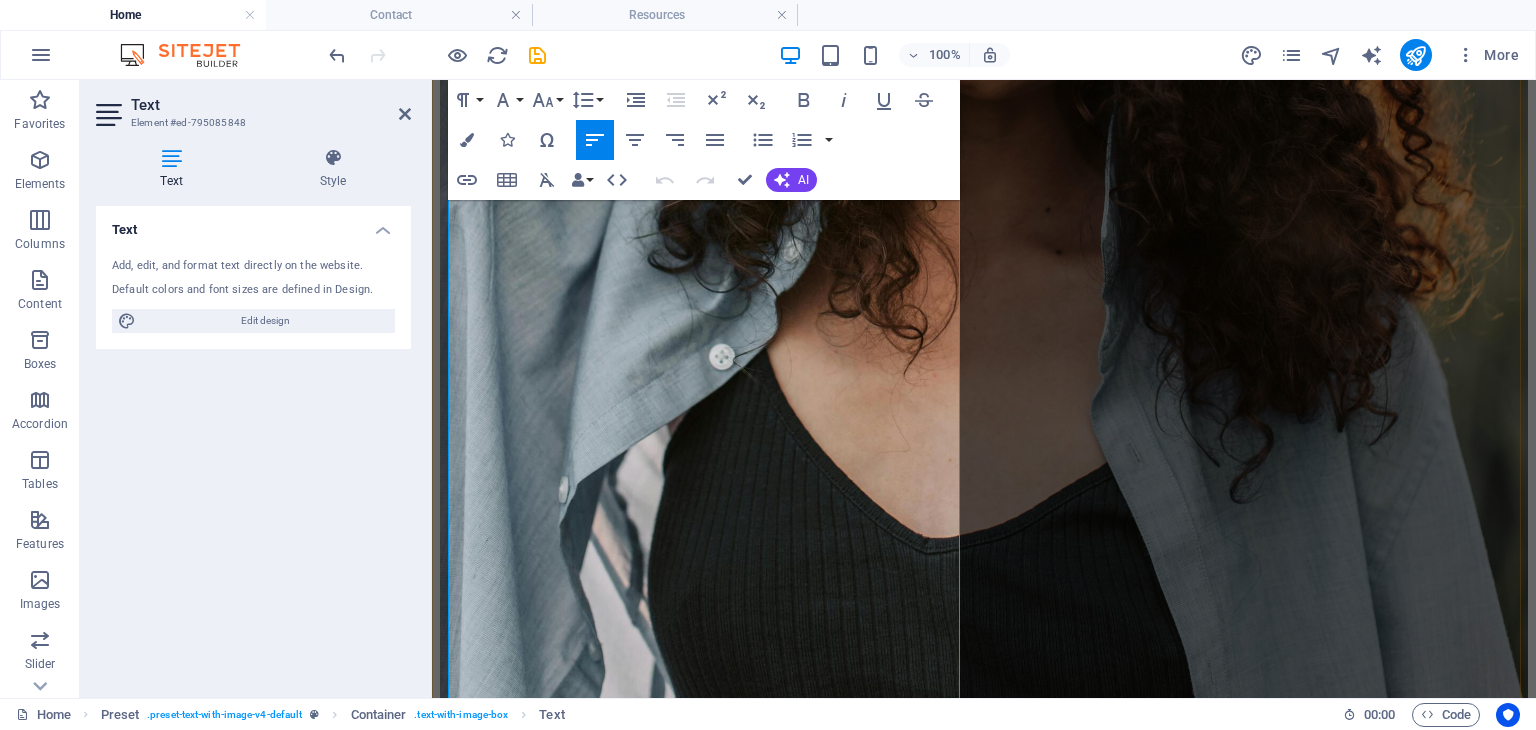 click on "Whether you're managing big emotions or simply need a space to be yourself, I'm here to walk alongside you as you move toward healing, clarity, and connection; all from the comfort of your own space." at bounding box center (984, 4252) 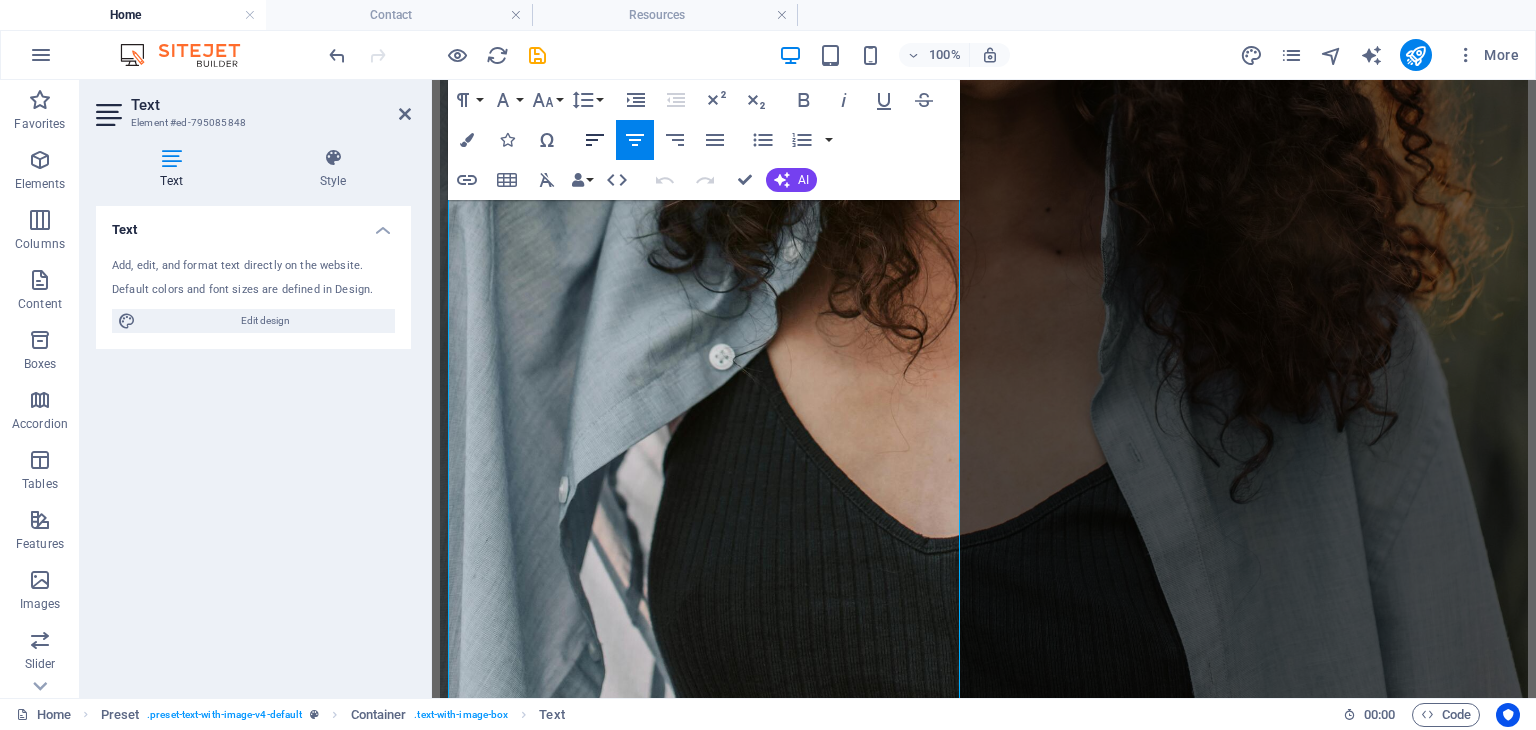 click 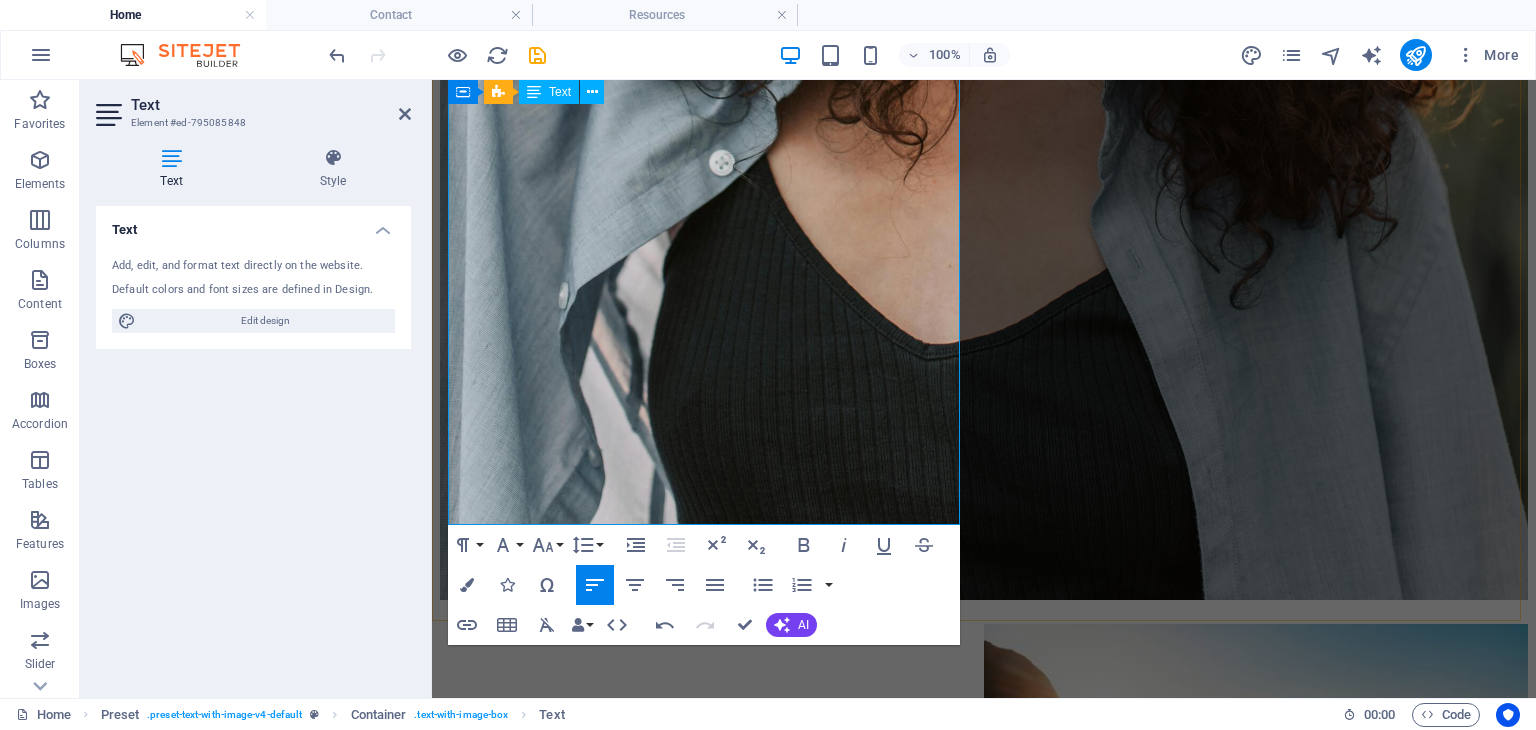 scroll, scrollTop: 2633, scrollLeft: 0, axis: vertical 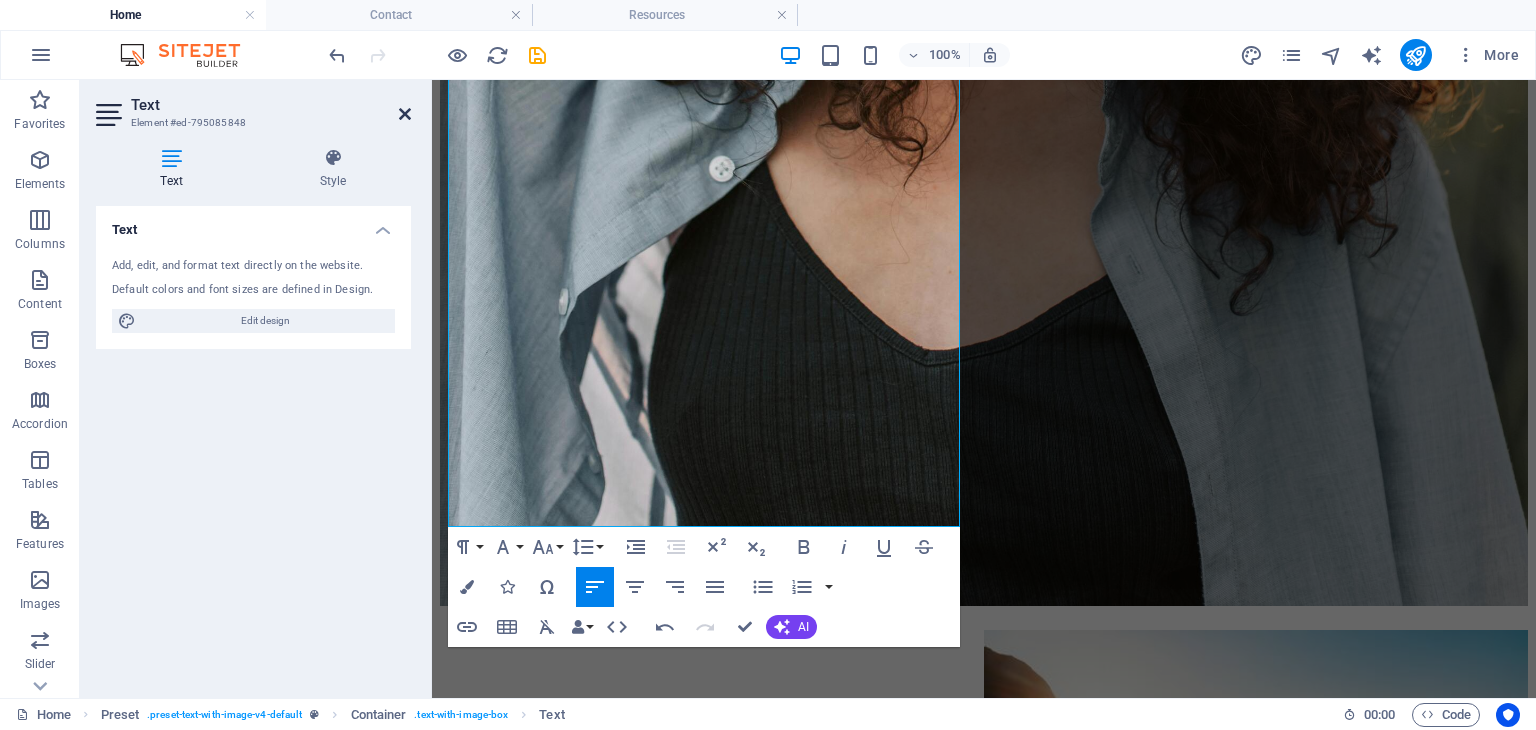 click at bounding box center [405, 114] 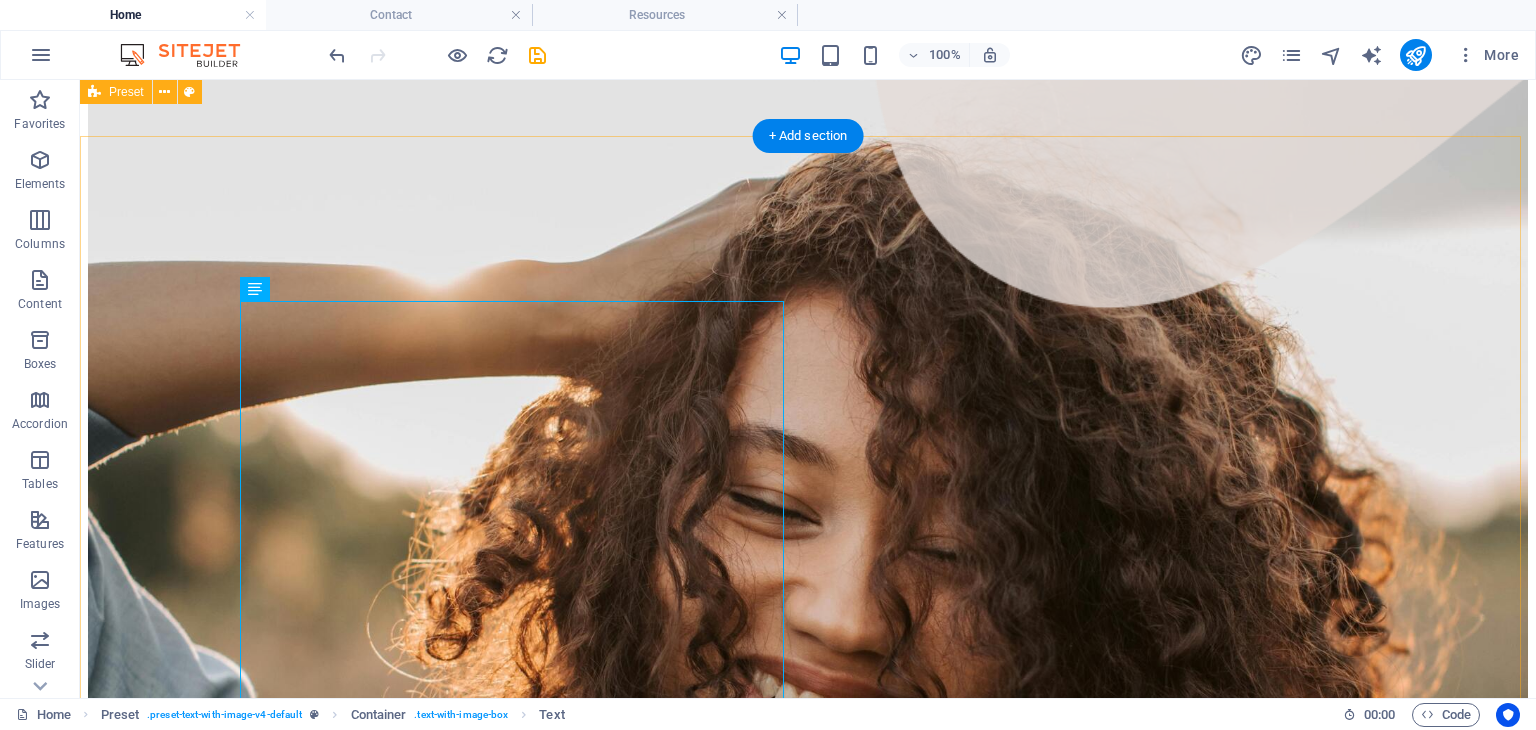 scroll, scrollTop: 2242, scrollLeft: 0, axis: vertical 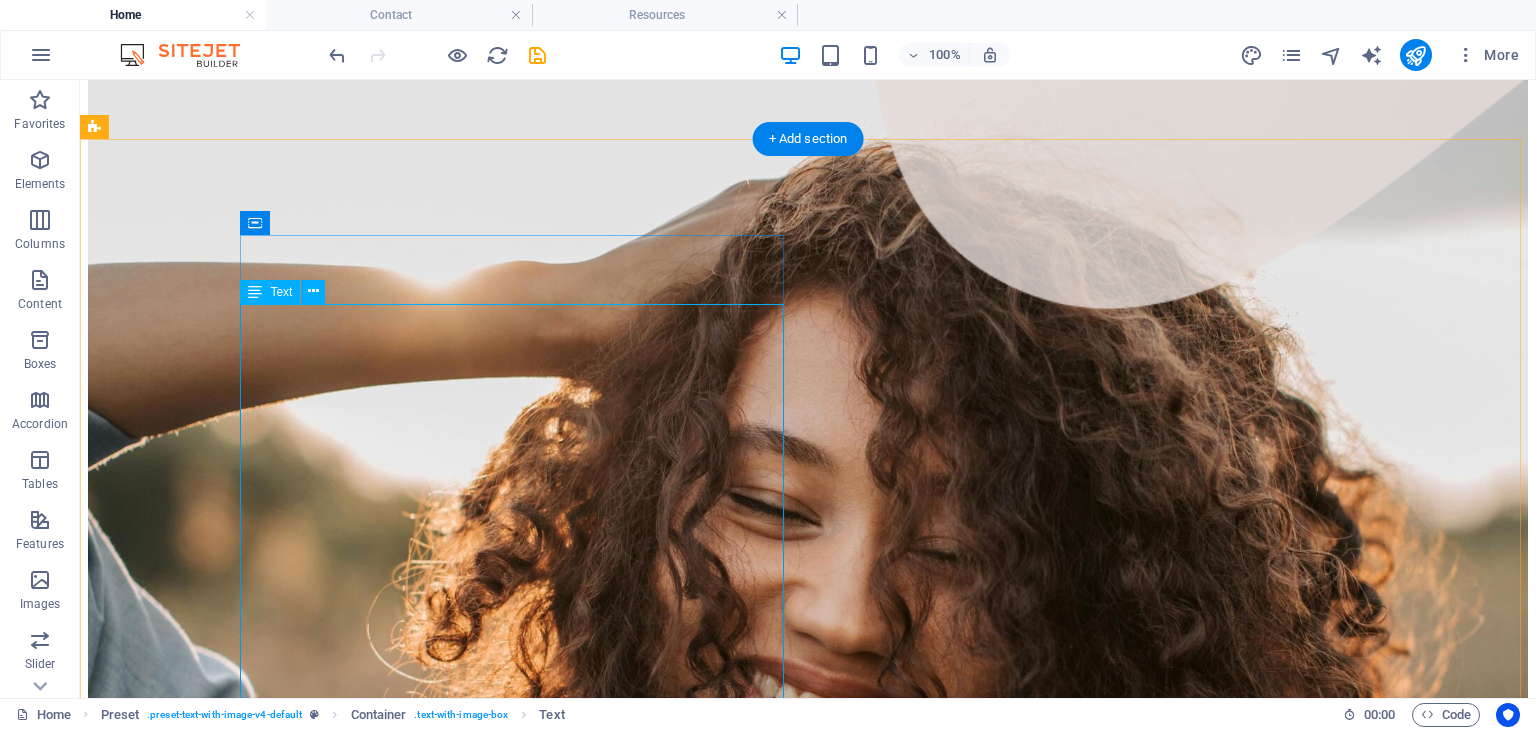 click on "Hi there! My name is [FIRST] [LAST] and I am a Licensed Clinical Professional Counselor-Intern in [STATE]. I offer virtual therapy sessions for teens and adults navigating anxiety, depression, relationship challenges, cultural identity, and generational trauma. My approach is warm, collaborative, and tailored to you. I aim to create a space where you feel seen and heard, and am not afraid to be direct and honest when needed. Whether you're managing big emotions or simply need a space to be yourself, I'm here to walk alongside you as you move toward healing, clarity, and connection; all from the comfort of your own space." at bounding box center (808, 5747) 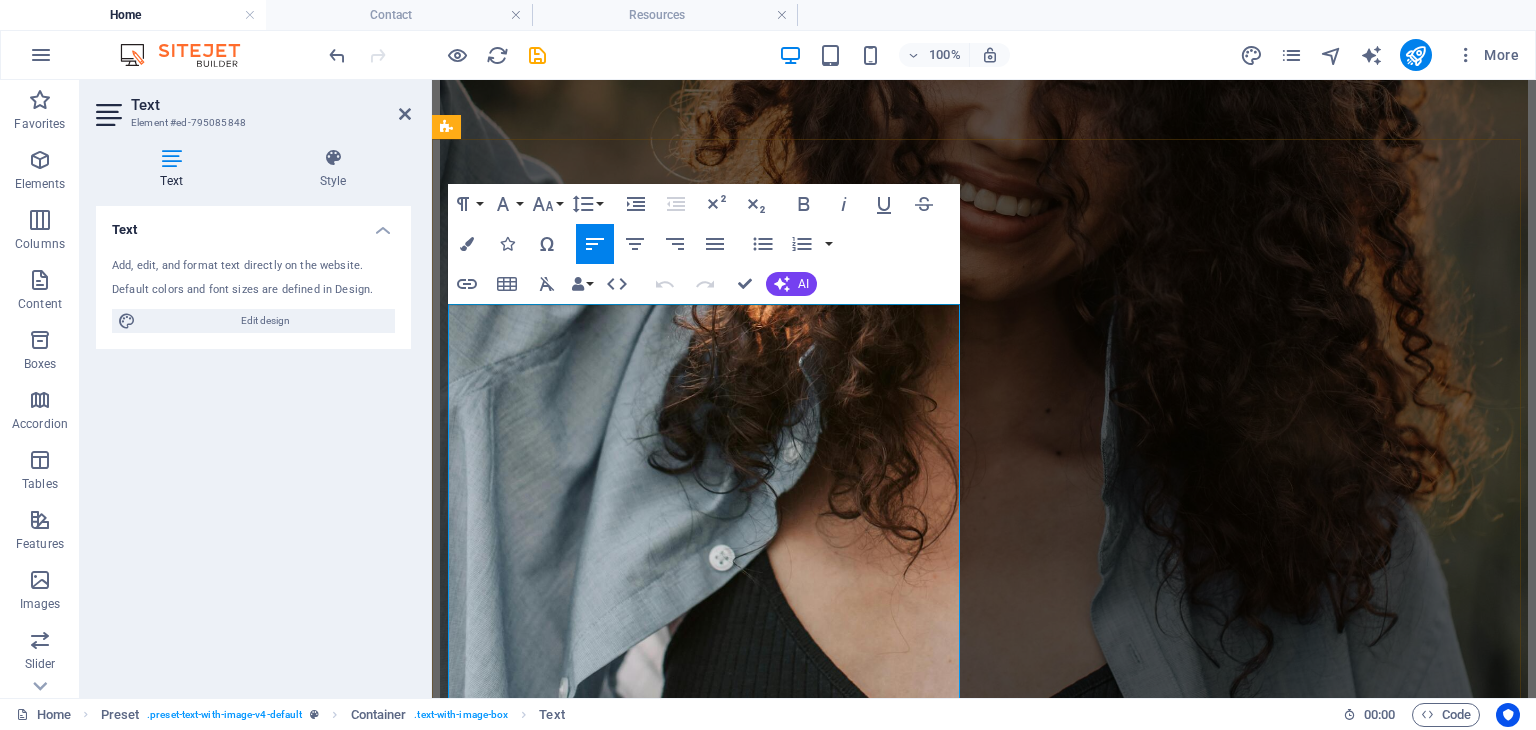 click on "Hi there! My name is [FIRST] [LAST] and I am a Licensed Clinical Professional Counselor-Intern in [STATE]. I offer virtual therapy sessions for teens and adults navigating anxiety, depression, relationship challenges, cultural identity, and generational trauma." at bounding box center [984, 4315] 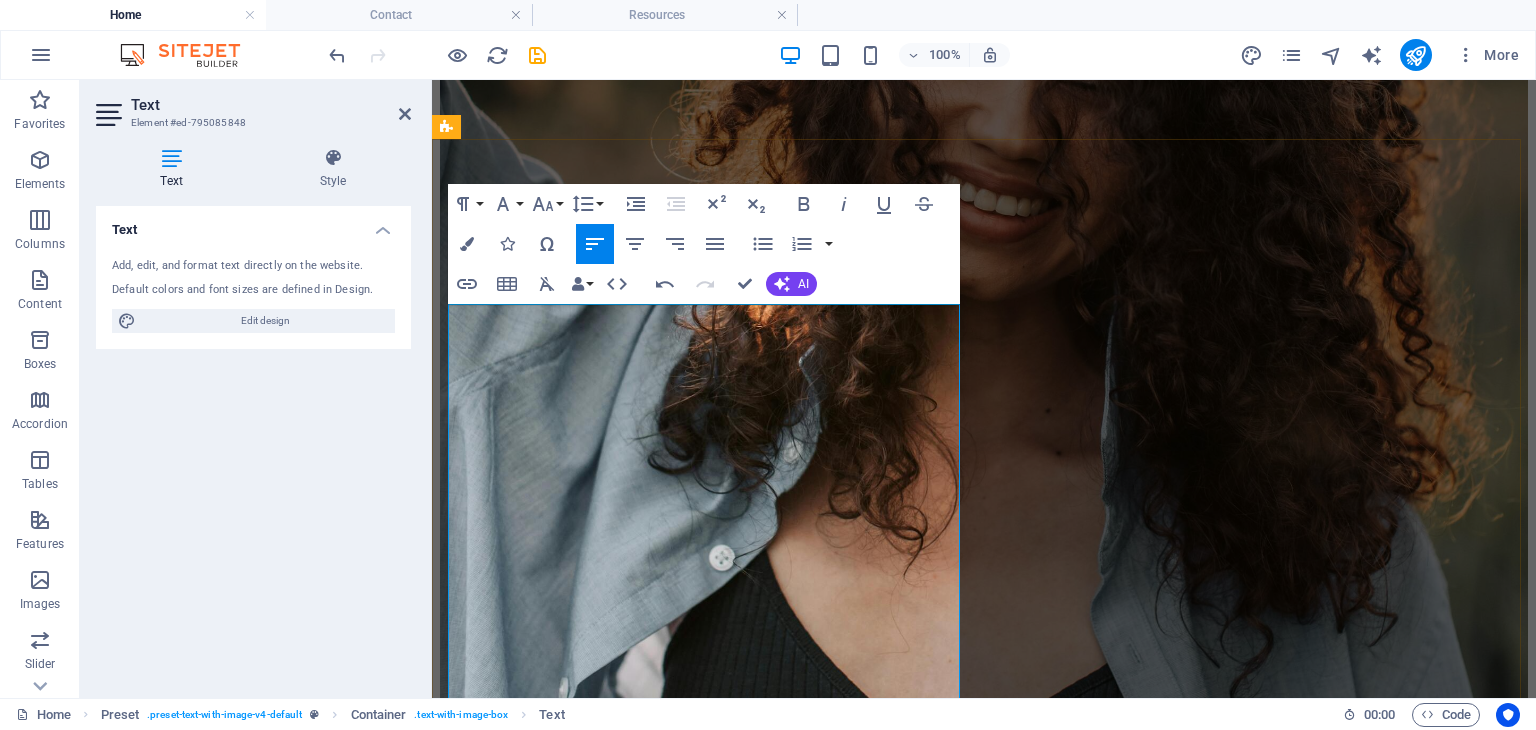 click on "anxiety, depression, relationship challenges, cultural identity, and generational trauma." at bounding box center (984, 4358) 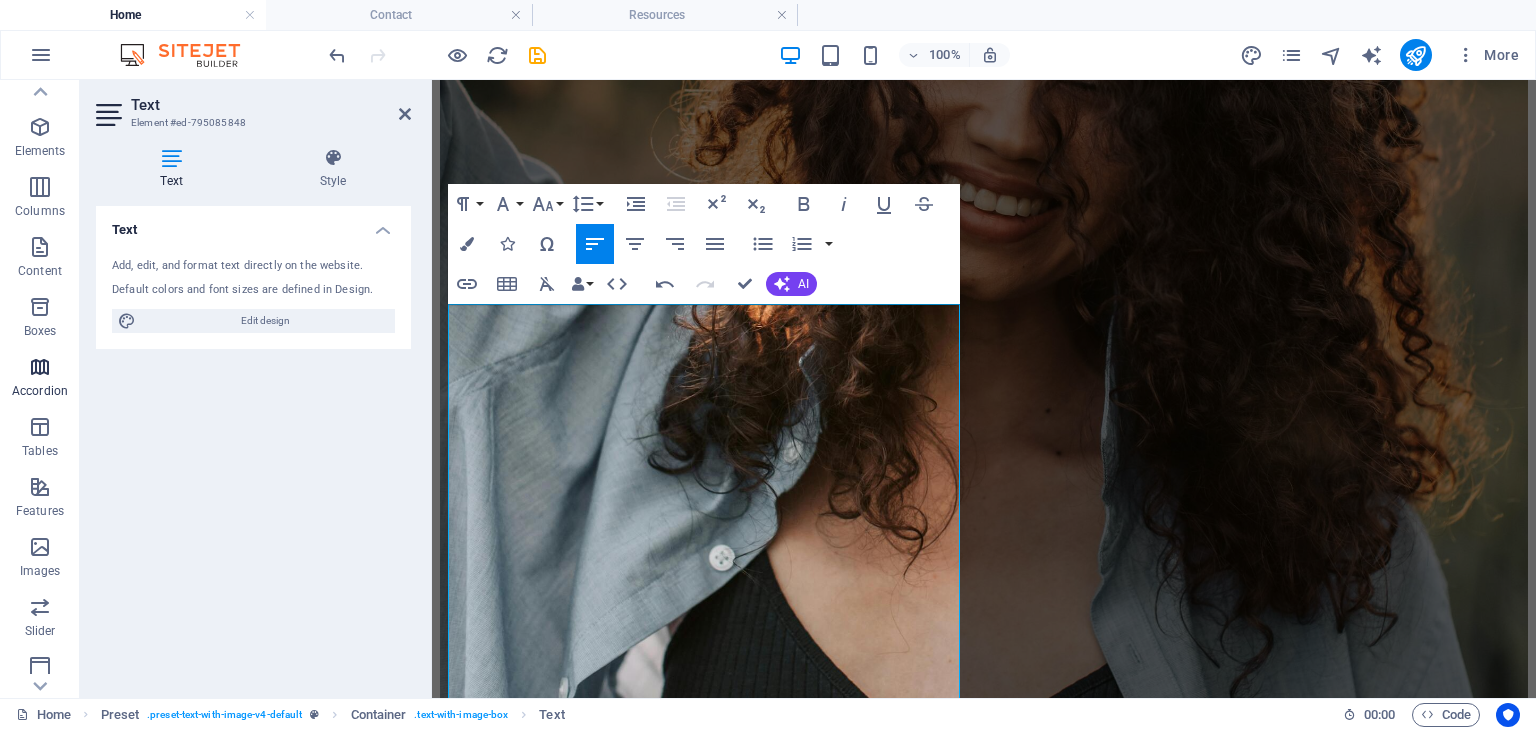scroll, scrollTop: 0, scrollLeft: 0, axis: both 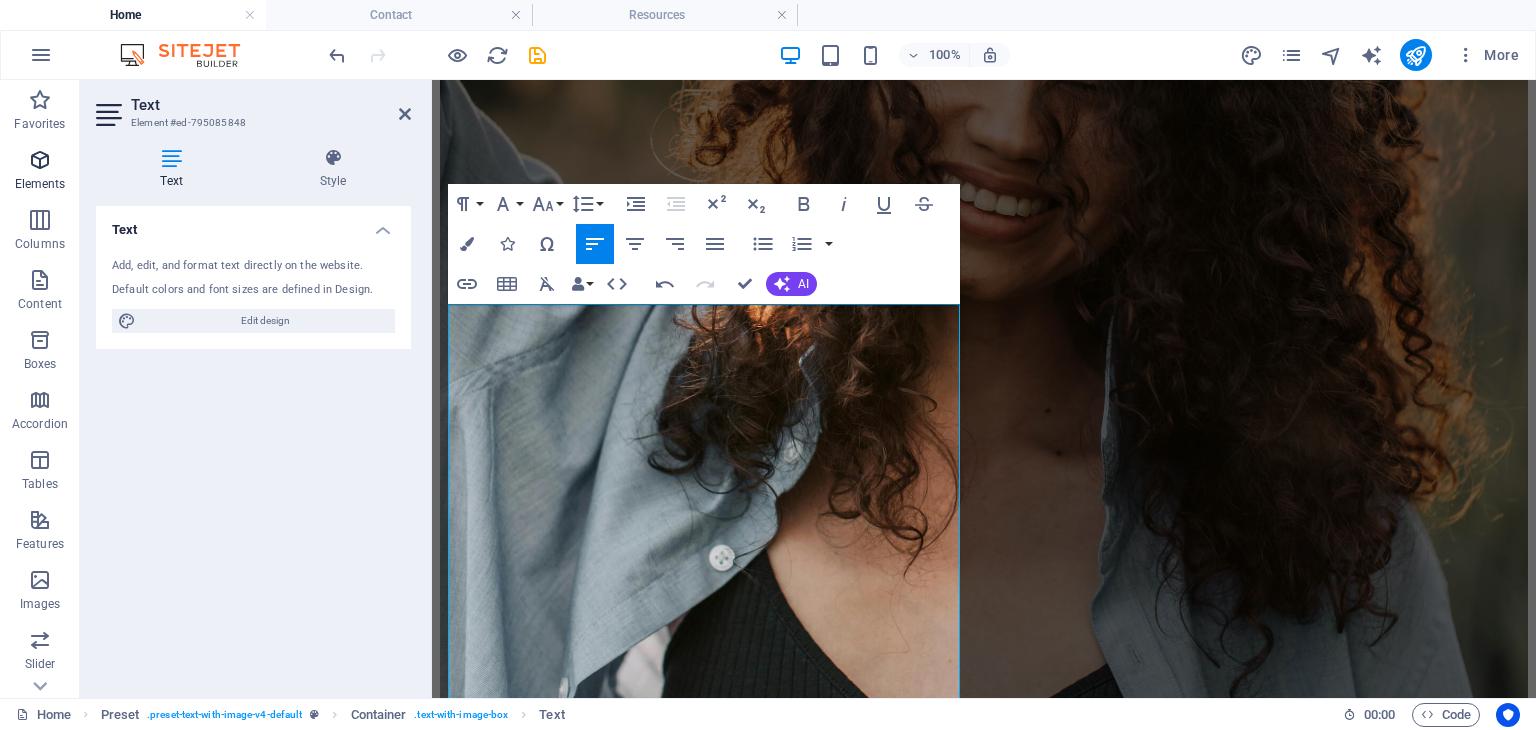 click on "Elements" at bounding box center [40, 170] 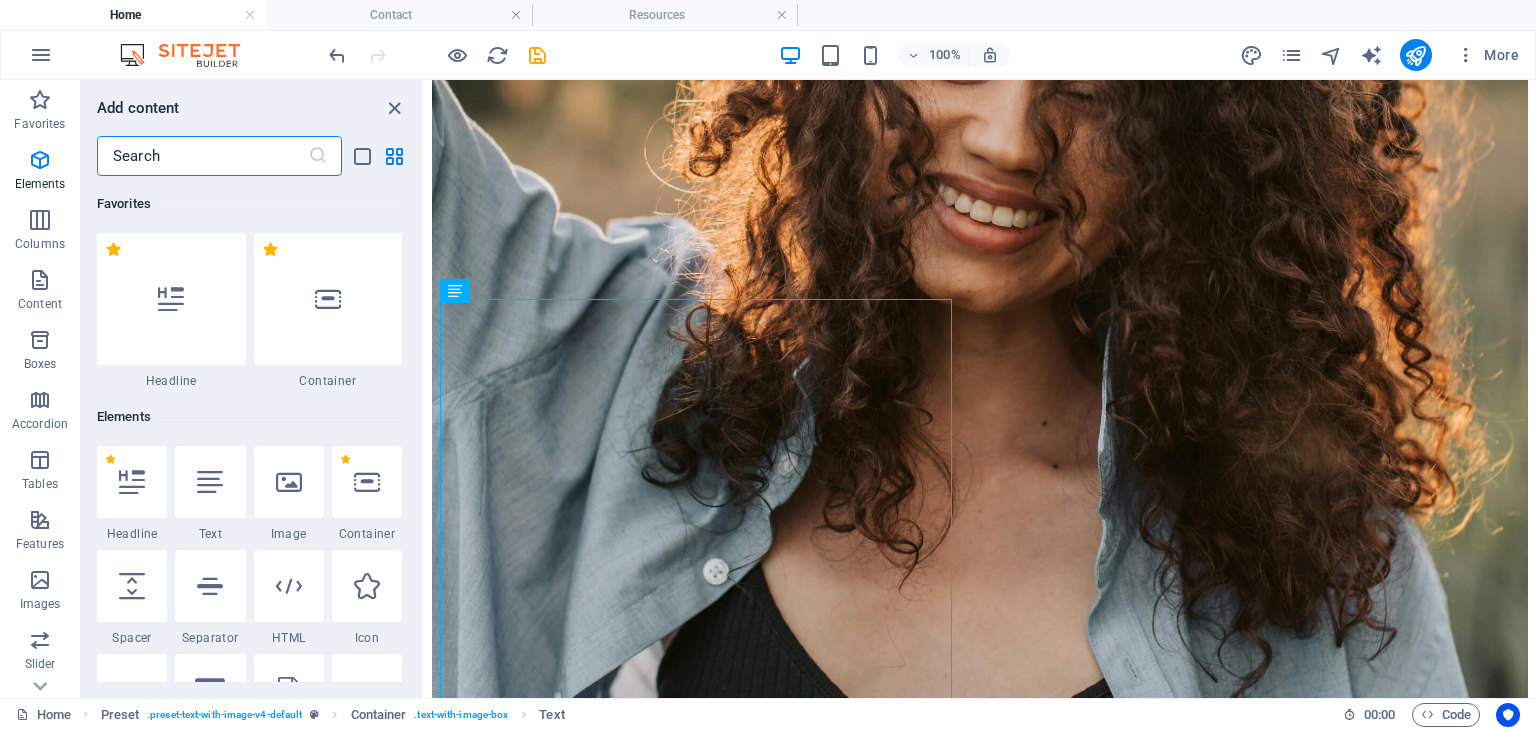 scroll, scrollTop: 2249, scrollLeft: 0, axis: vertical 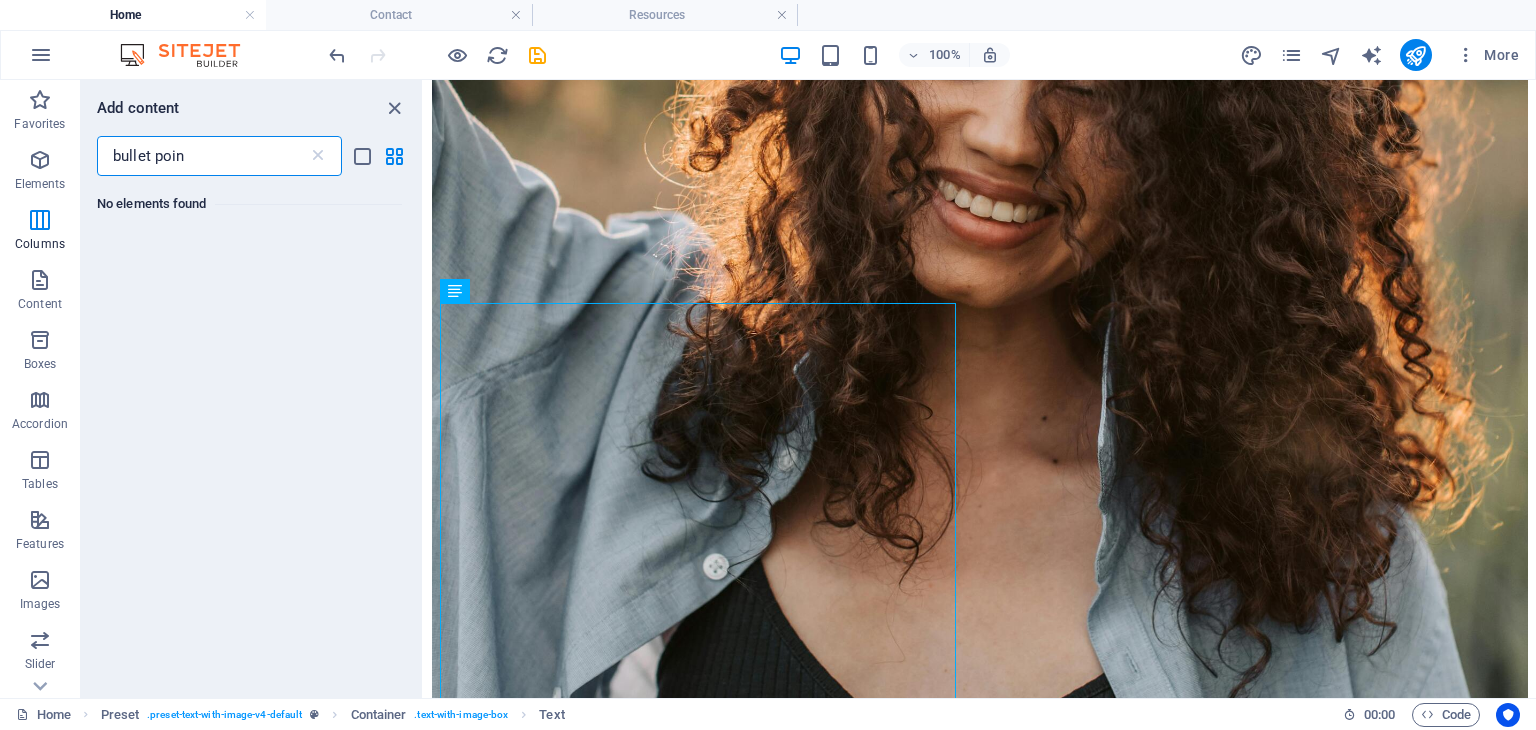 type on "bullet point" 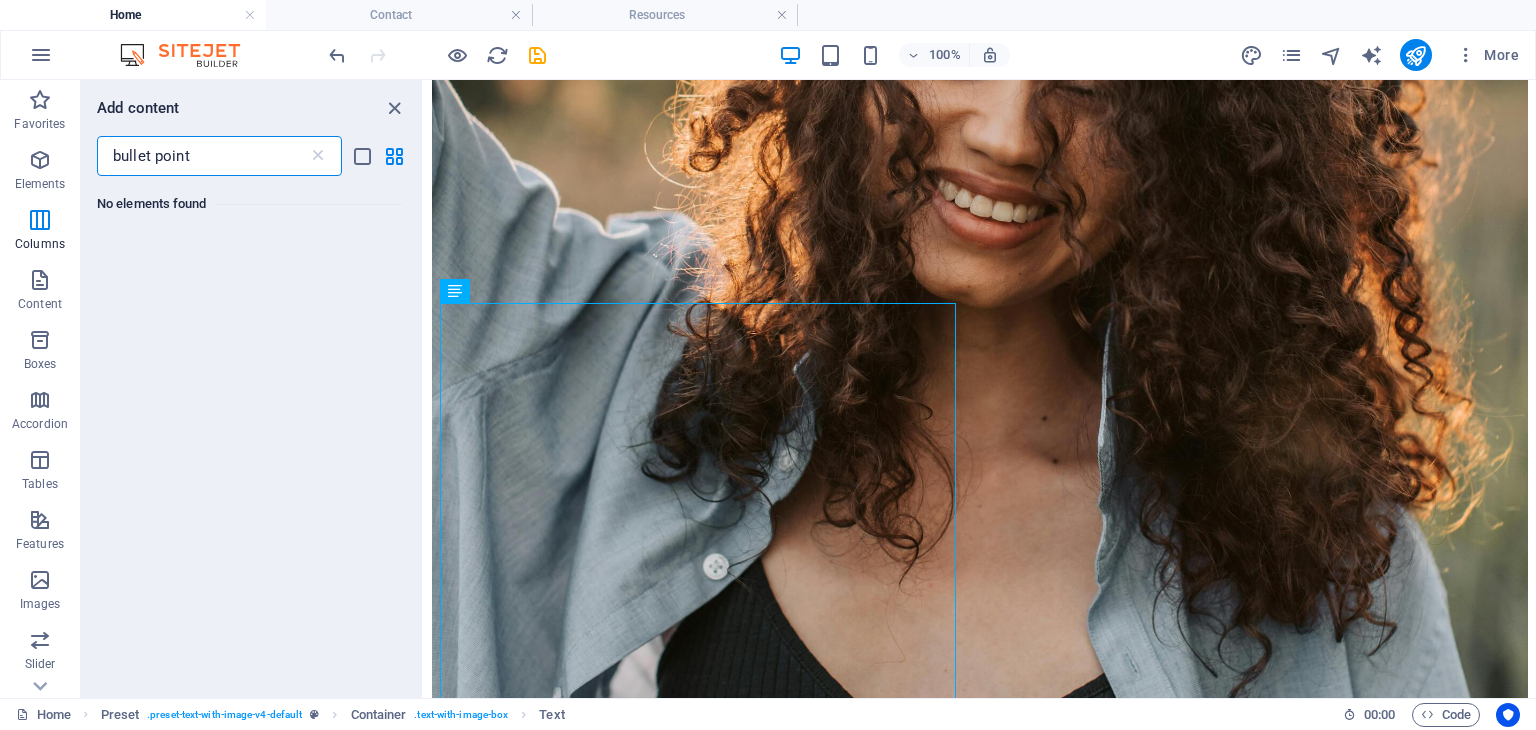 type 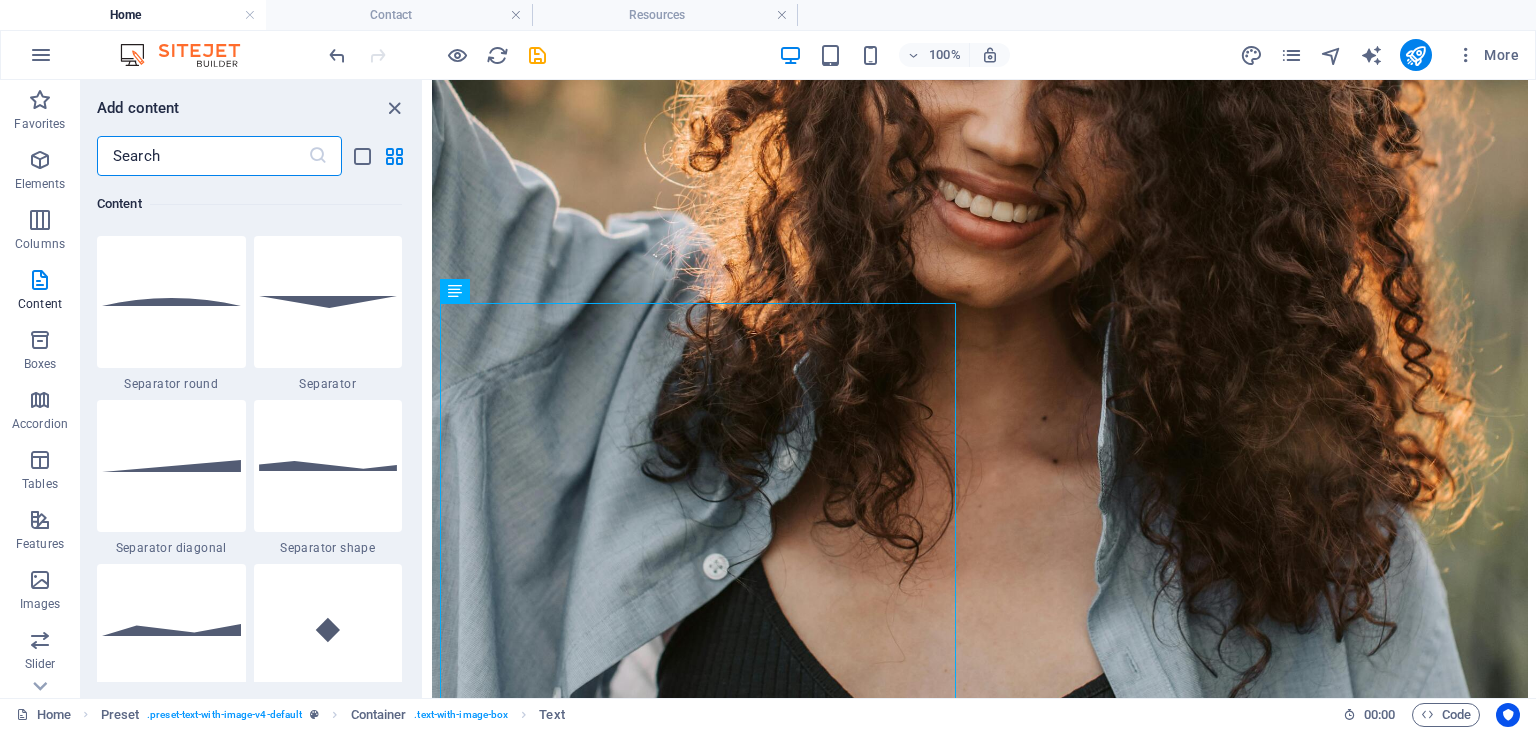 scroll, scrollTop: 4996, scrollLeft: 0, axis: vertical 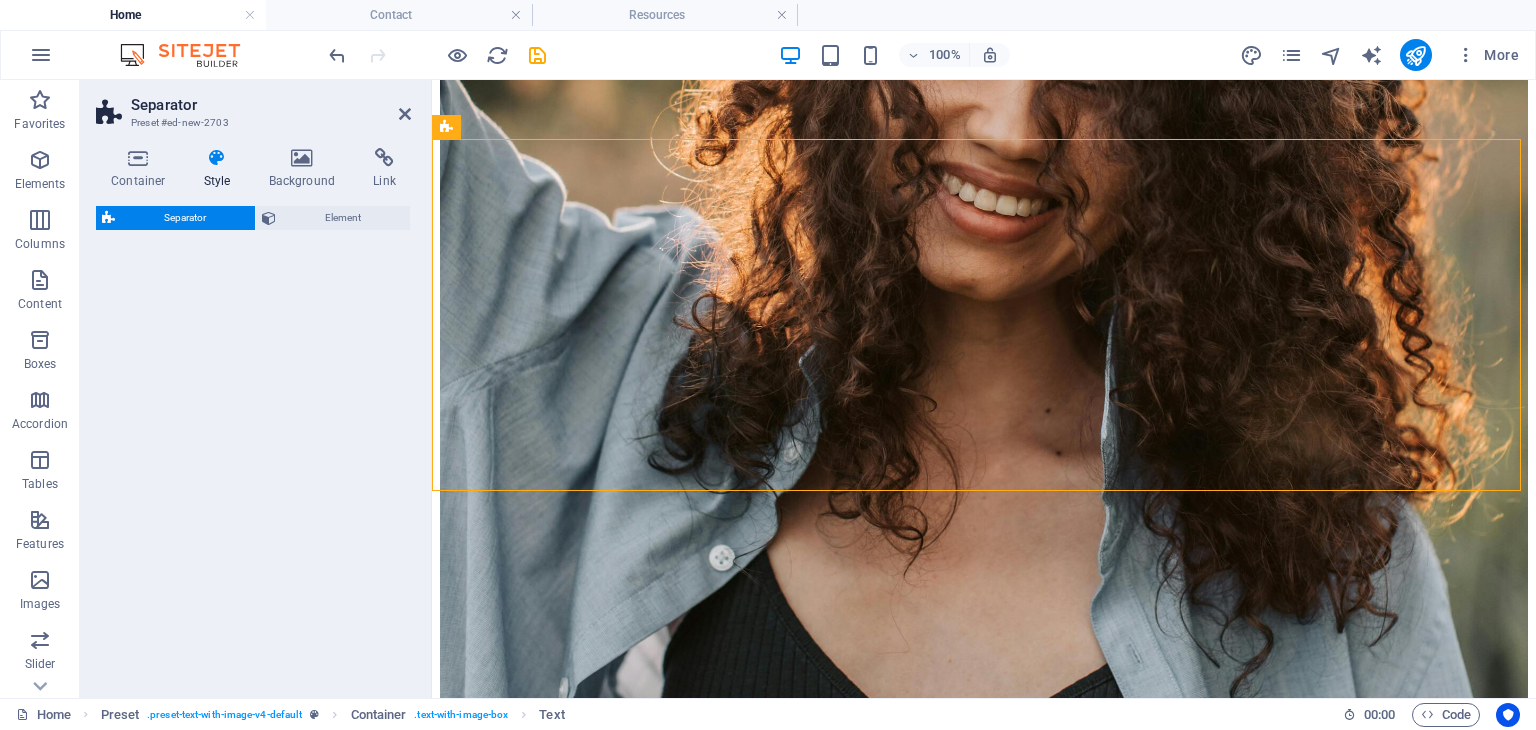 select on "square" 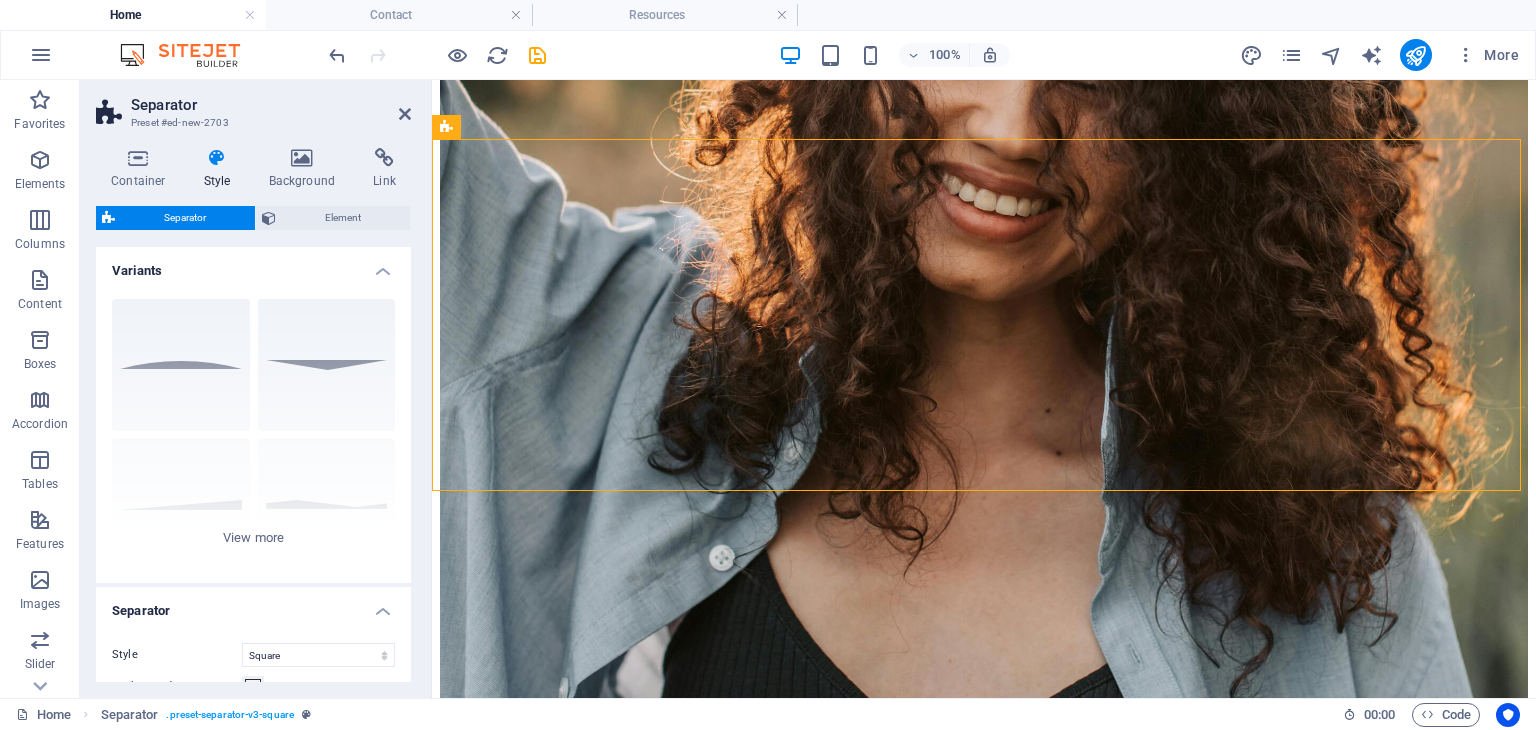scroll, scrollTop: 2242, scrollLeft: 0, axis: vertical 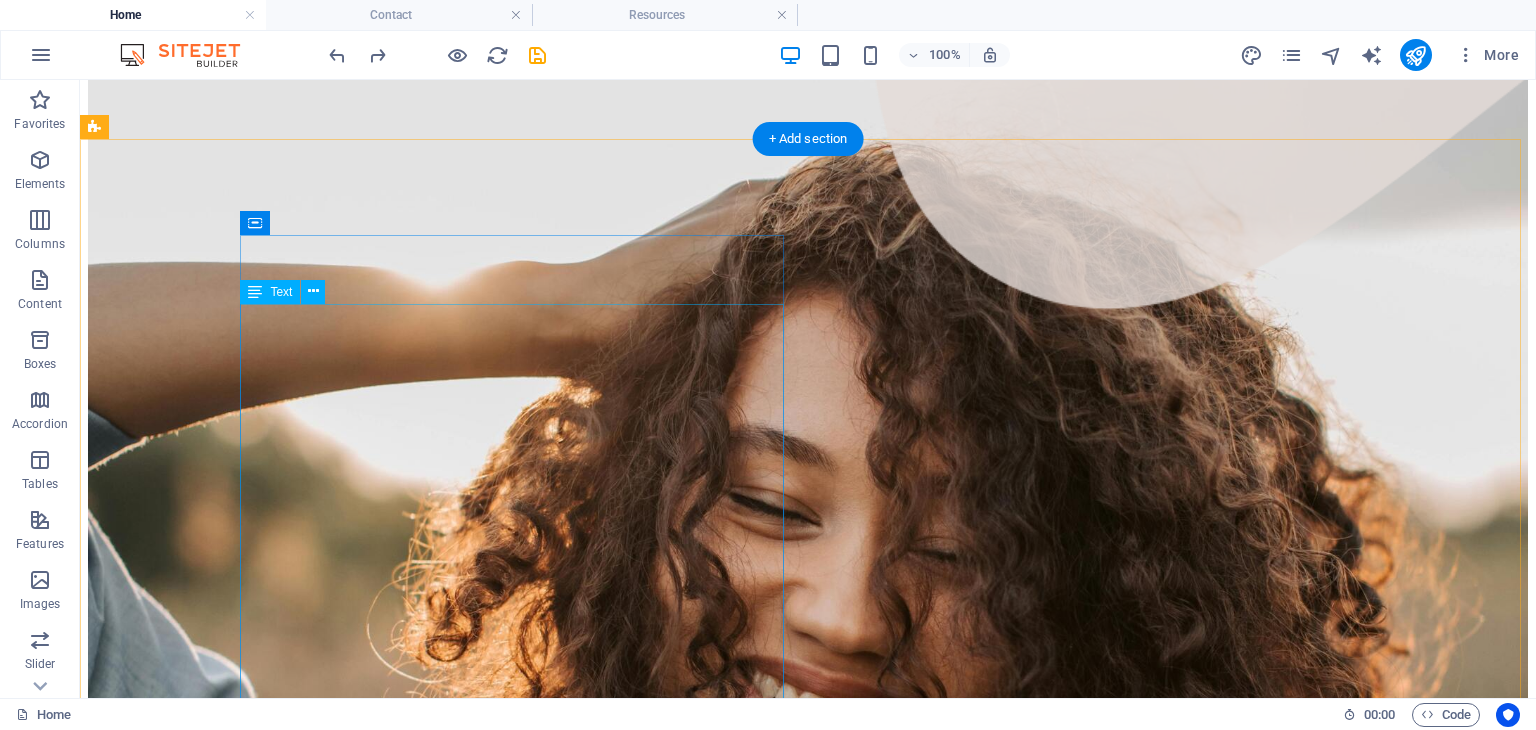 click on "Hi there! My name is [FIRST] [LAST] and I am a Licensed Clinical Professional Counselor-Intern in [STATE]. I offer virtual therapy sessions for teens and adults navigating anxiety depression relationship challenges narcissistic abuse cultural identity generational trauma My approach is warm, collaborative, and tailored to you. I aim to create a space where you feel seen and heard, and am not afraid to be direct and honest when needed. Whether you're managing big emotions or simply need a space to be yourself, I'm here to walk alongside you as you move toward healing, clarity, and connection; all from the comfort of your own space." at bounding box center (808, 5840) 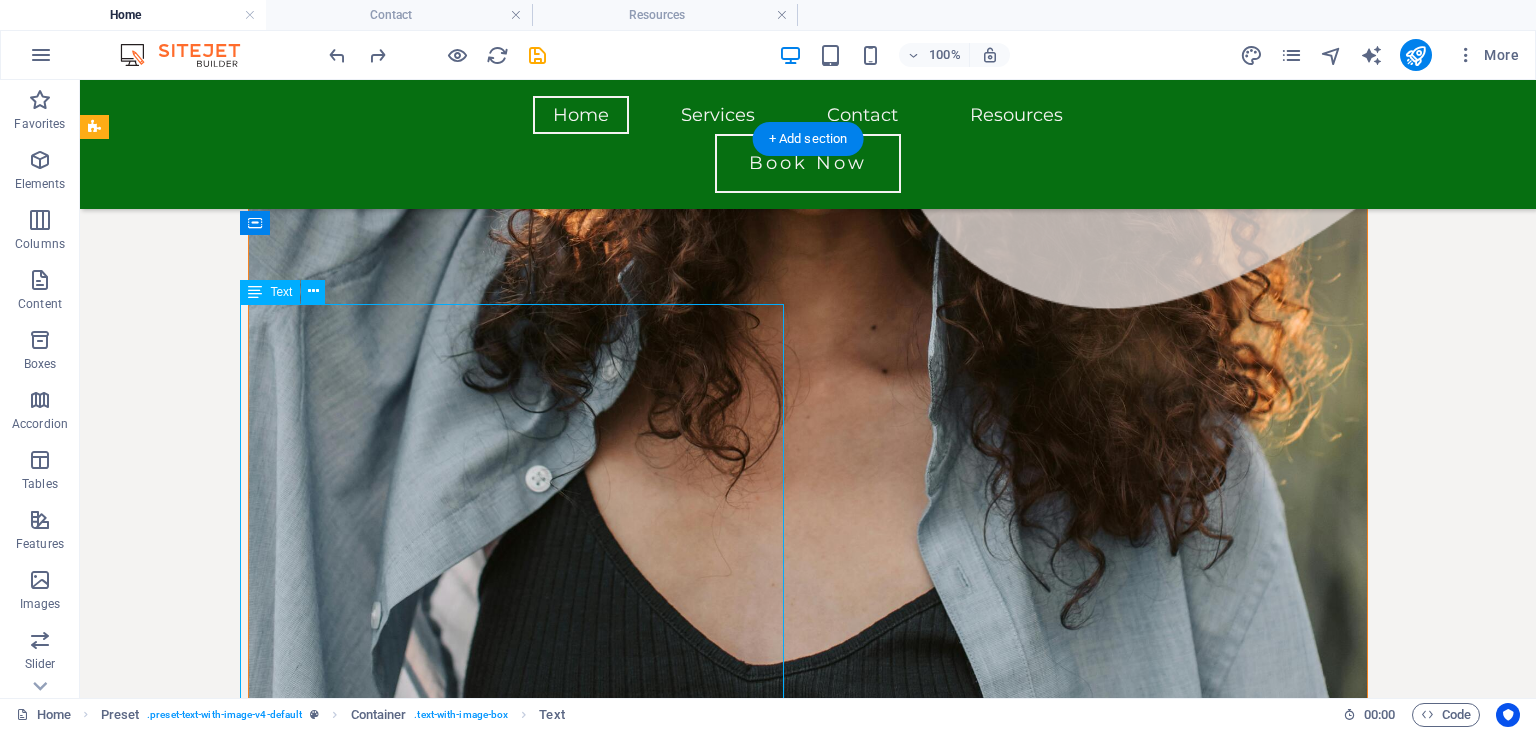 click on "Hi there! My name is [FIRST] [LAST] and I am a Licensed Clinical Professional Counselor-Intern in [STATE]. I offer virtual therapy sessions for teens and adults navigating anxiety depression relationship challenges narcissistic abuse cultural identity generational trauma My approach is warm, collaborative, and tailored to you. I aim to create a space where you feel seen and heard, and am not afraid to be direct and honest when needed. Whether you're managing big emotions or simply need a space to be yourself, I'm here to walk alongside you as you move toward healing, clarity, and connection; all from the comfort of your own space." at bounding box center (656, 4365) 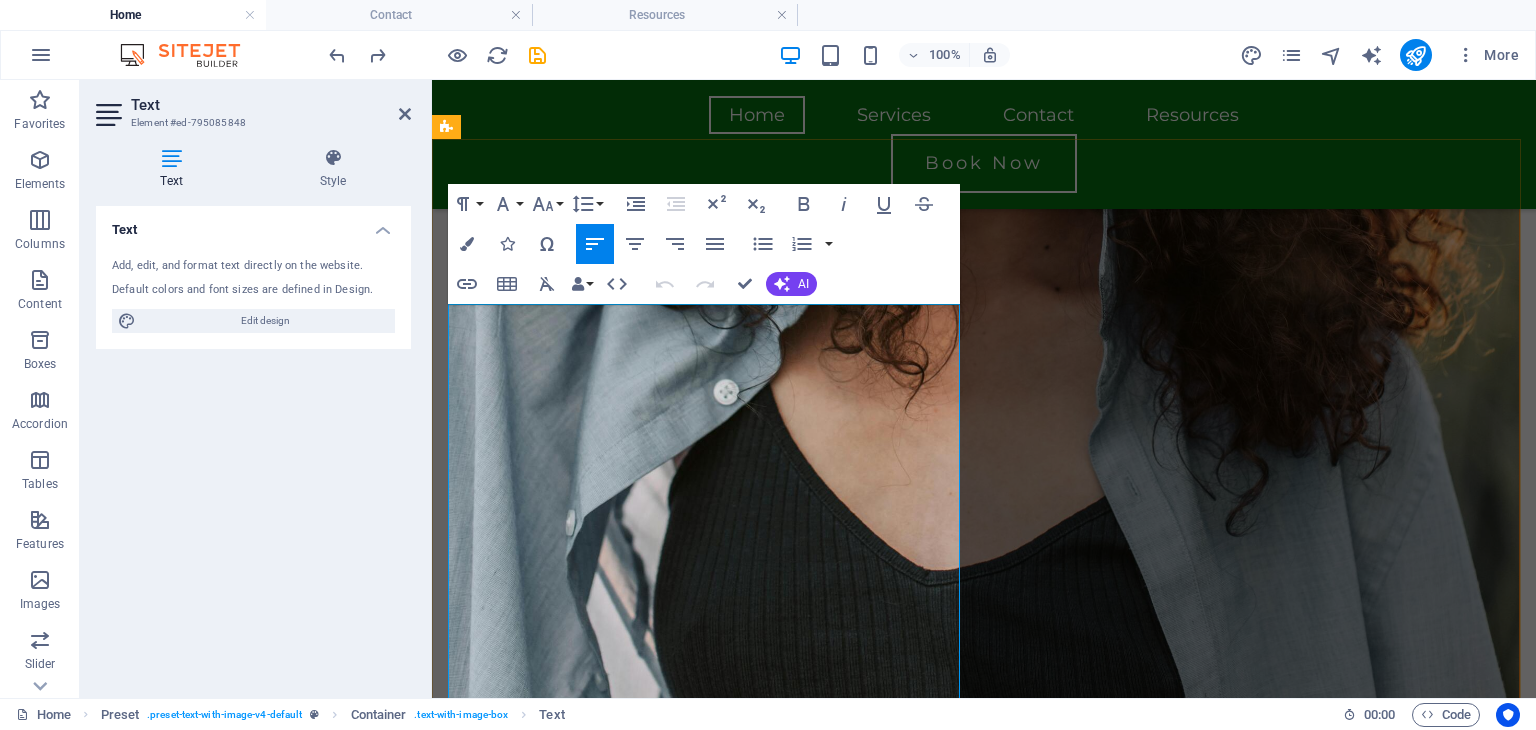click on "Hi there! My name is [FIRST] [LAST] and I am a Licensed Clinical Professional Counselor-Intern in [STATE]. I offer virtual therapy sessions for teens and adults navigating" at bounding box center [984, 4110] 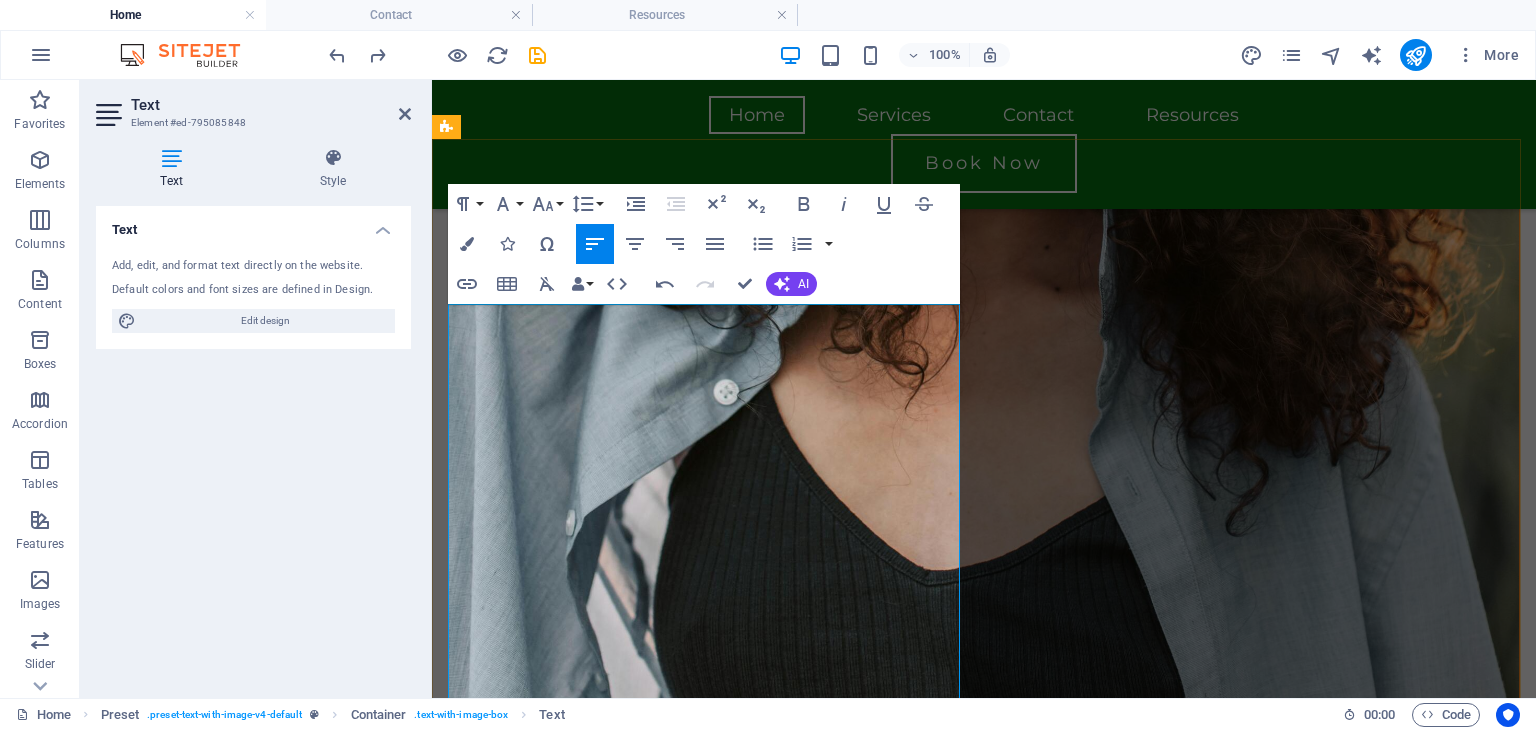 click on "anxiety" at bounding box center (984, 4164) 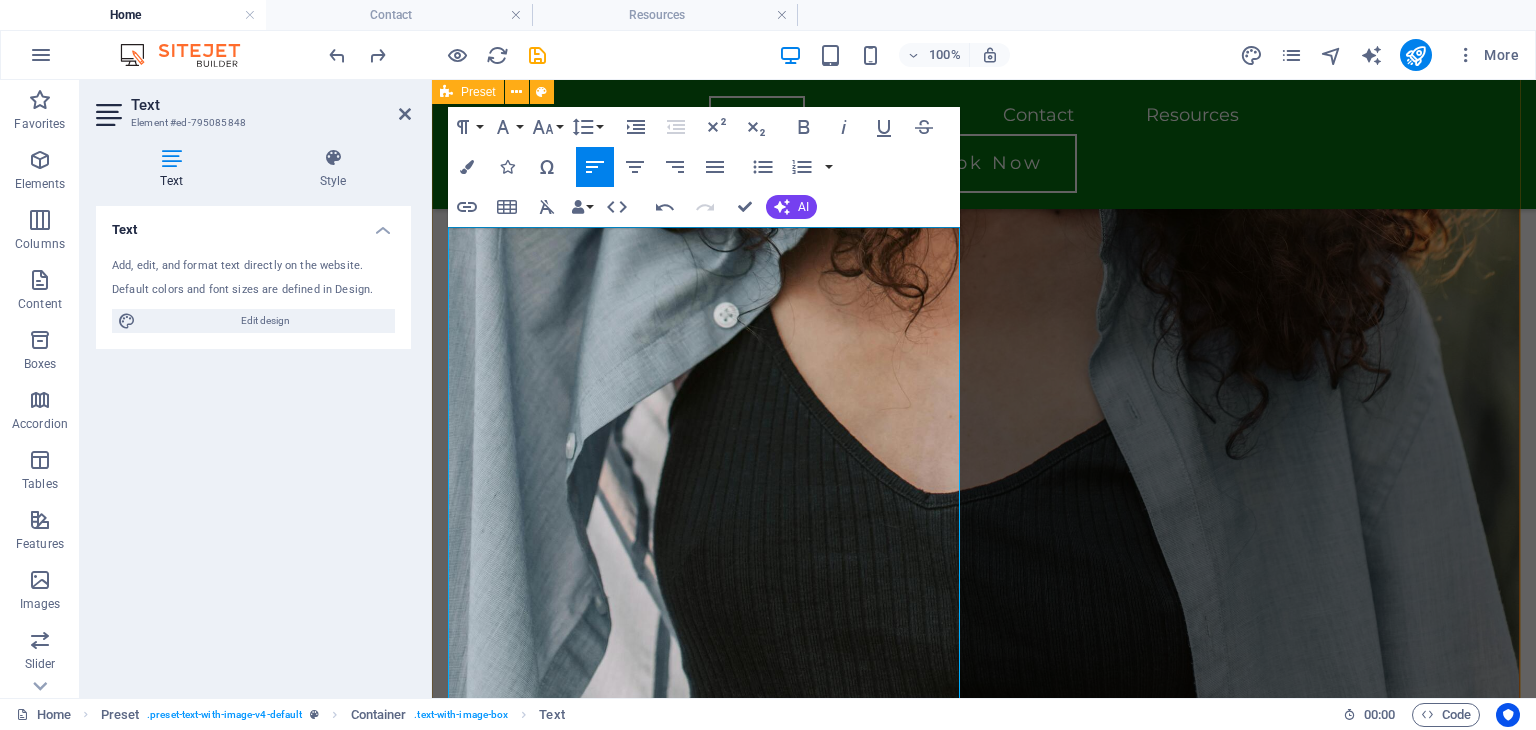 drag, startPoint x: 678, startPoint y: 609, endPoint x: 440, endPoint y: 428, distance: 299.00668 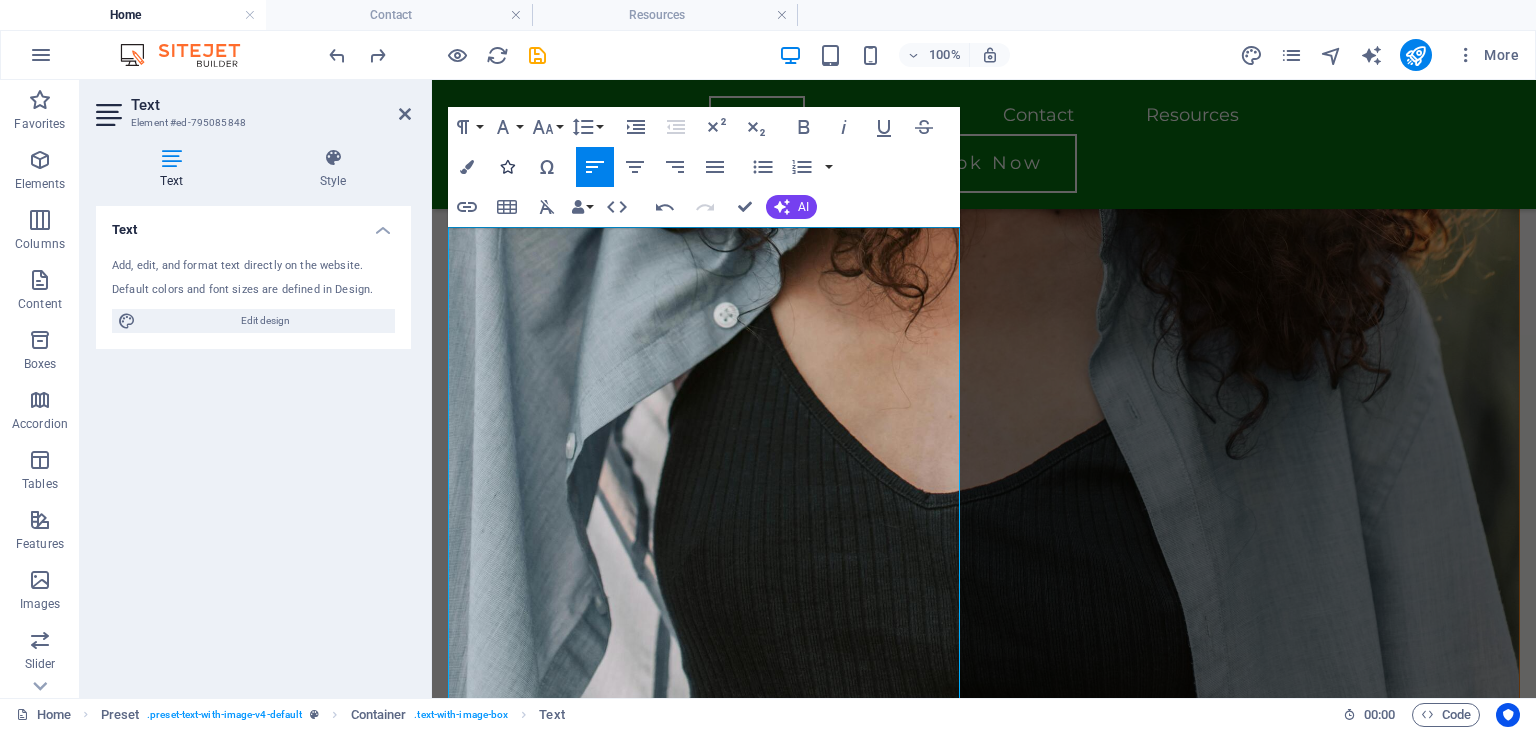 click at bounding box center [507, 167] 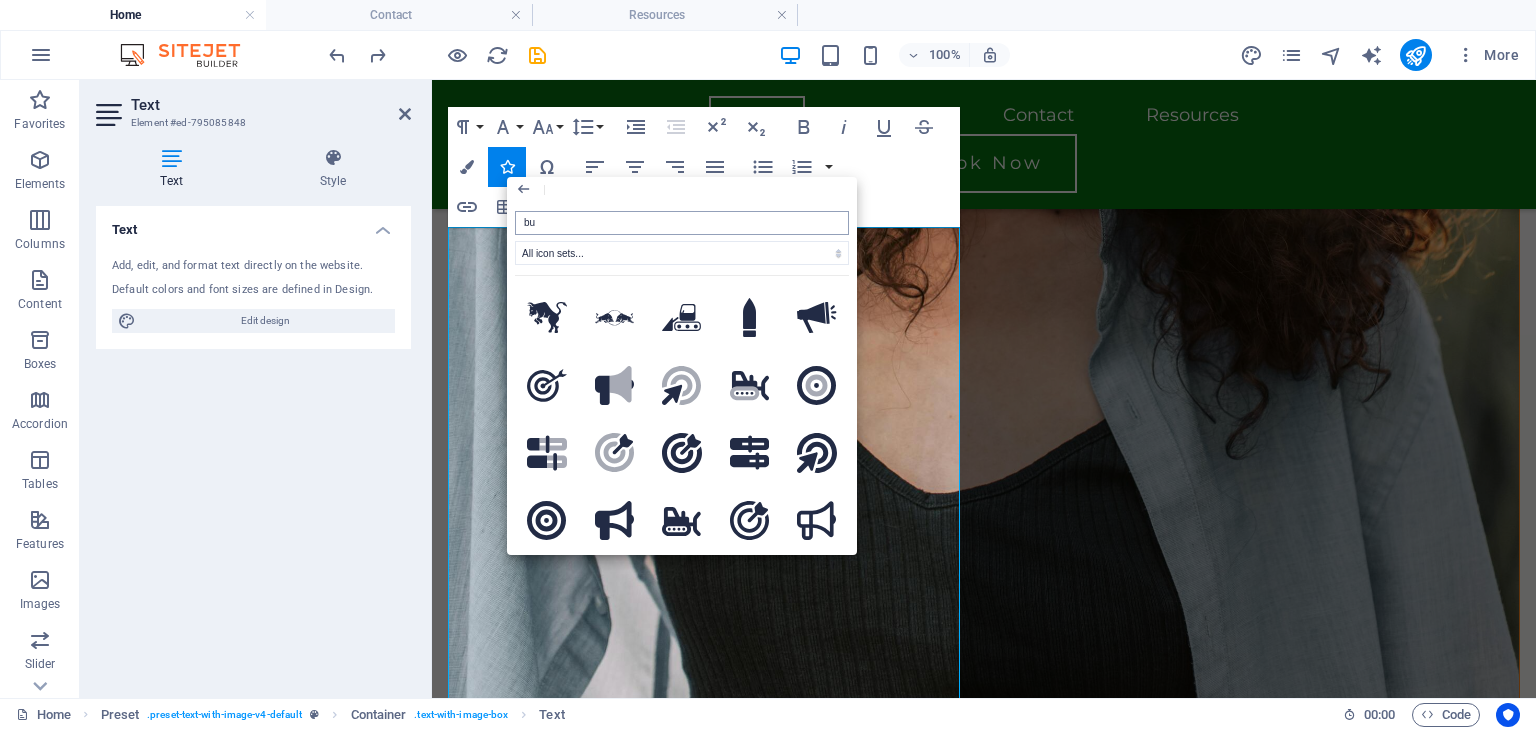 type on "b" 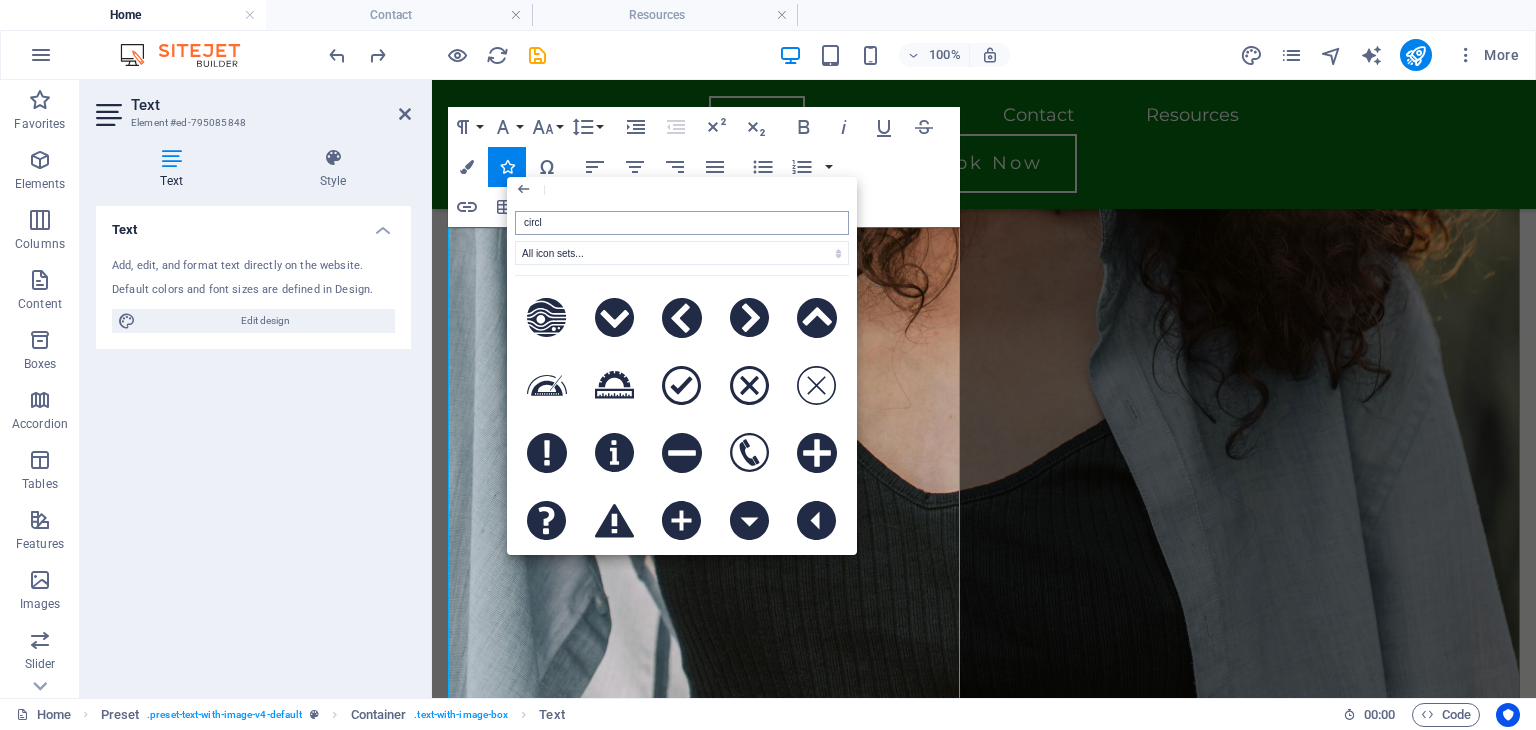 type on "circle" 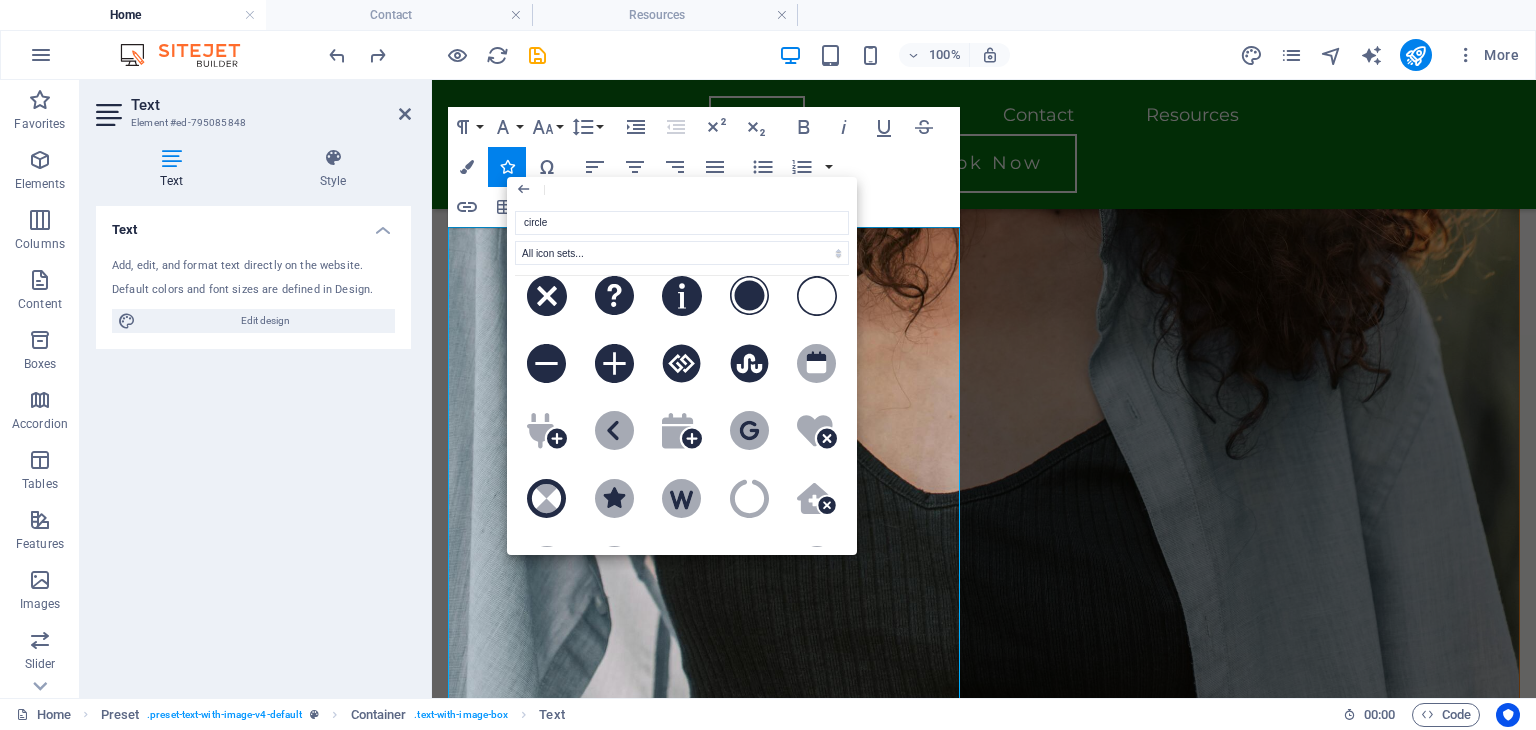 scroll, scrollTop: 327, scrollLeft: 0, axis: vertical 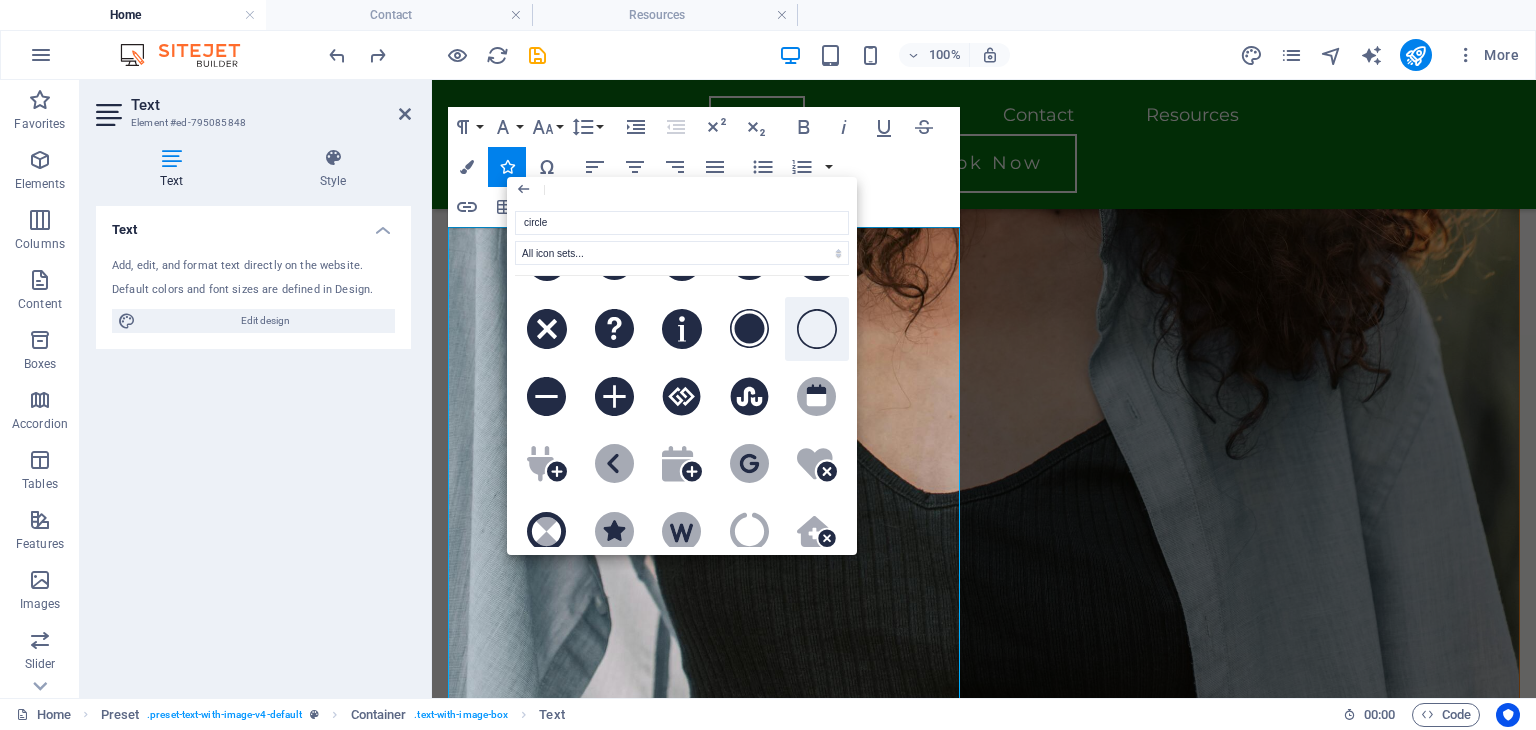 click 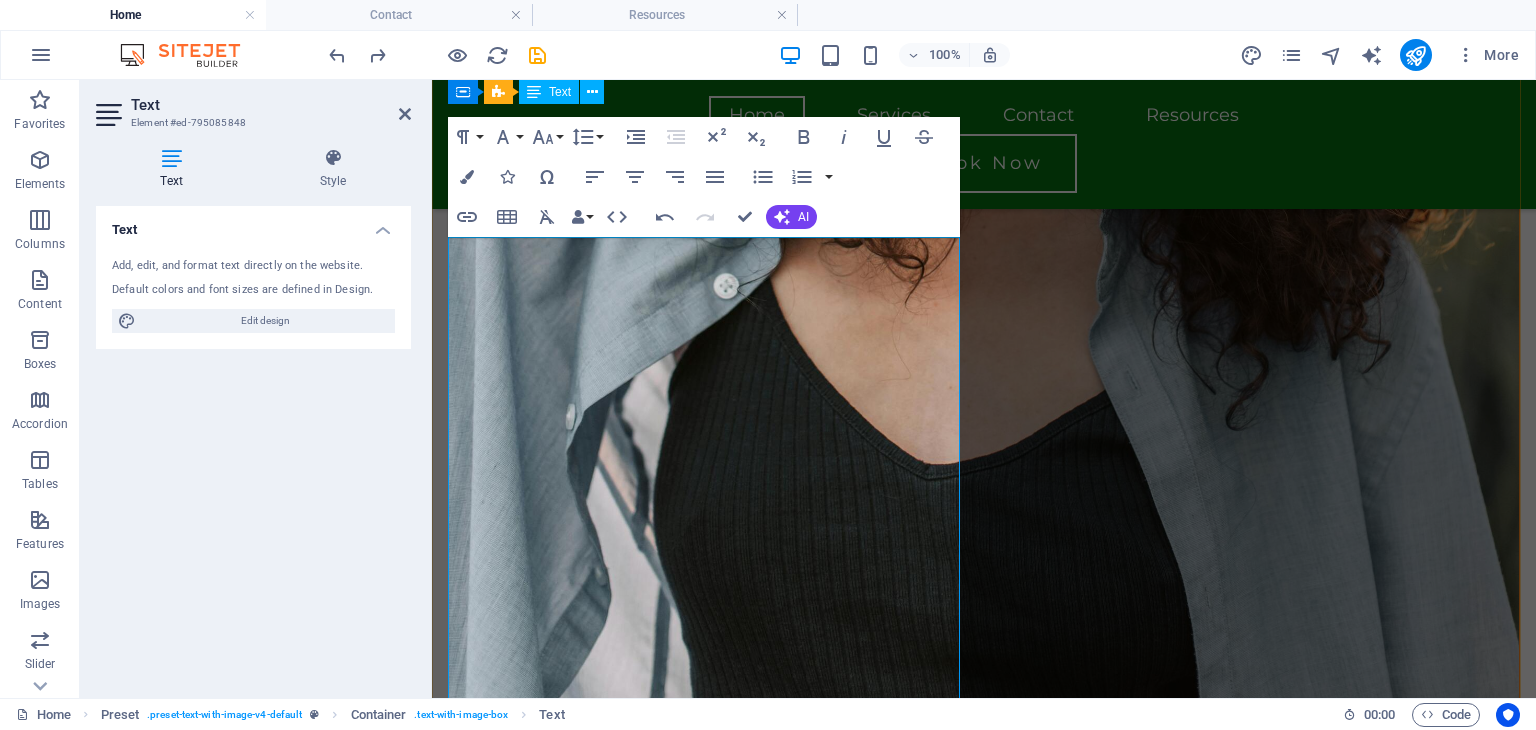 scroll, scrollTop: 2286, scrollLeft: 0, axis: vertical 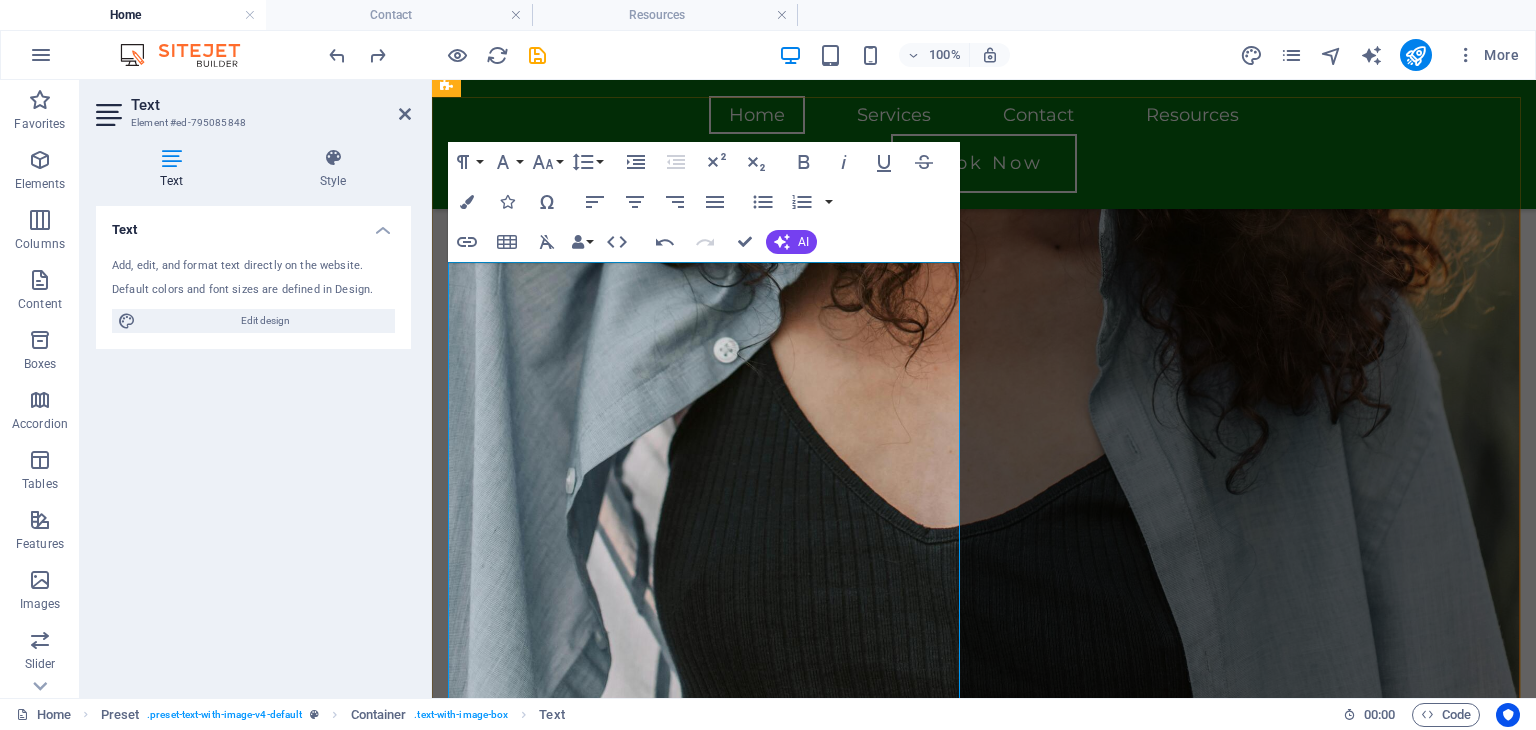 click at bounding box center [984, 4717] 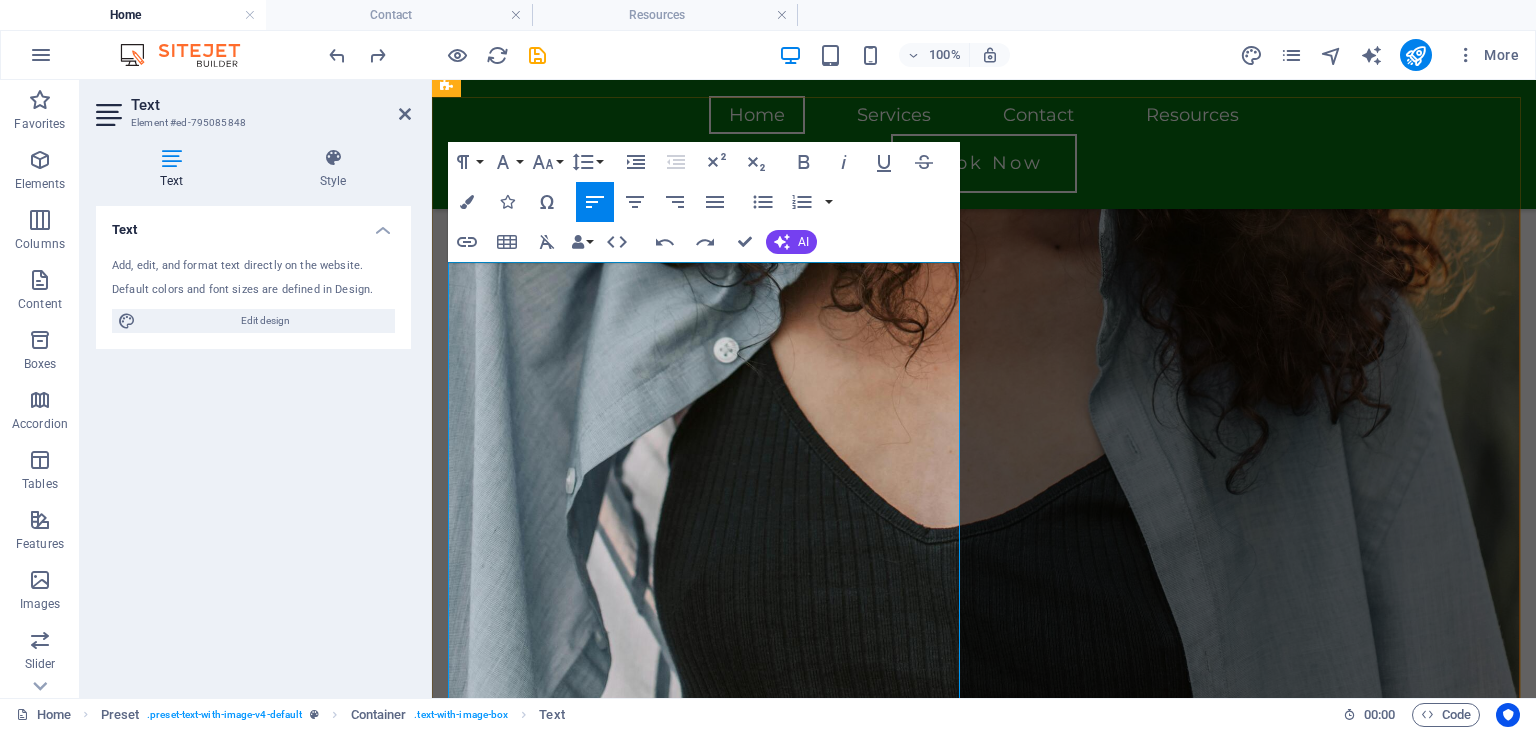 click on "generational trauma" at bounding box center (984, 4302) 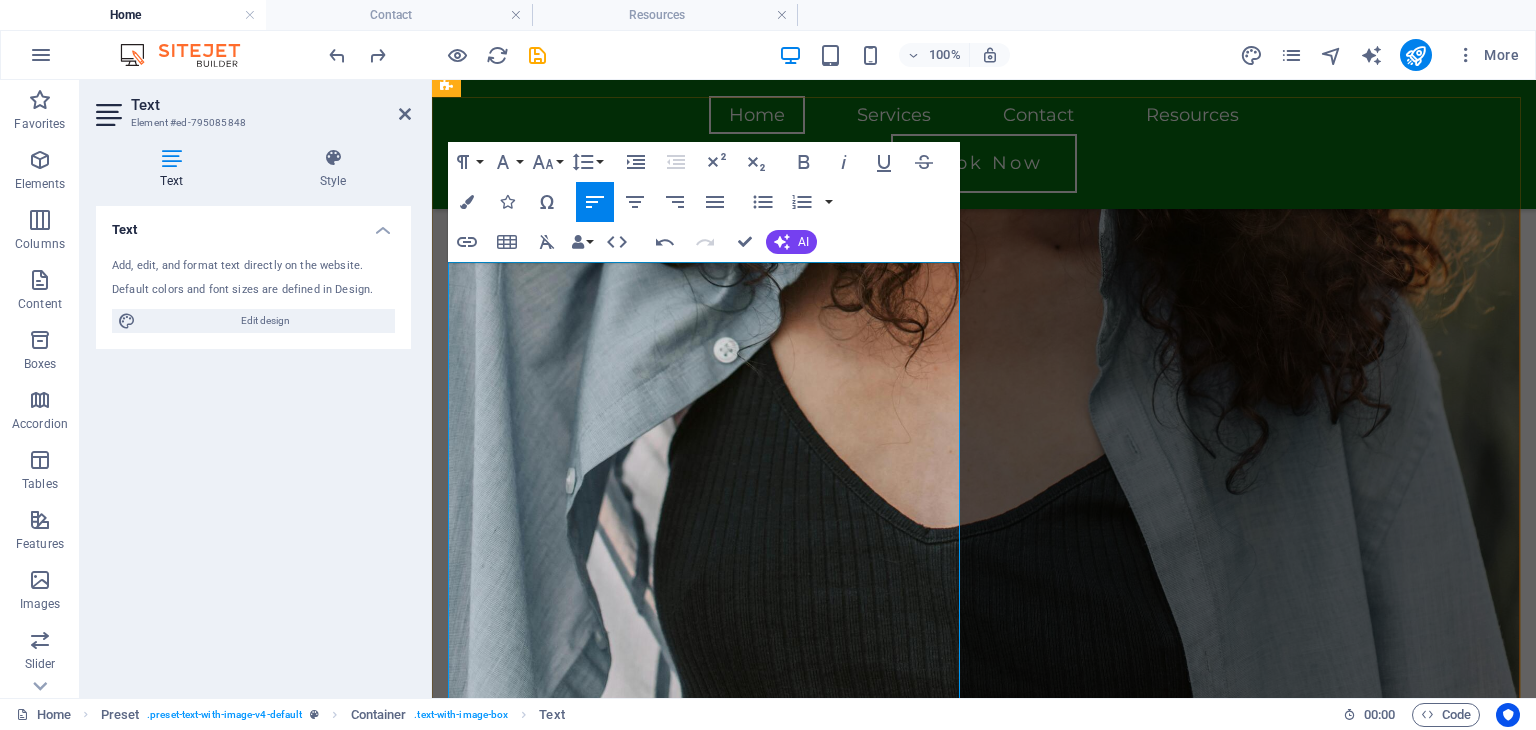 click on "My approach is warm, collaborative, and tailored to you. I aim to create a space where you feel seen and heard, and am not afraid to be direct and honest when needed." at bounding box center (984, 4410) 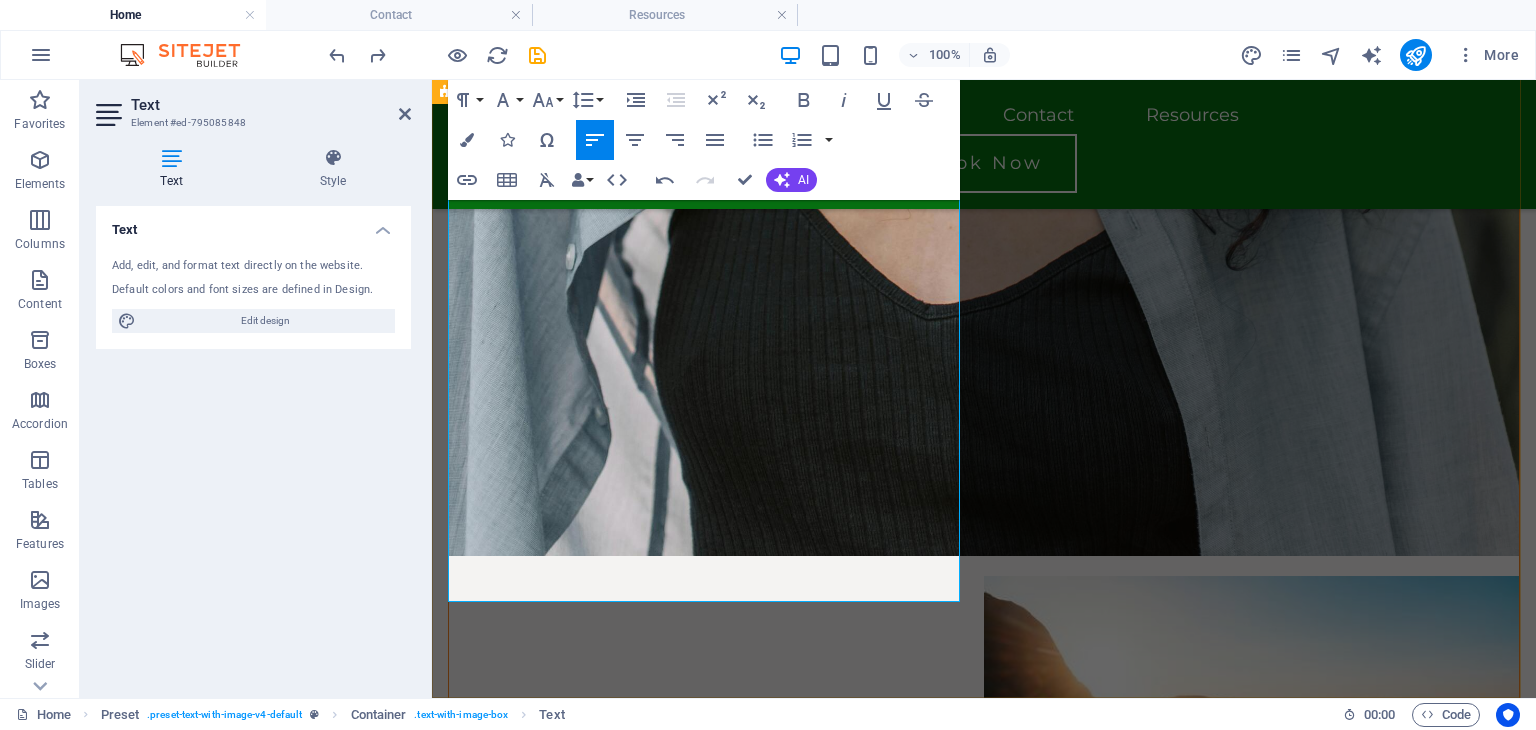 scroll, scrollTop: 2491, scrollLeft: 0, axis: vertical 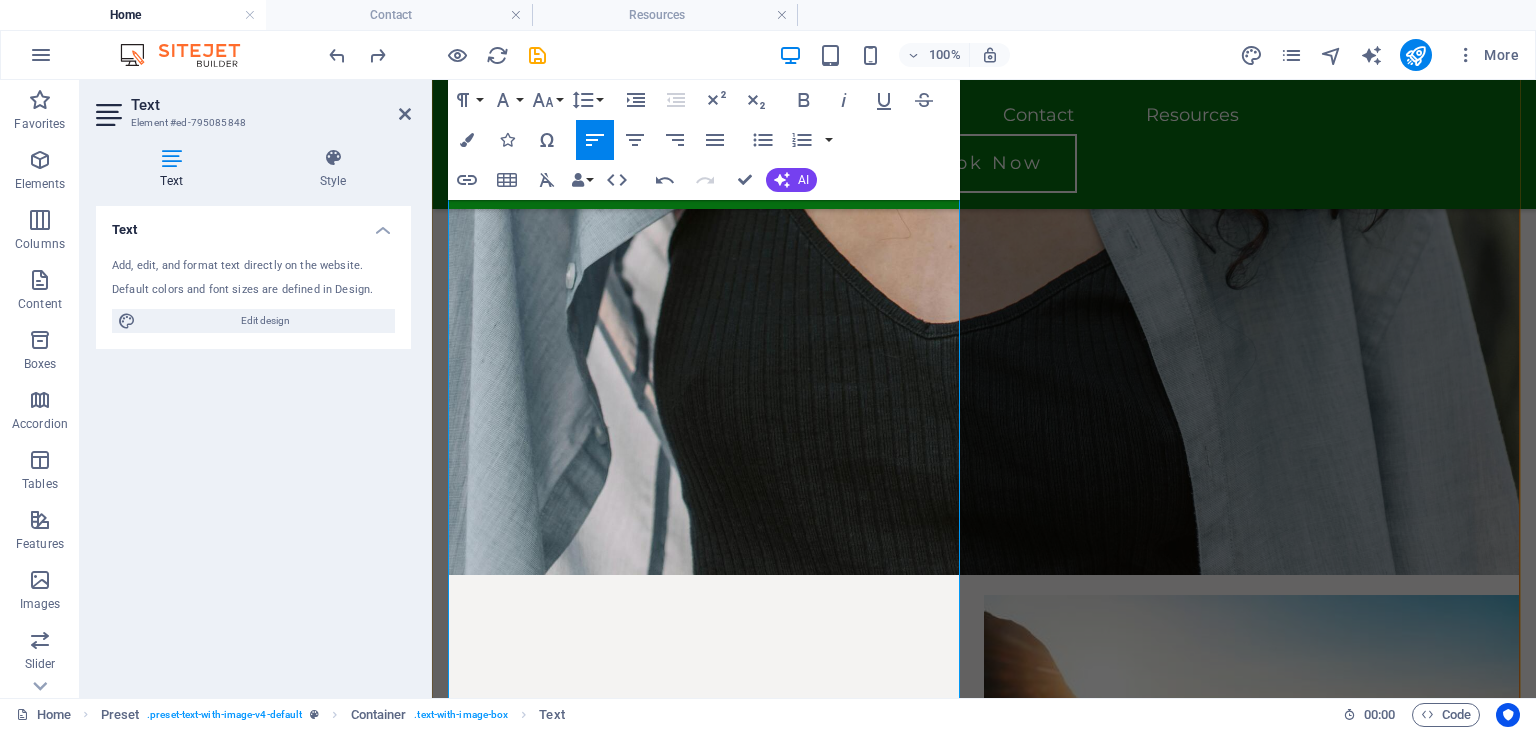 click at bounding box center (984, 4133) 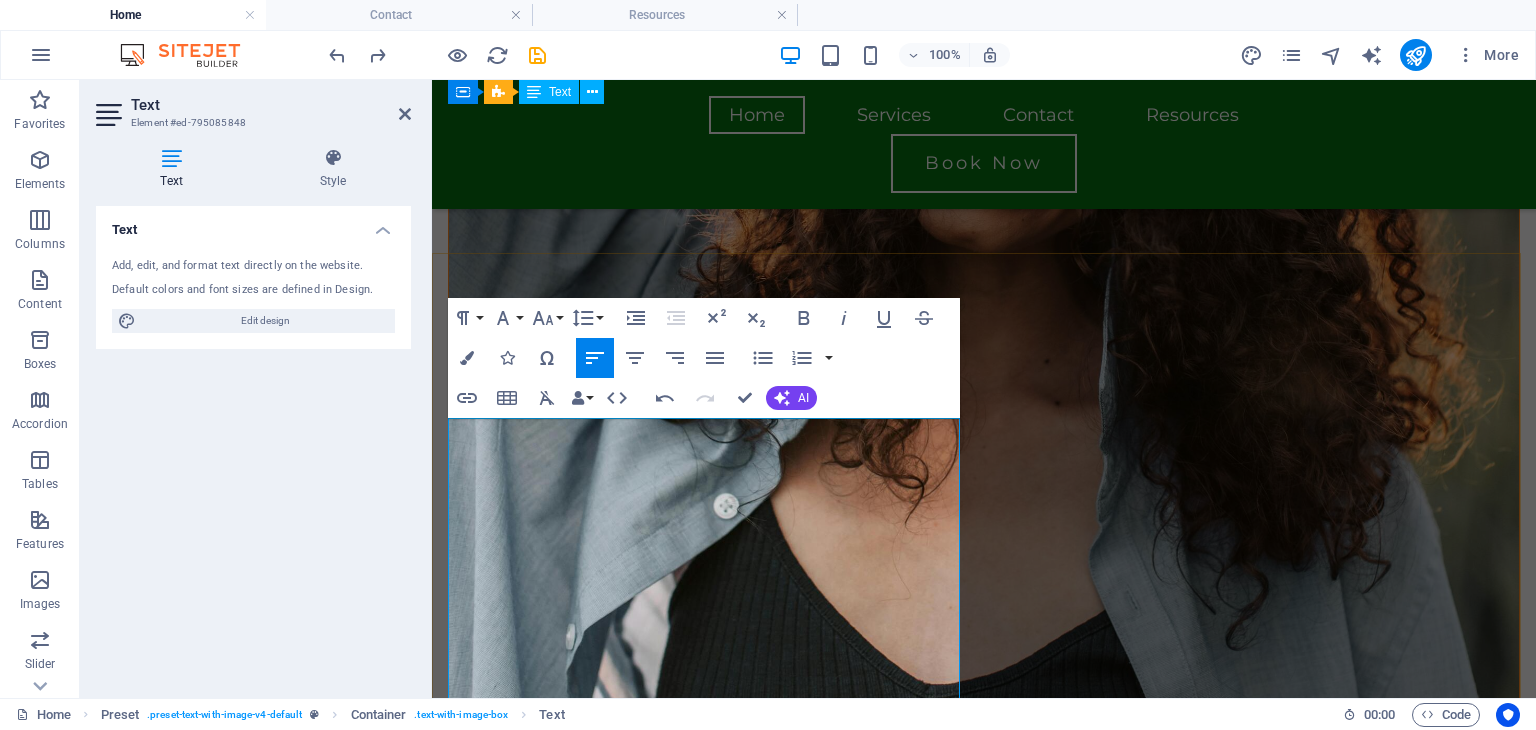 scroll, scrollTop: 2131, scrollLeft: 0, axis: vertical 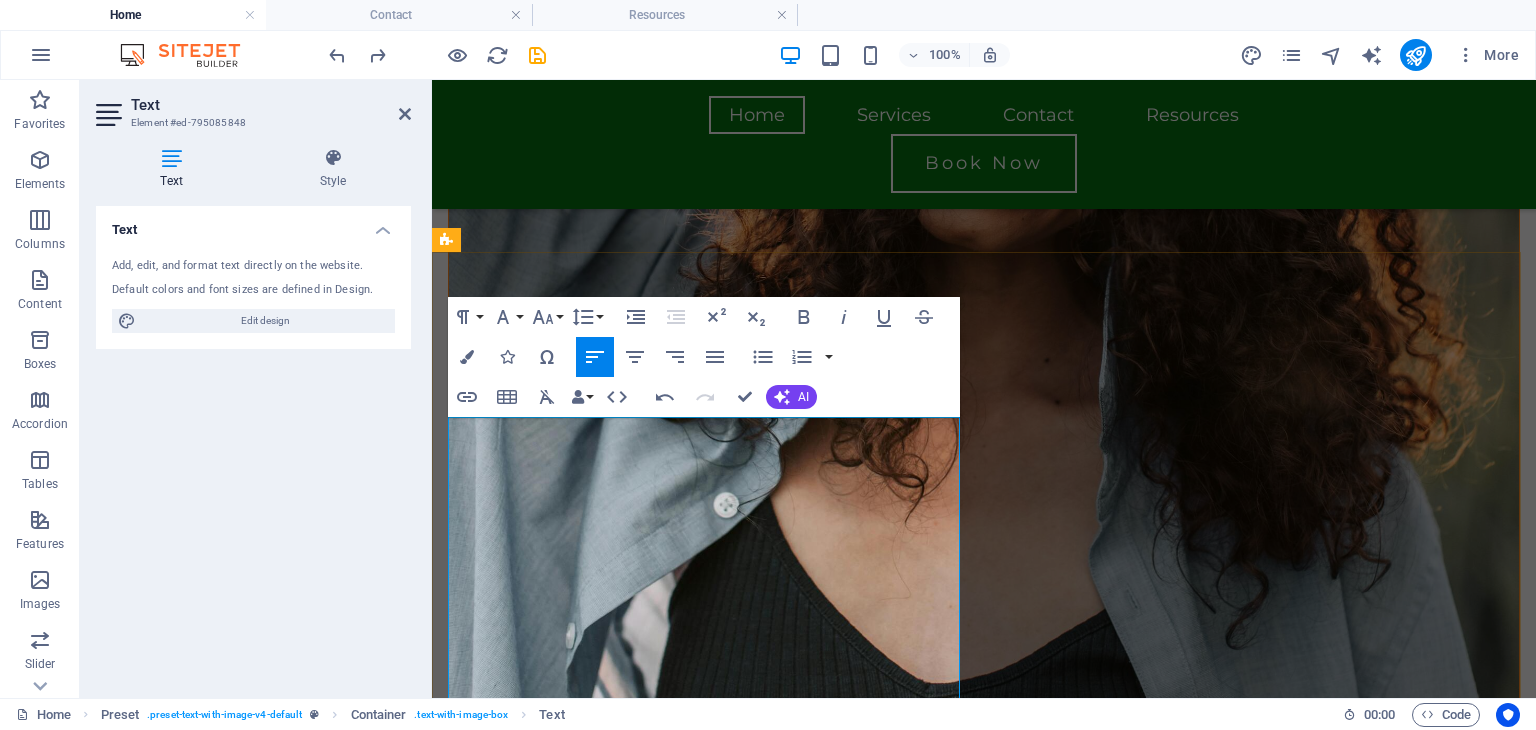 click on "Hi there! My name is [FIRST] [LAST] and I am a Licensed Clinical Professional Counselor-Intern in Nevada. I offer virtual therapy sessions for teens and adults navigating:" at bounding box center (984, 4223) 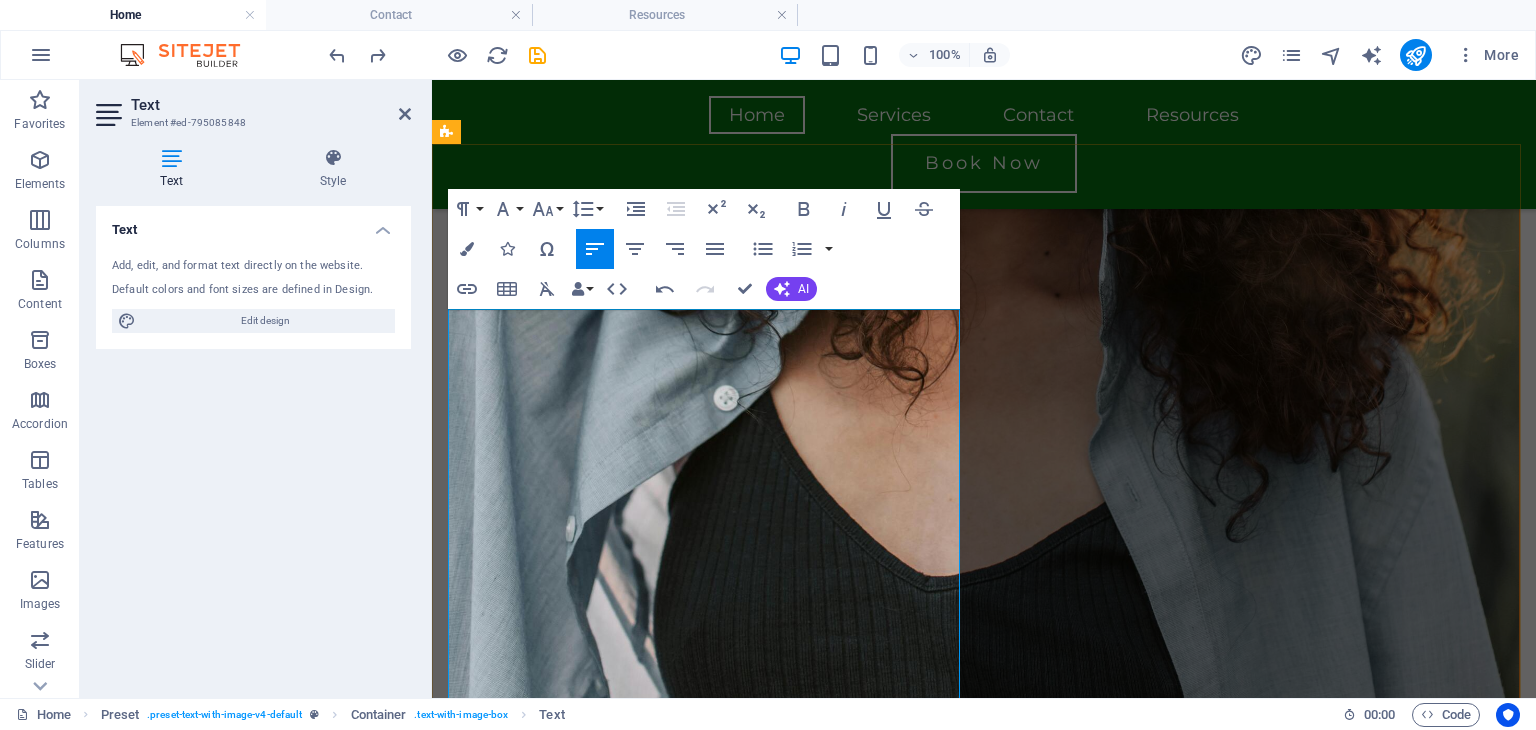 scroll, scrollTop: 2241, scrollLeft: 0, axis: vertical 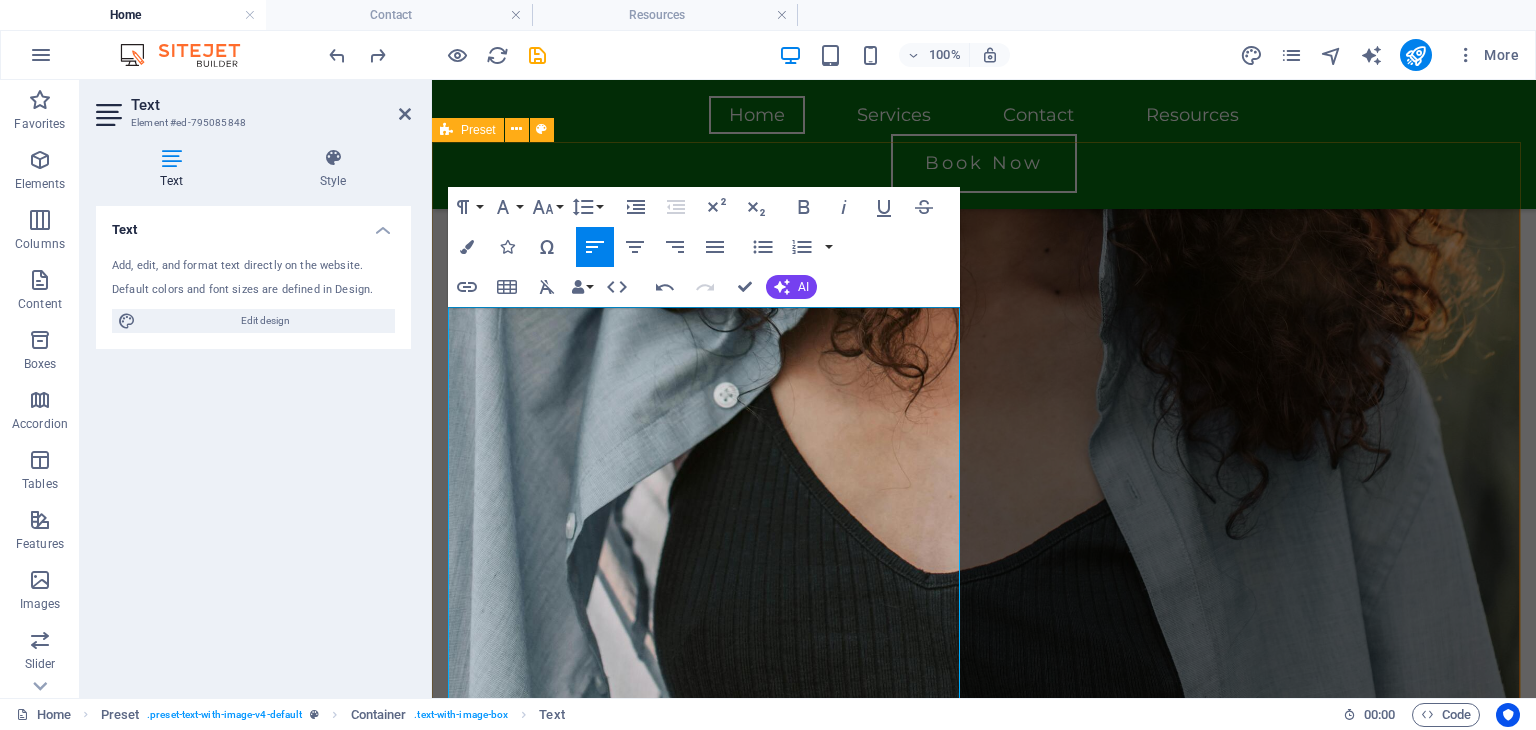 drag, startPoint x: 692, startPoint y: 660, endPoint x: 445, endPoint y: 480, distance: 305.62885 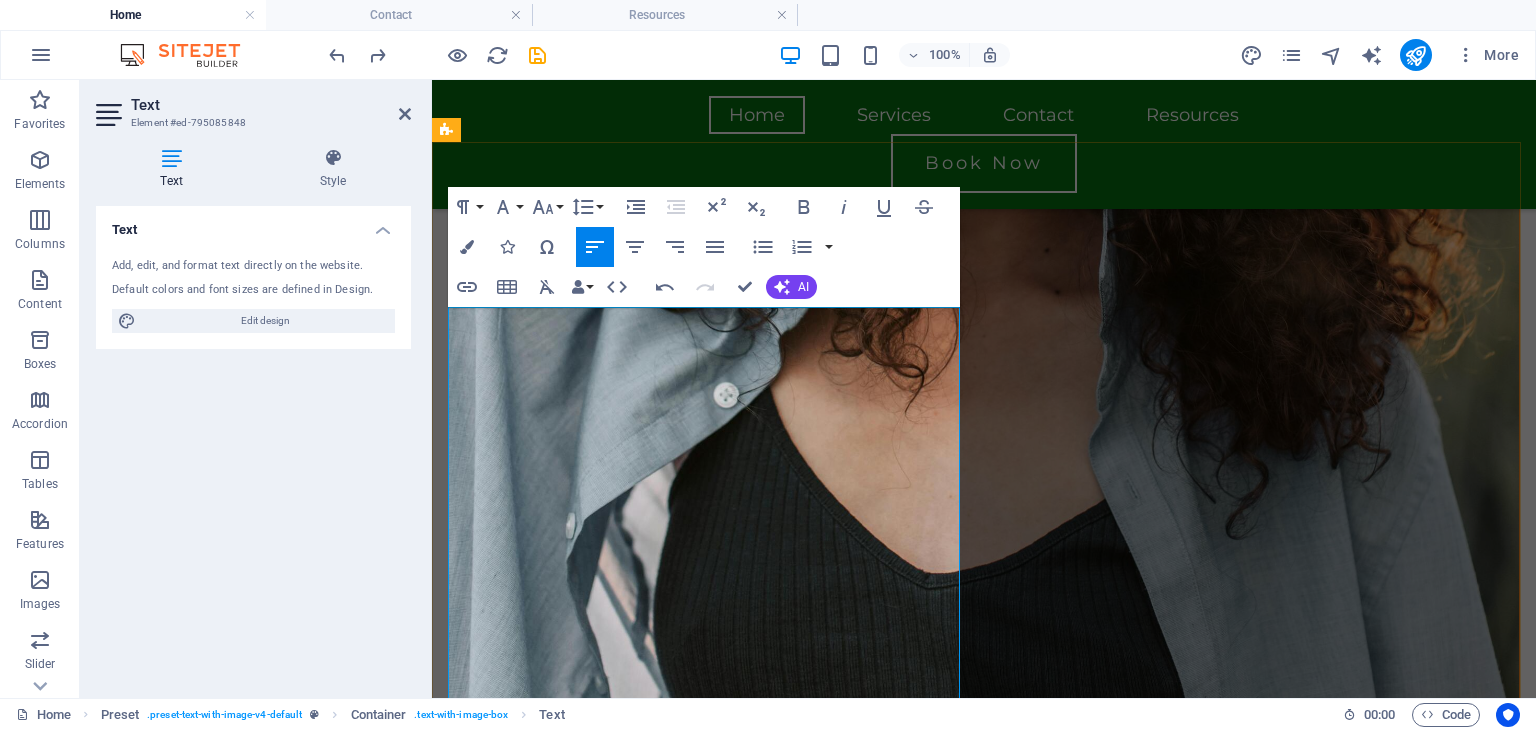 click on "Hi there! My name is [FIRST] [LAST] and I am a Licensed Clinical Professional Counselor-Intern in Nevada. I offer virtual therapy sessions for teens and adults navigating:" at bounding box center (984, 4113) 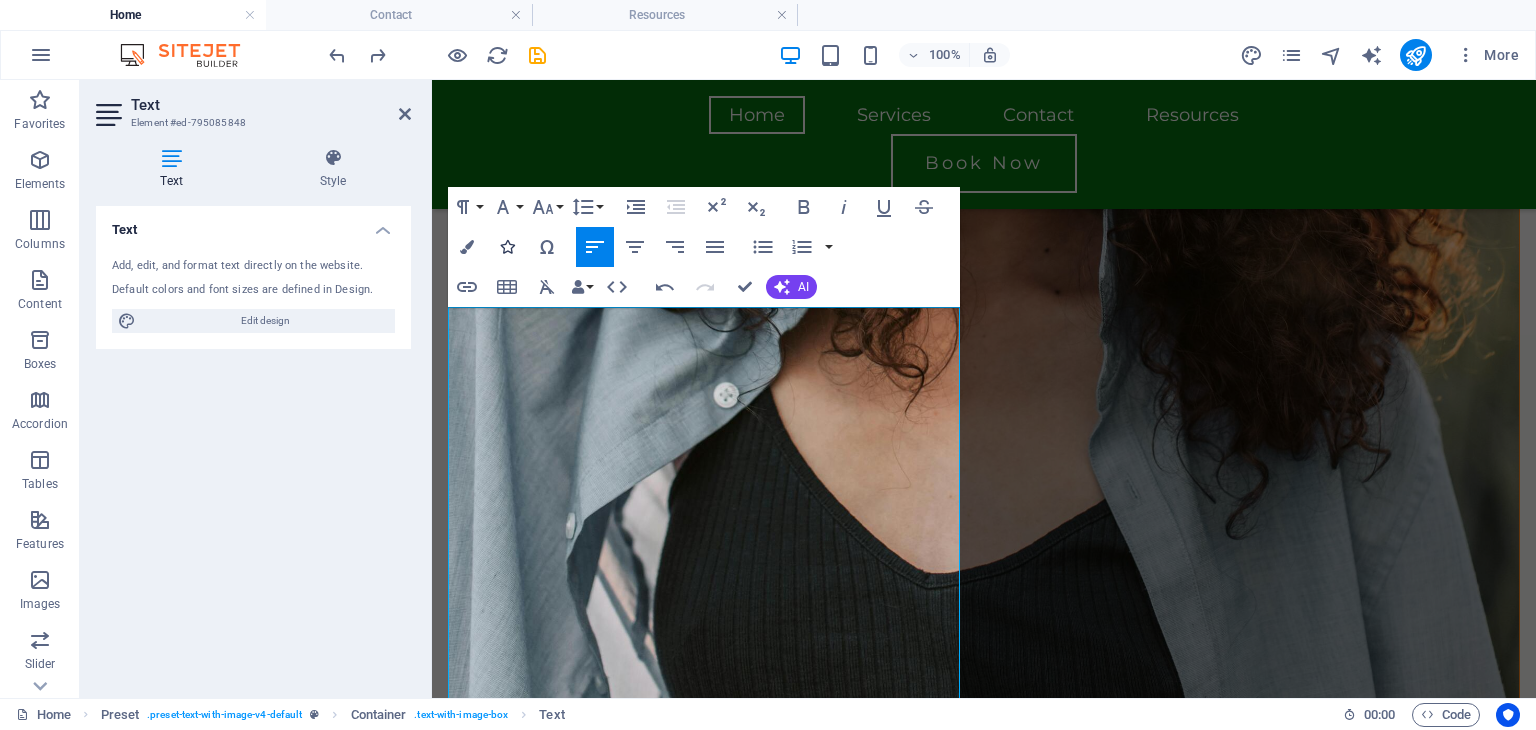 click at bounding box center (507, 247) 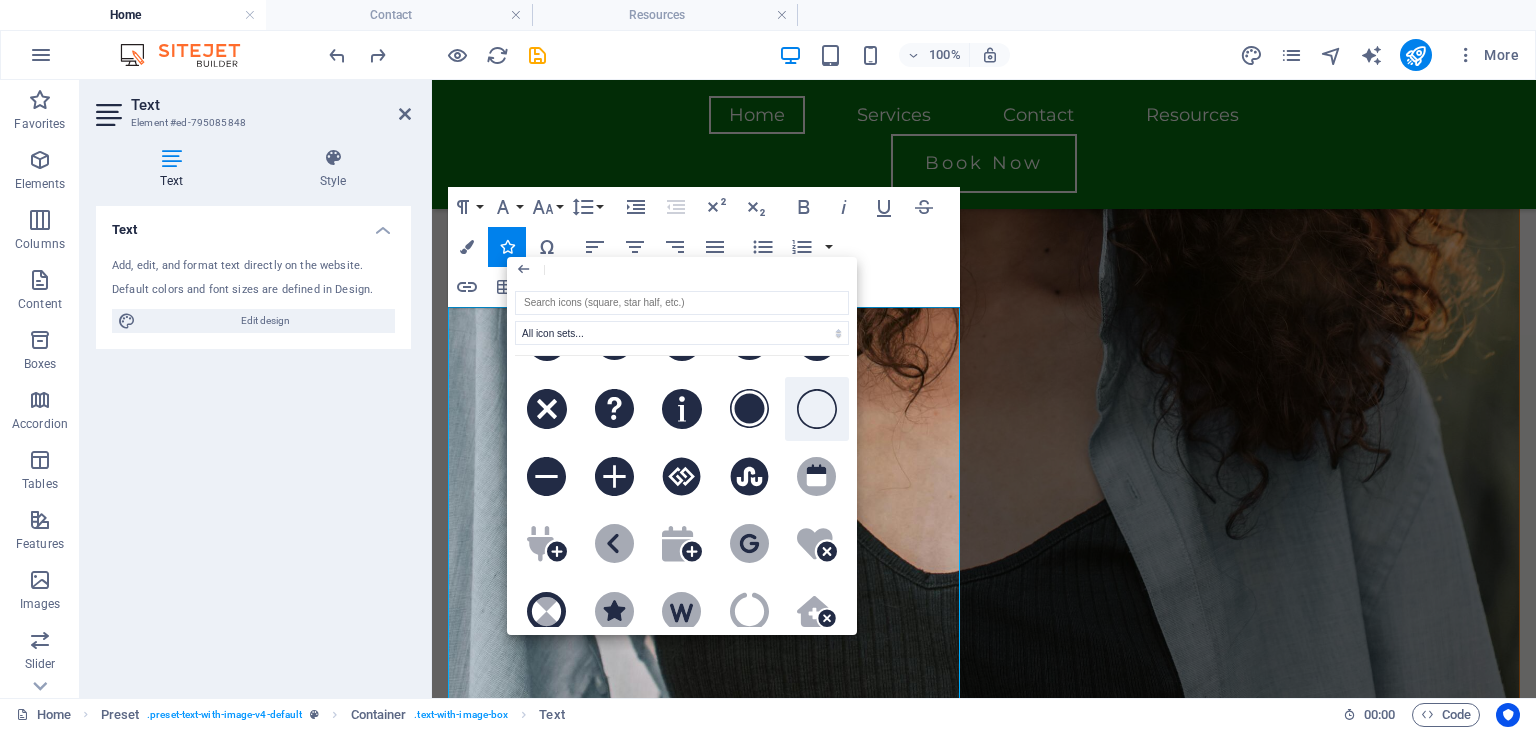 click 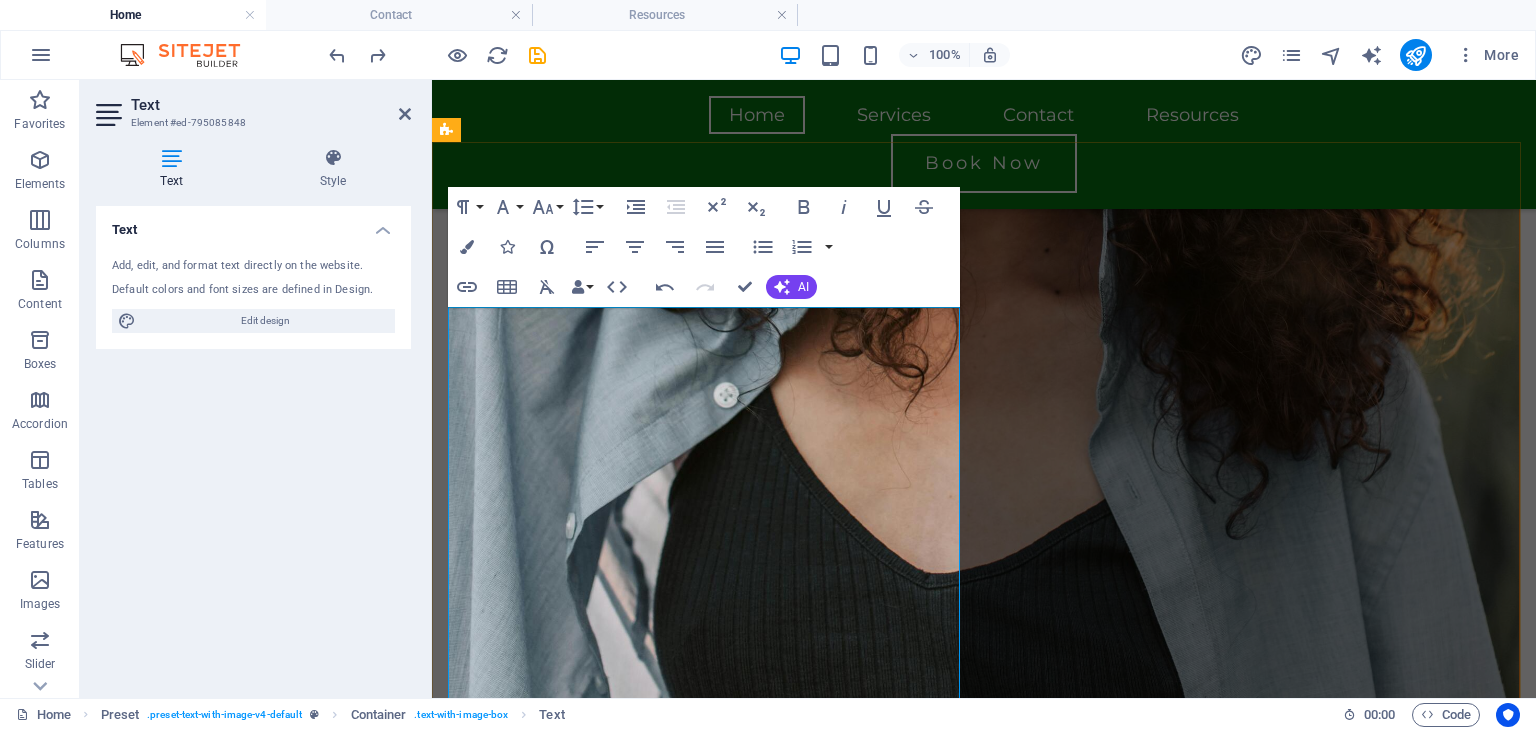 click at bounding box center [984, 4762] 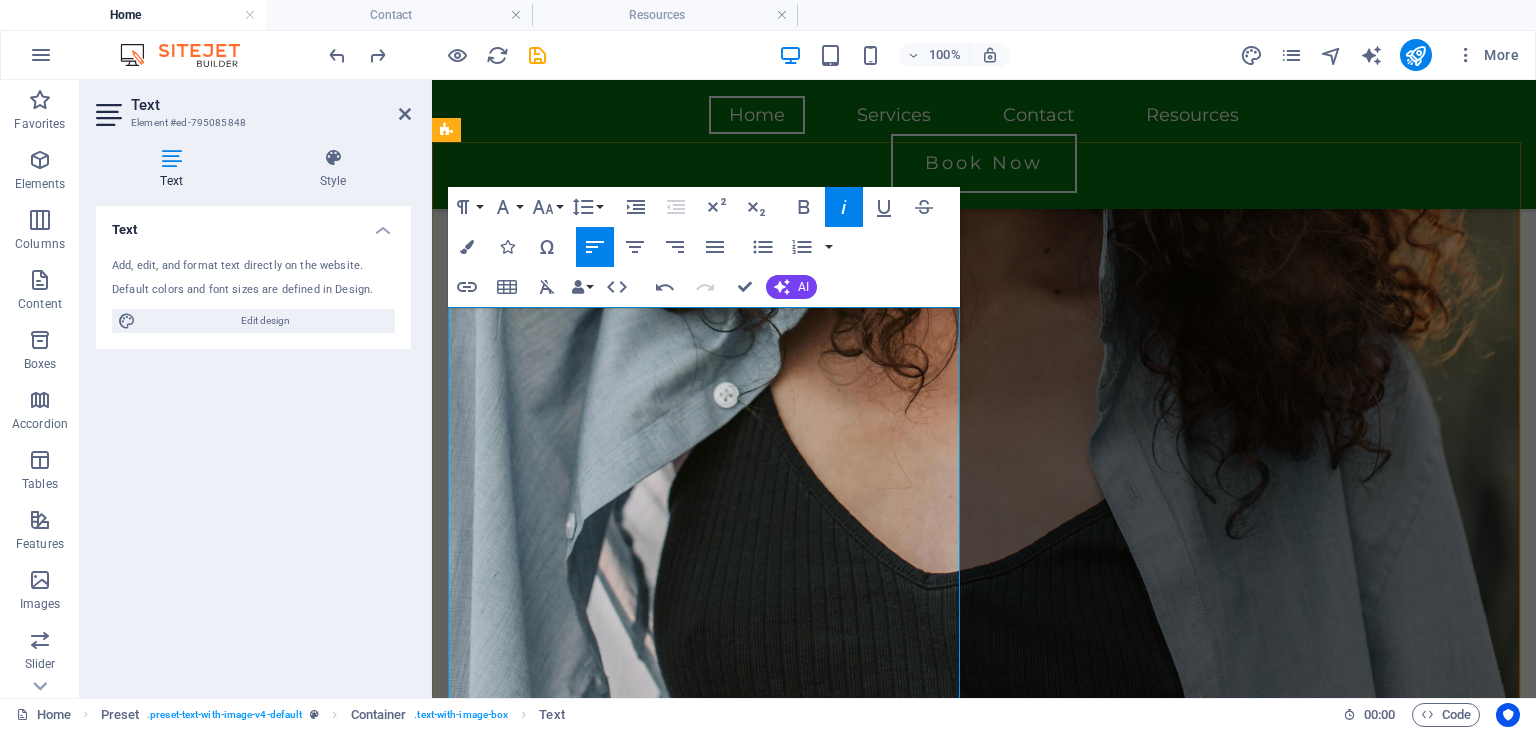 click on "​" at bounding box center [984, 4762] 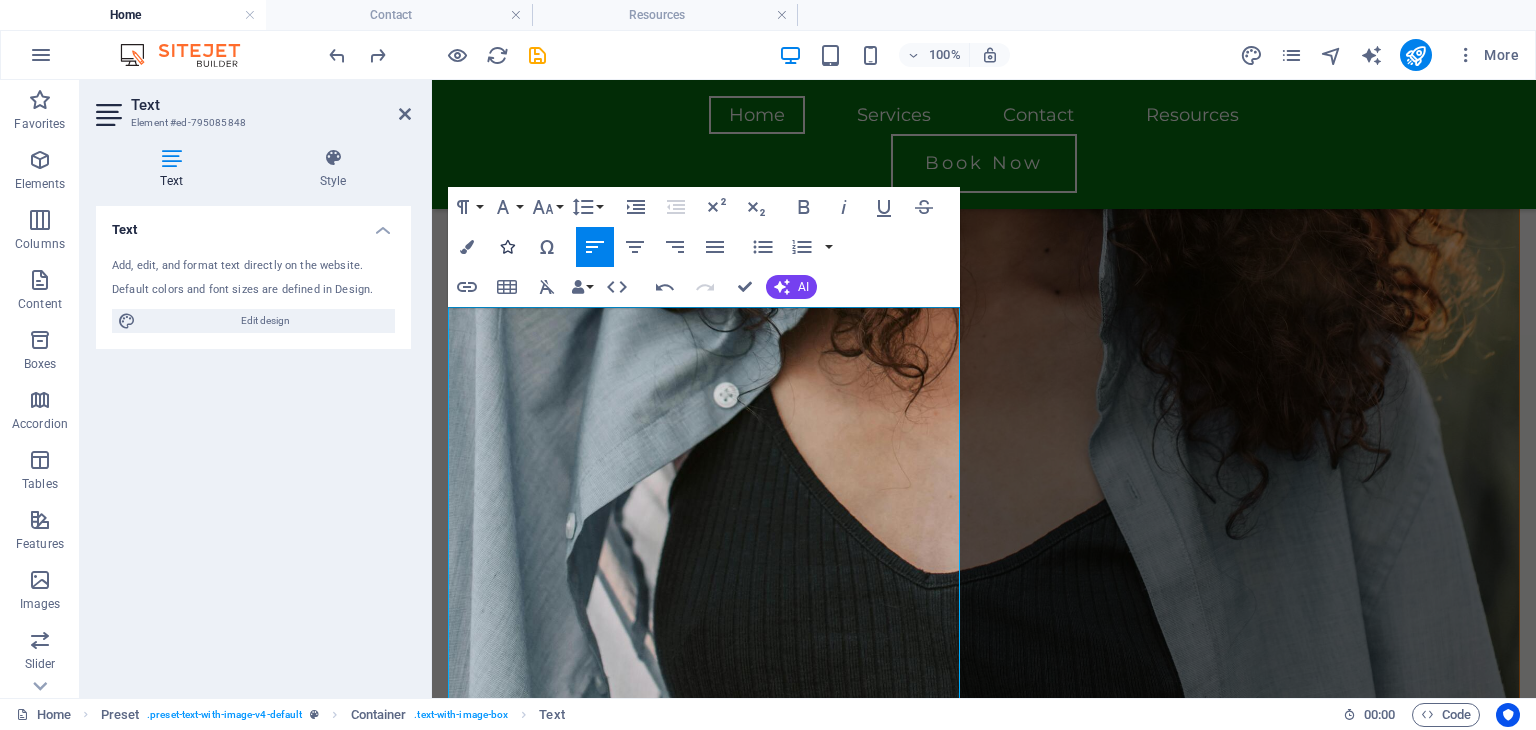 click at bounding box center (507, 247) 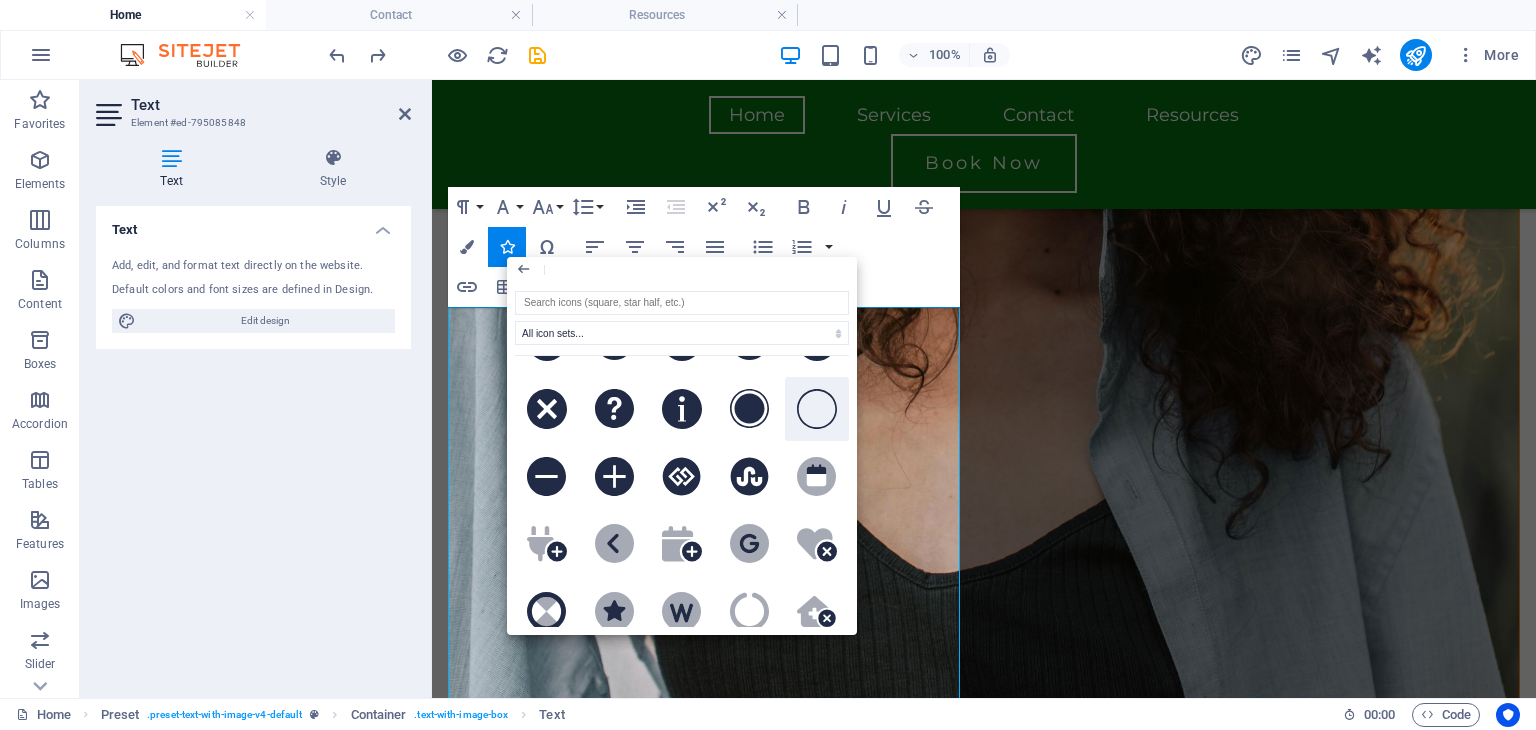 click 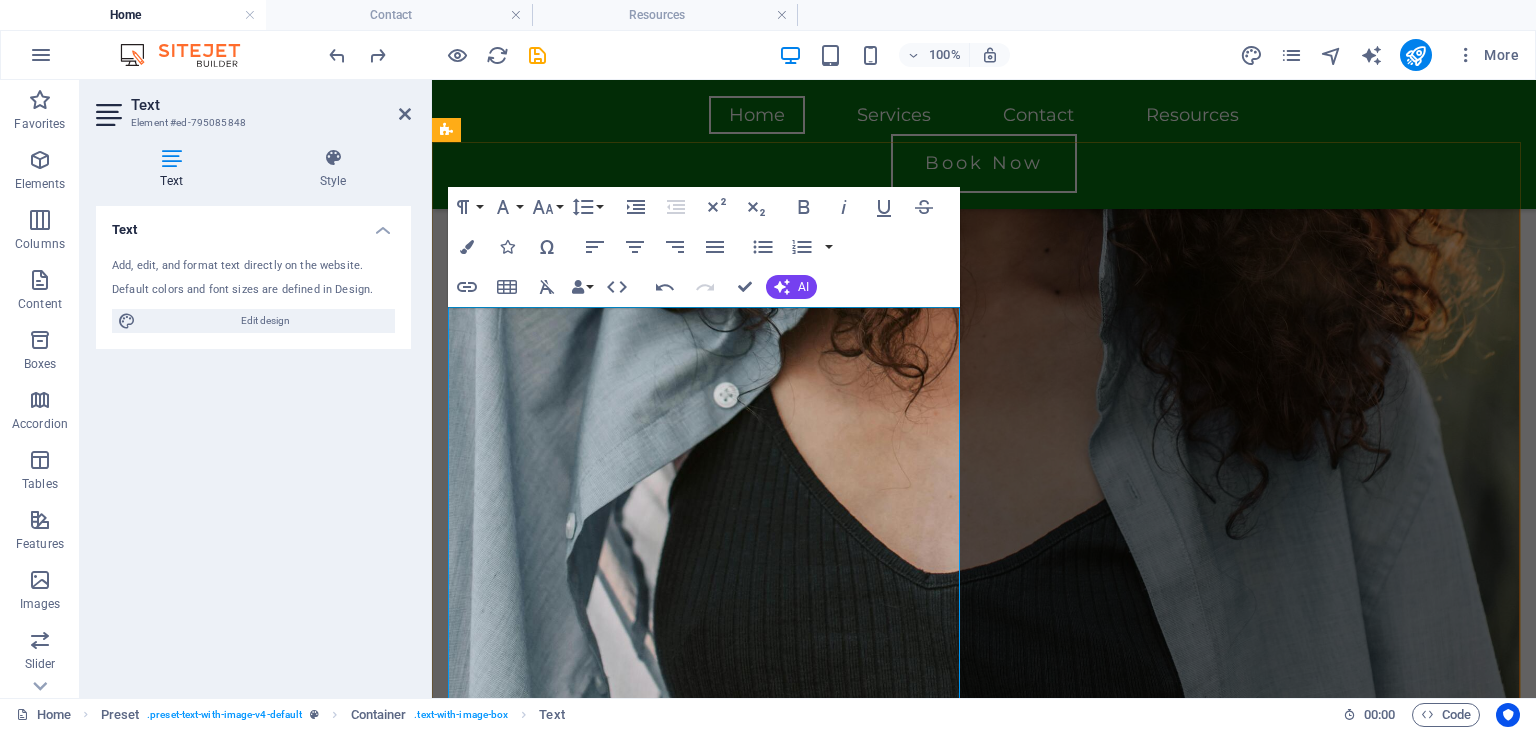 click at bounding box center [984, 5917] 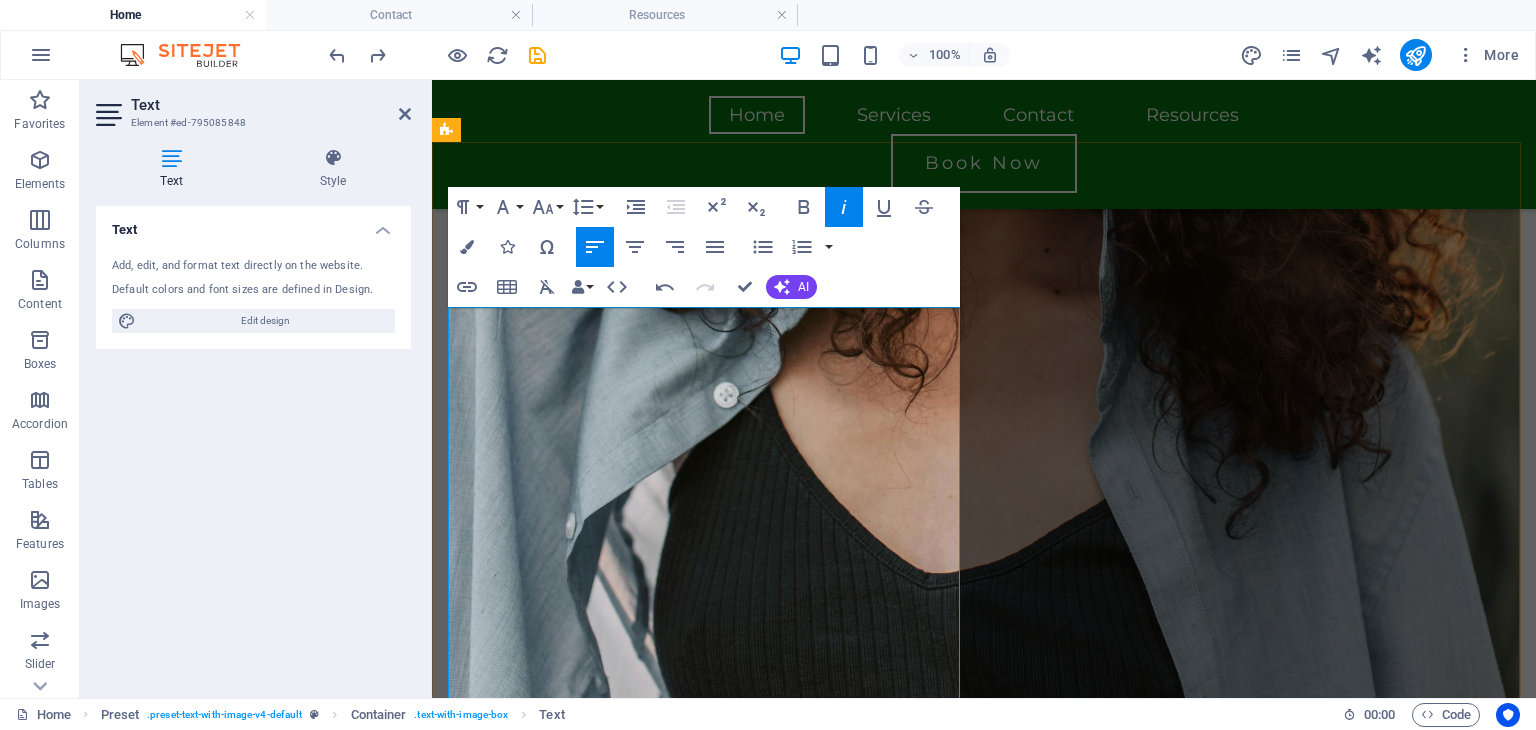click on "​" at bounding box center (984, 5917) 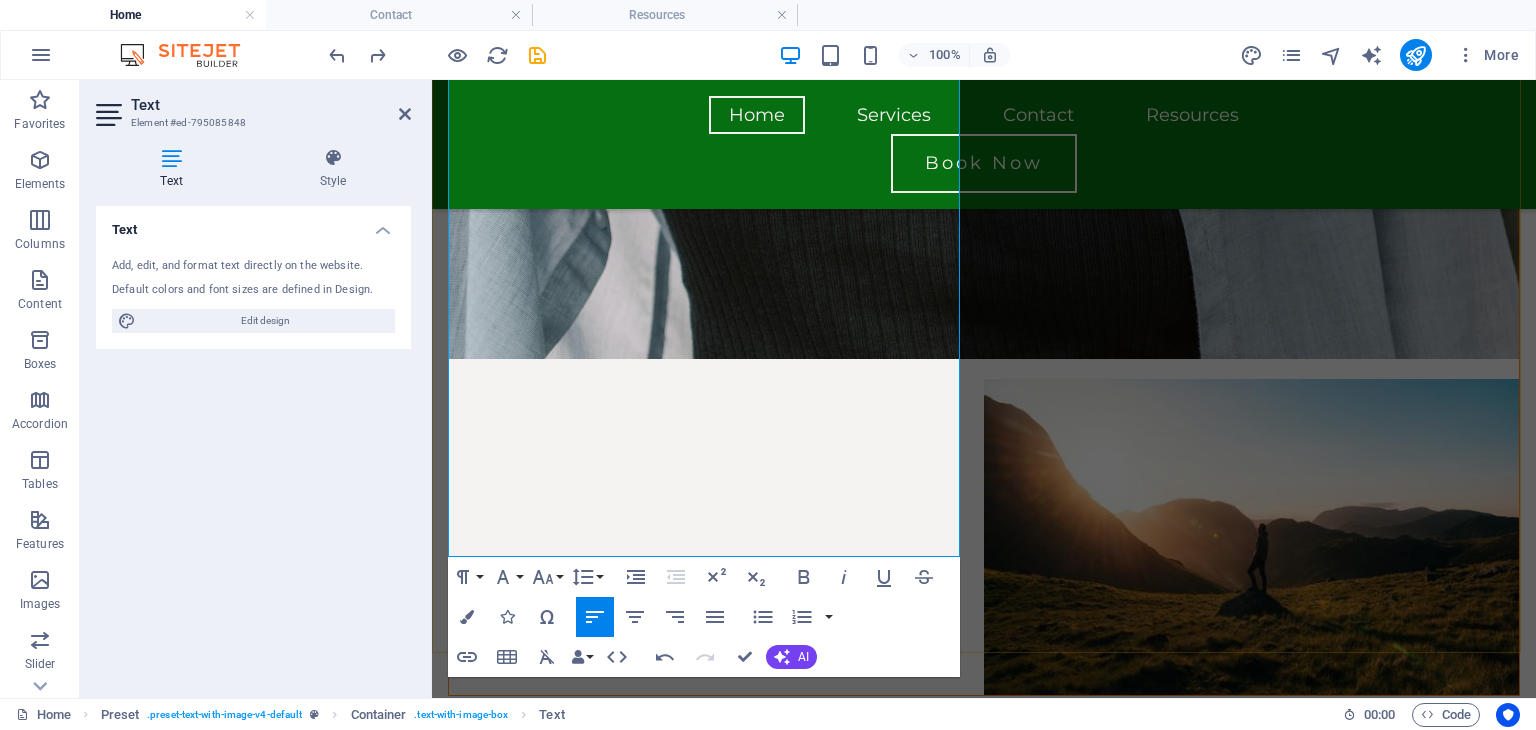 scroll, scrollTop: 2783, scrollLeft: 0, axis: vertical 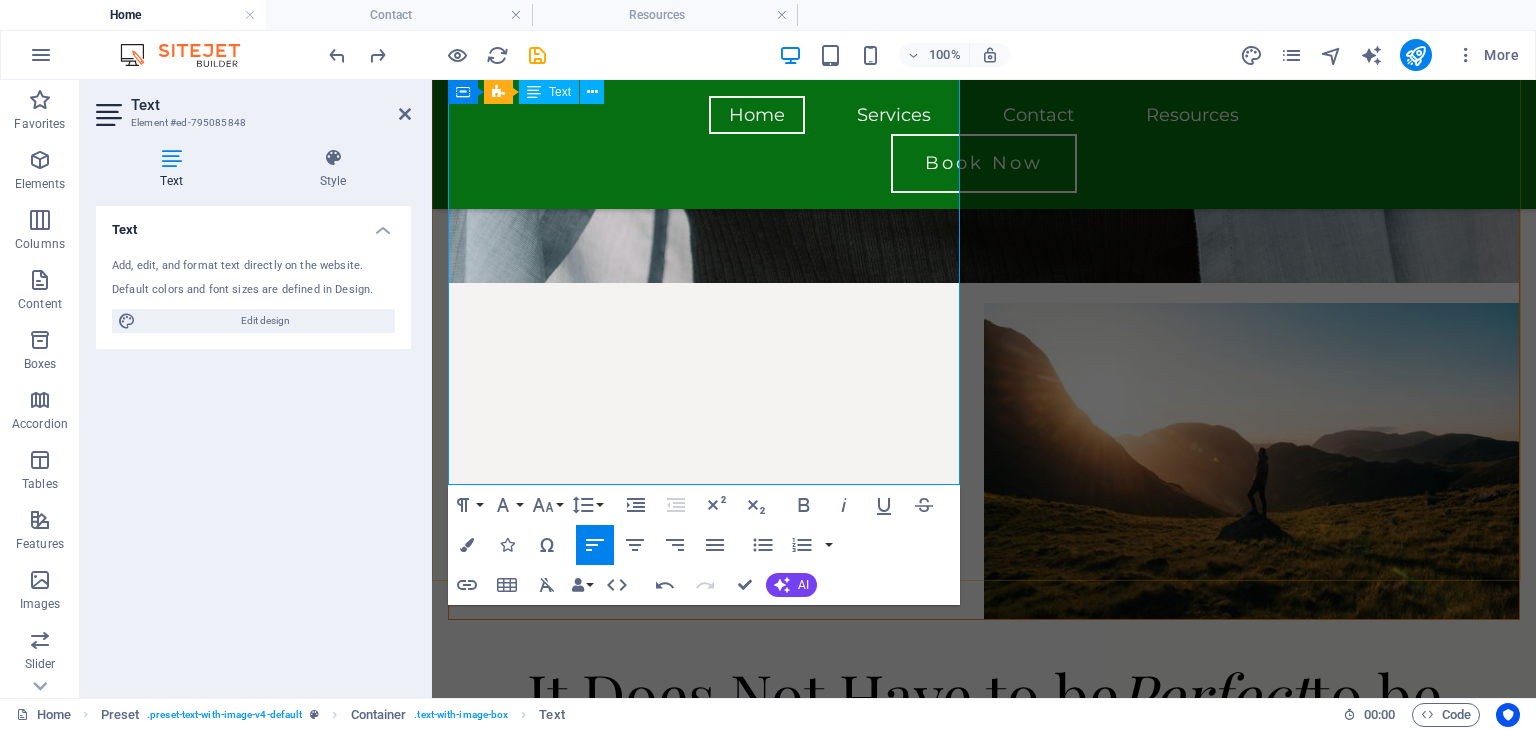 click on "Whether you're managing big emotions or simply need a space to be yourself, I'm here to walk alongside you as you move toward healing, clarity, and connection; all from the comfort of your own space." at bounding box center [984, 6205] 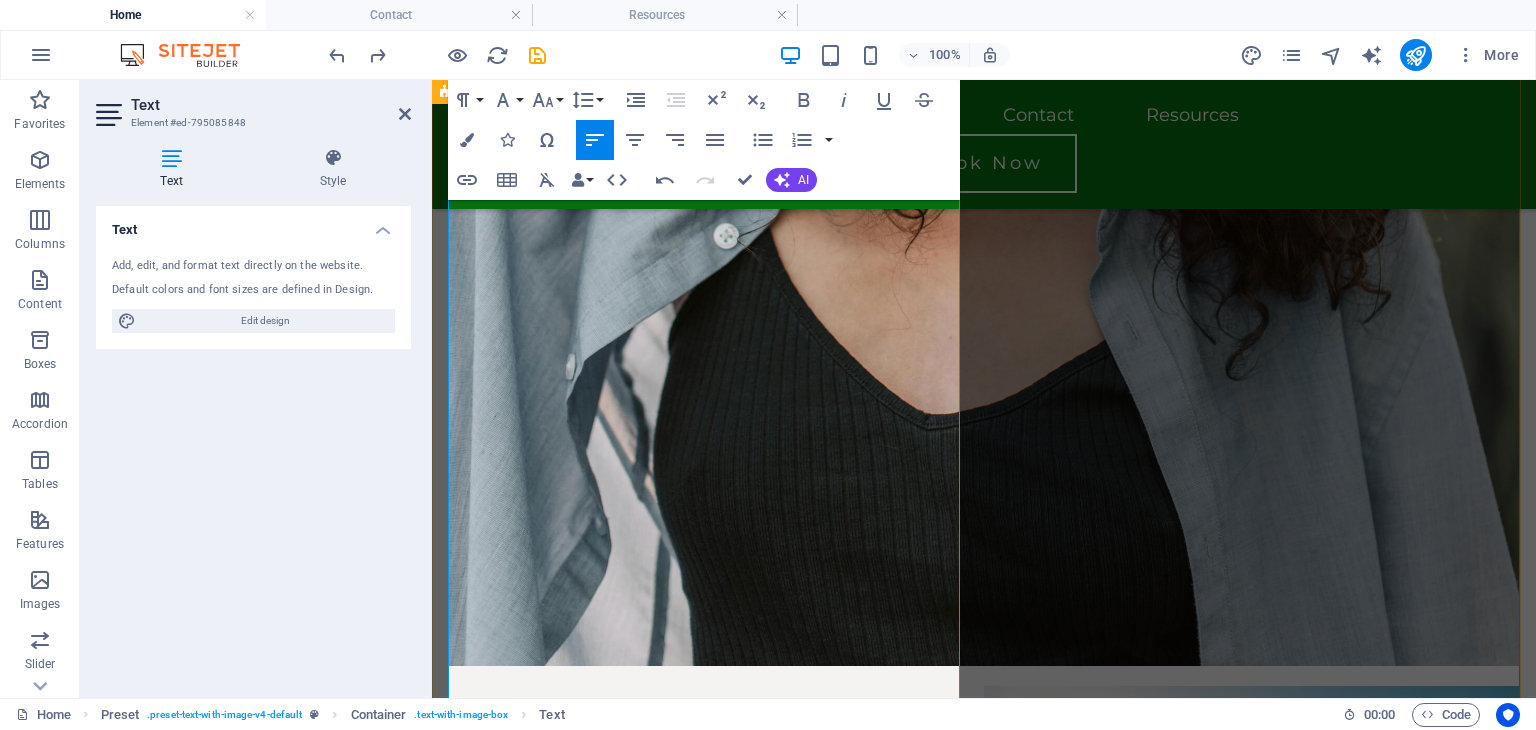 scroll, scrollTop: 2347, scrollLeft: 0, axis: vertical 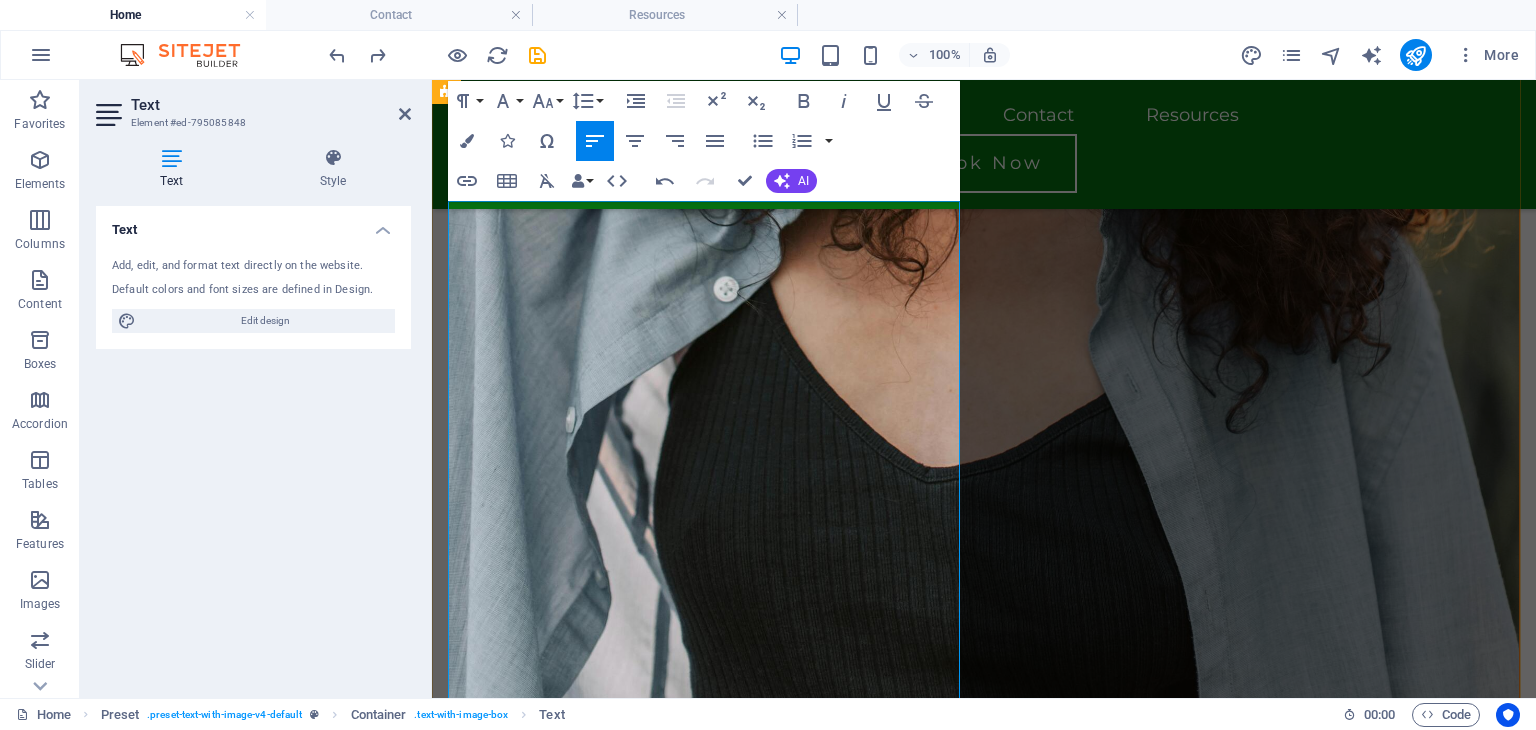 click on "Depression" at bounding box center (984, 5811) 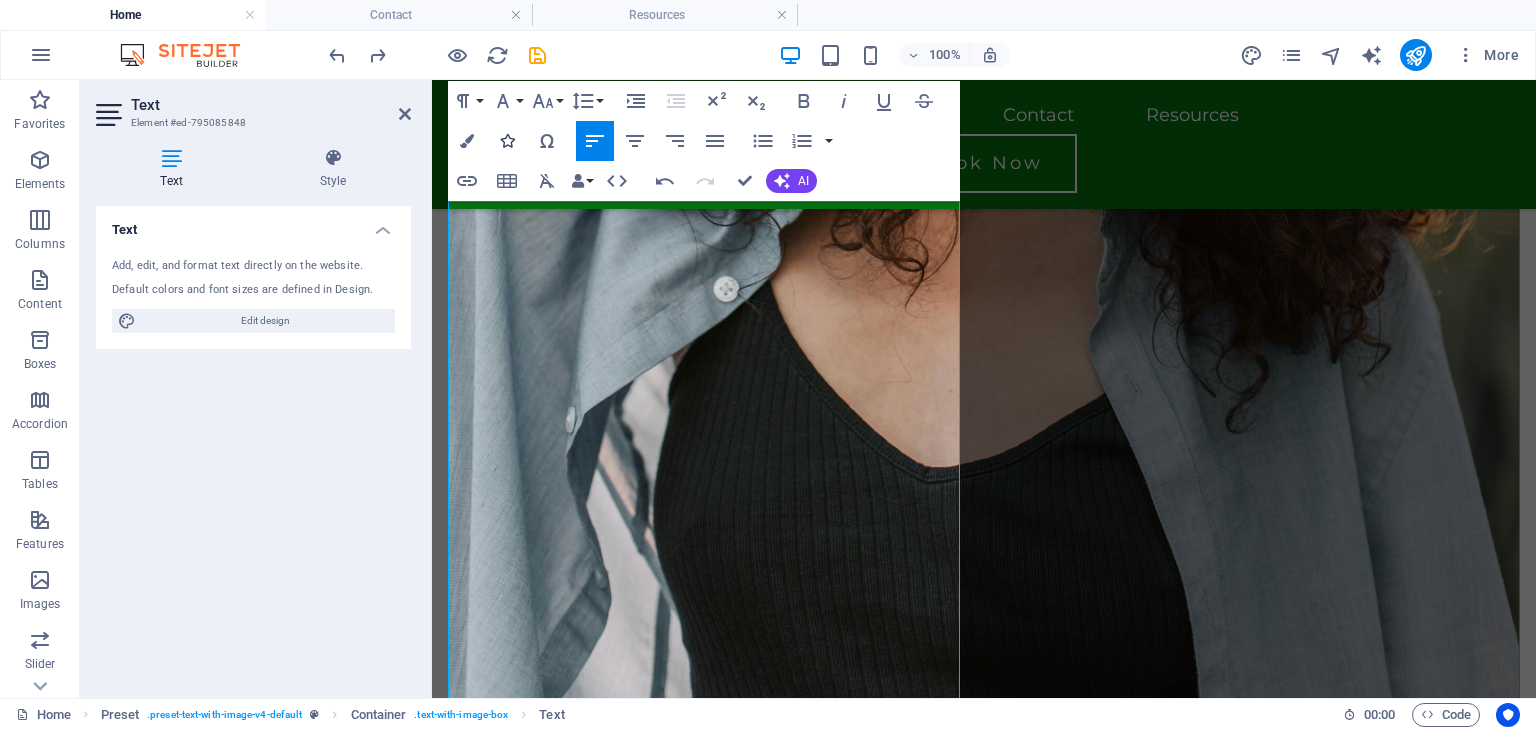 click at bounding box center [507, 141] 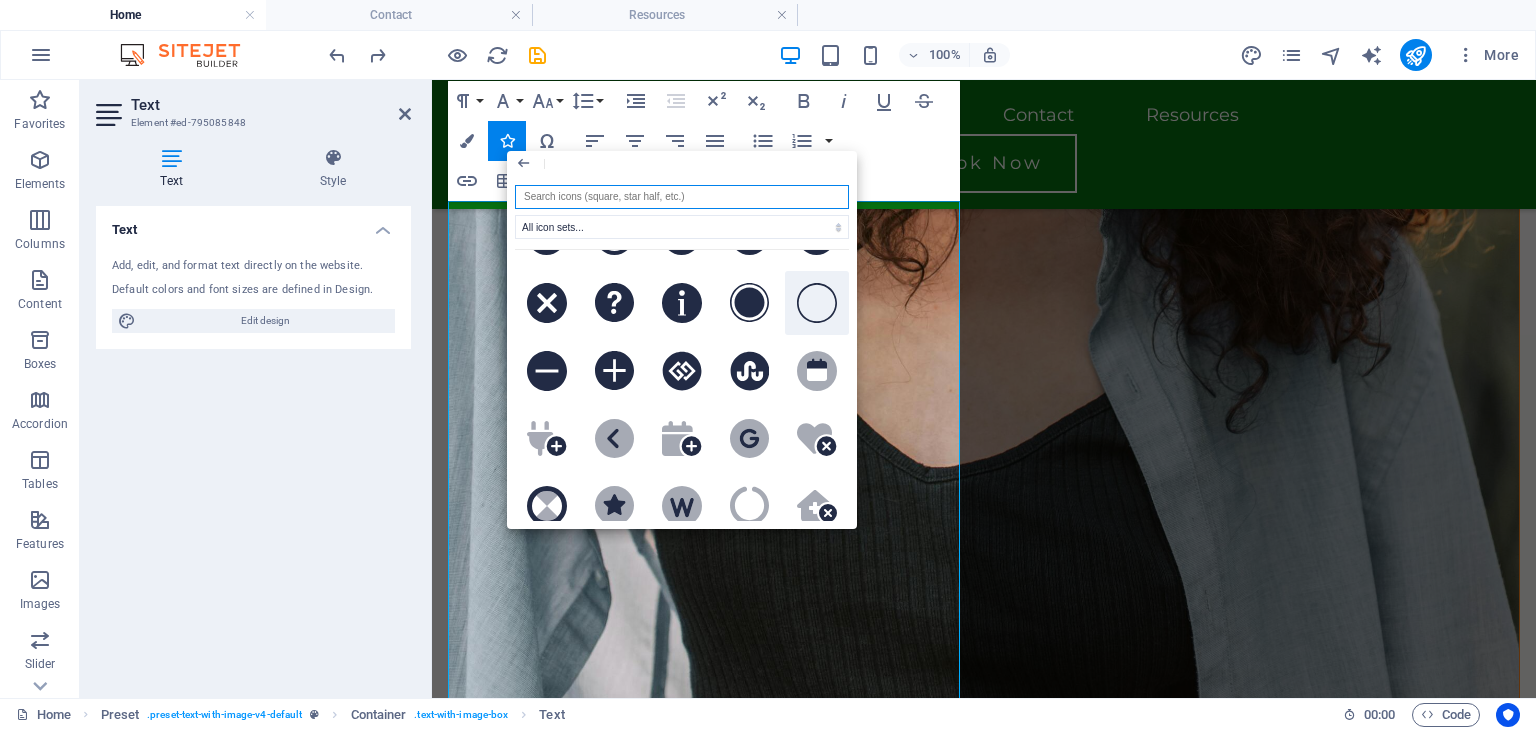 click 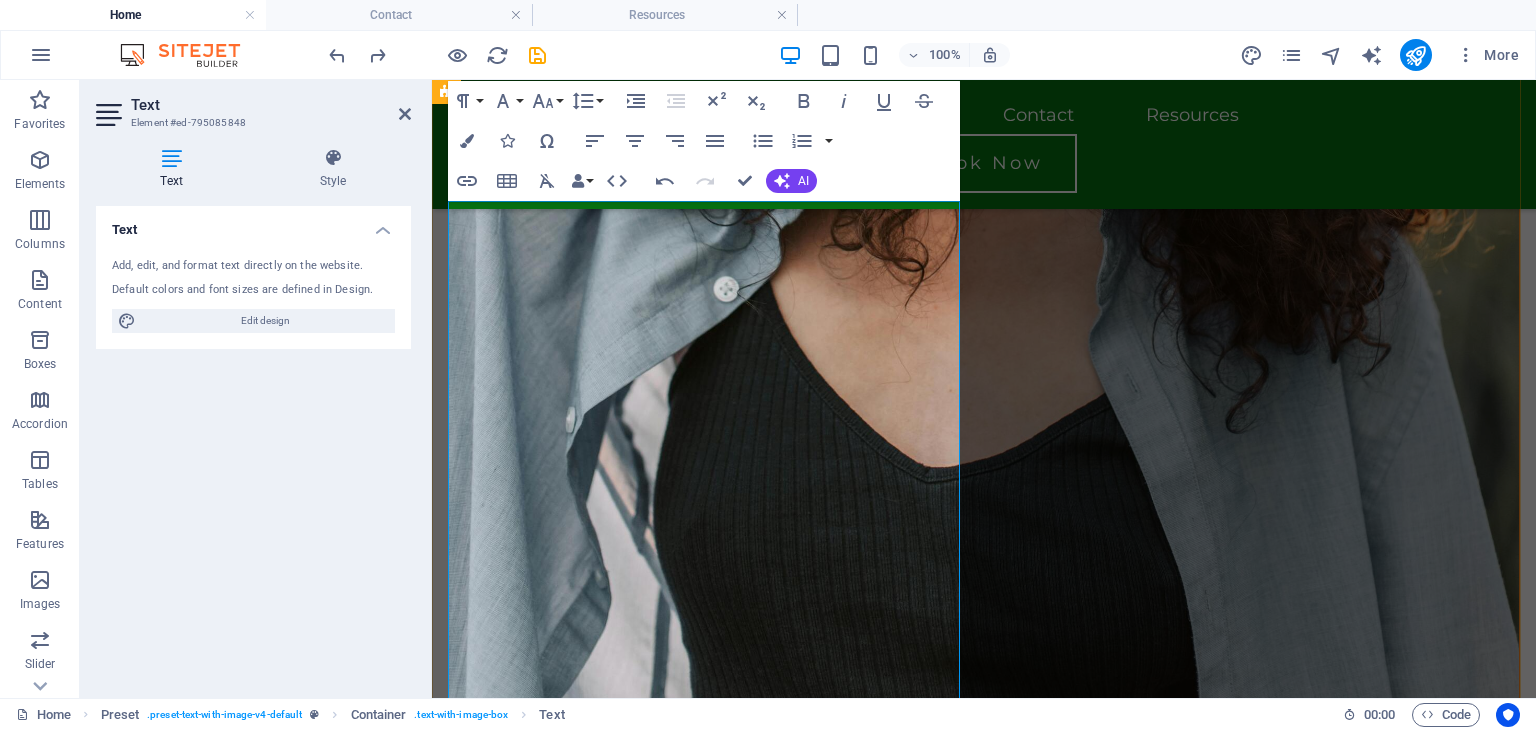 click at bounding box center [984, 6966] 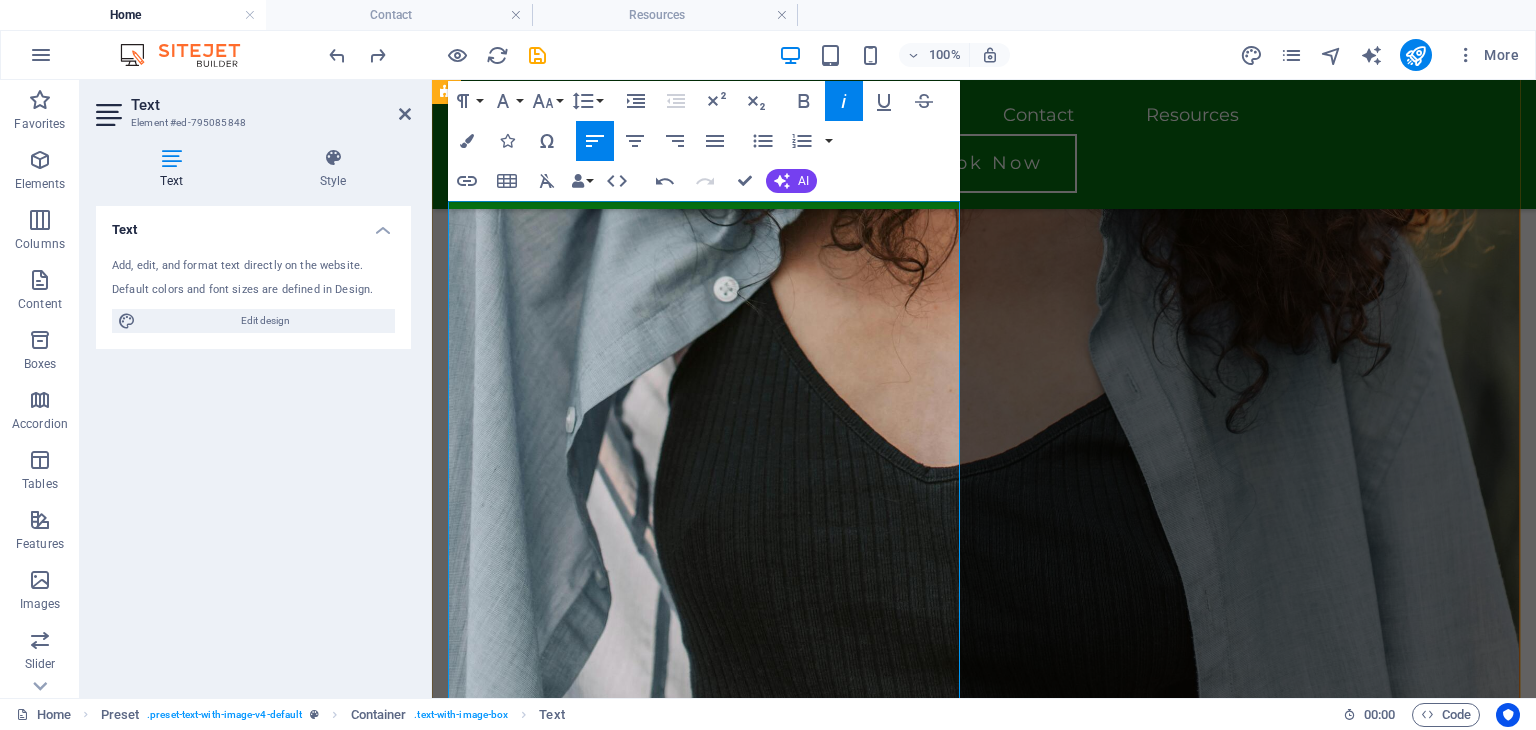 click on "​" at bounding box center [984, 6966] 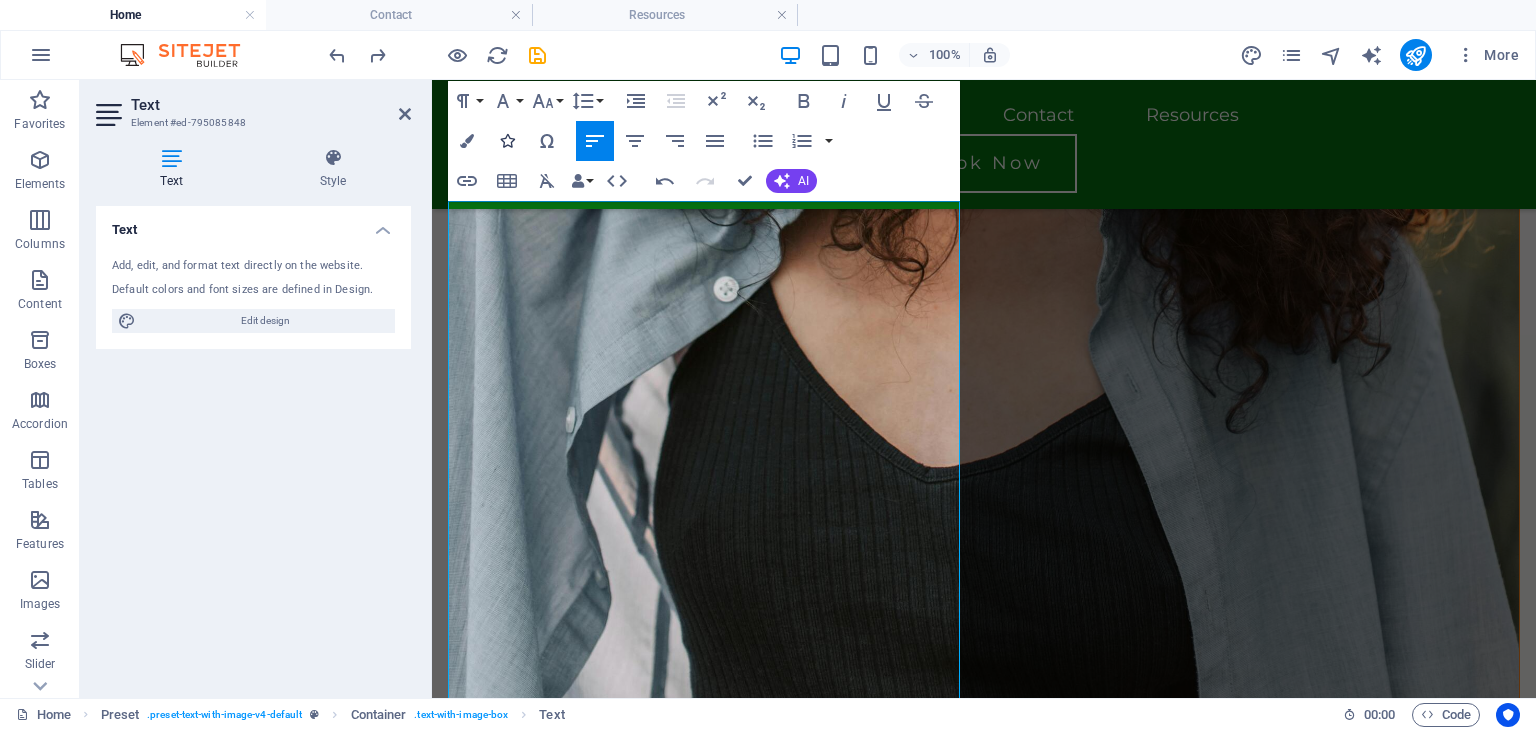 click on "Icons" at bounding box center [507, 141] 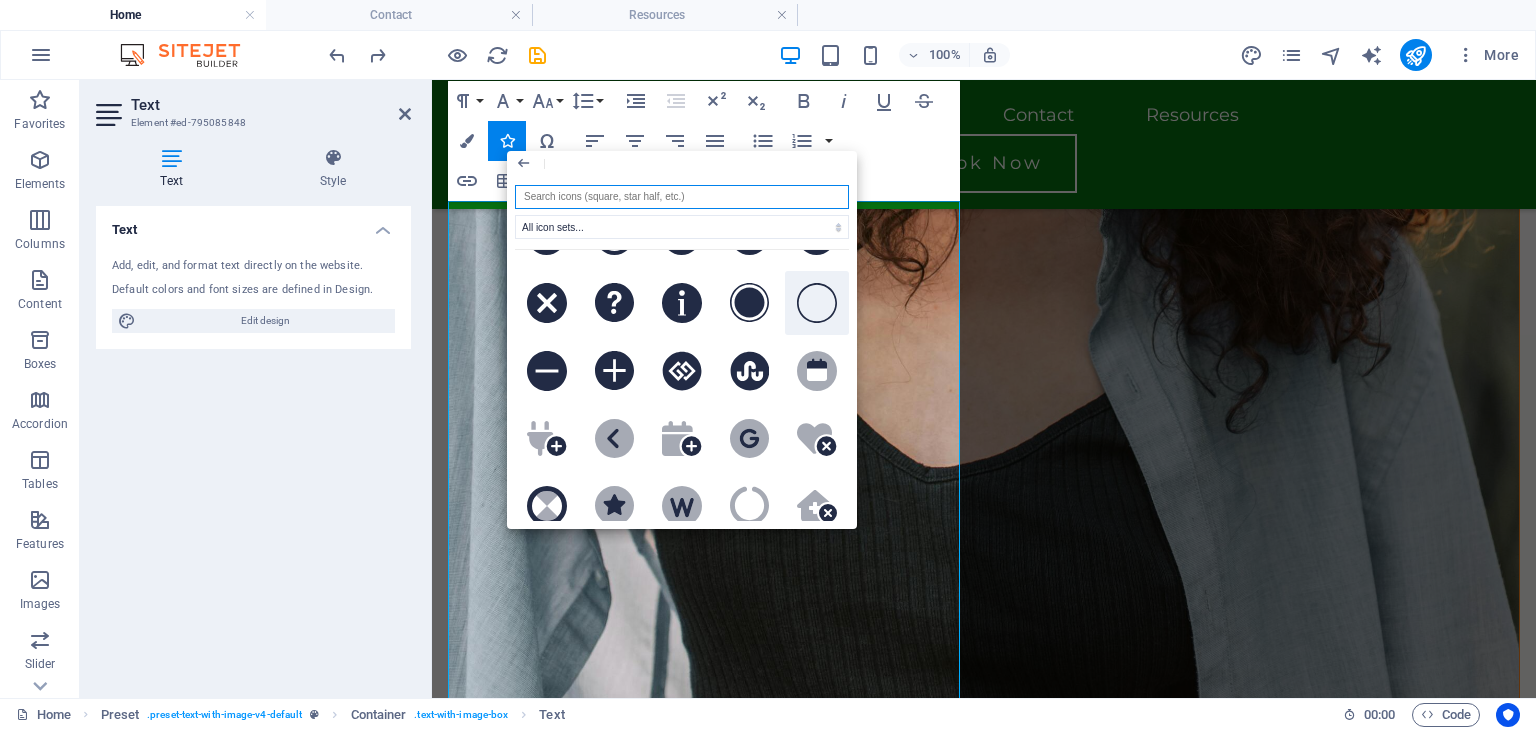 click 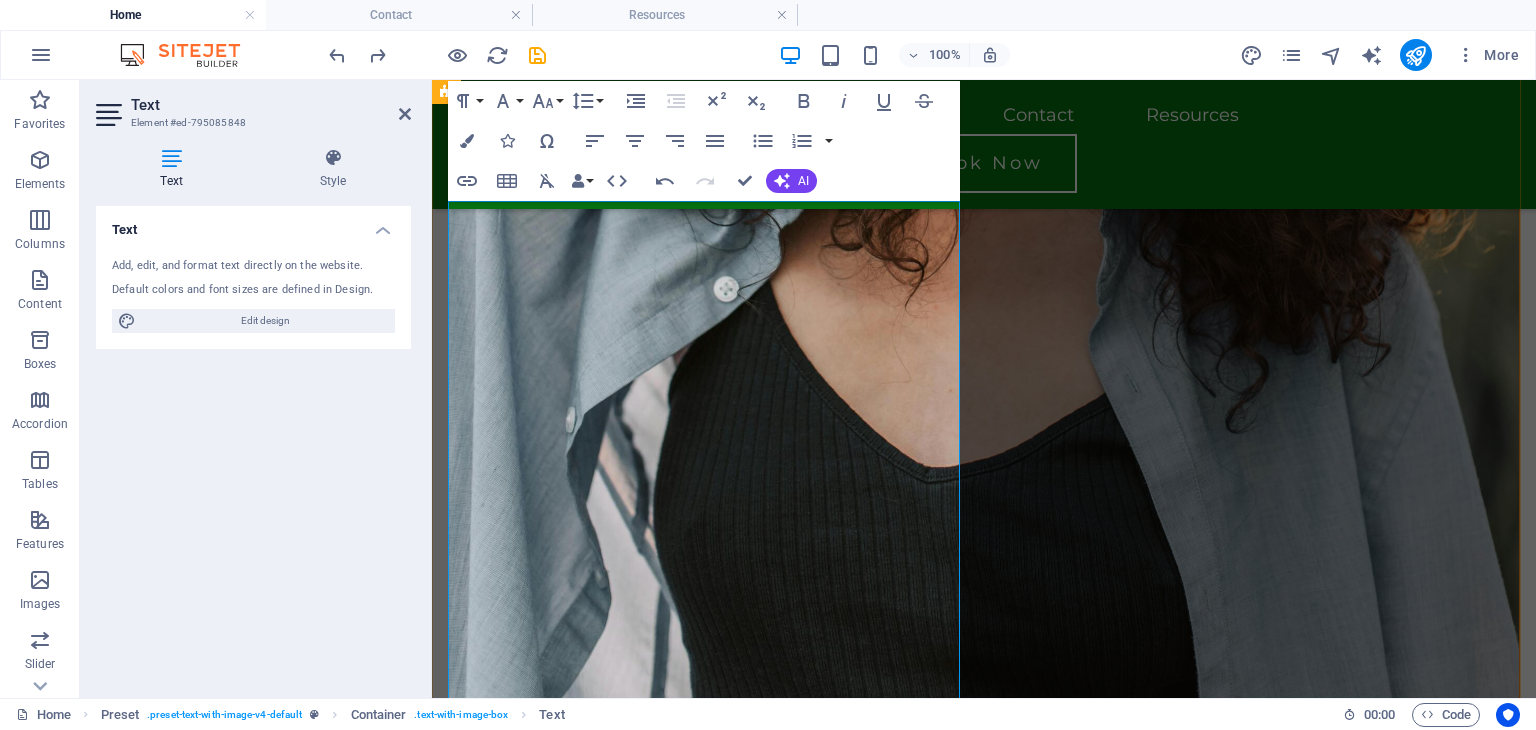 click at bounding box center (984, 8121) 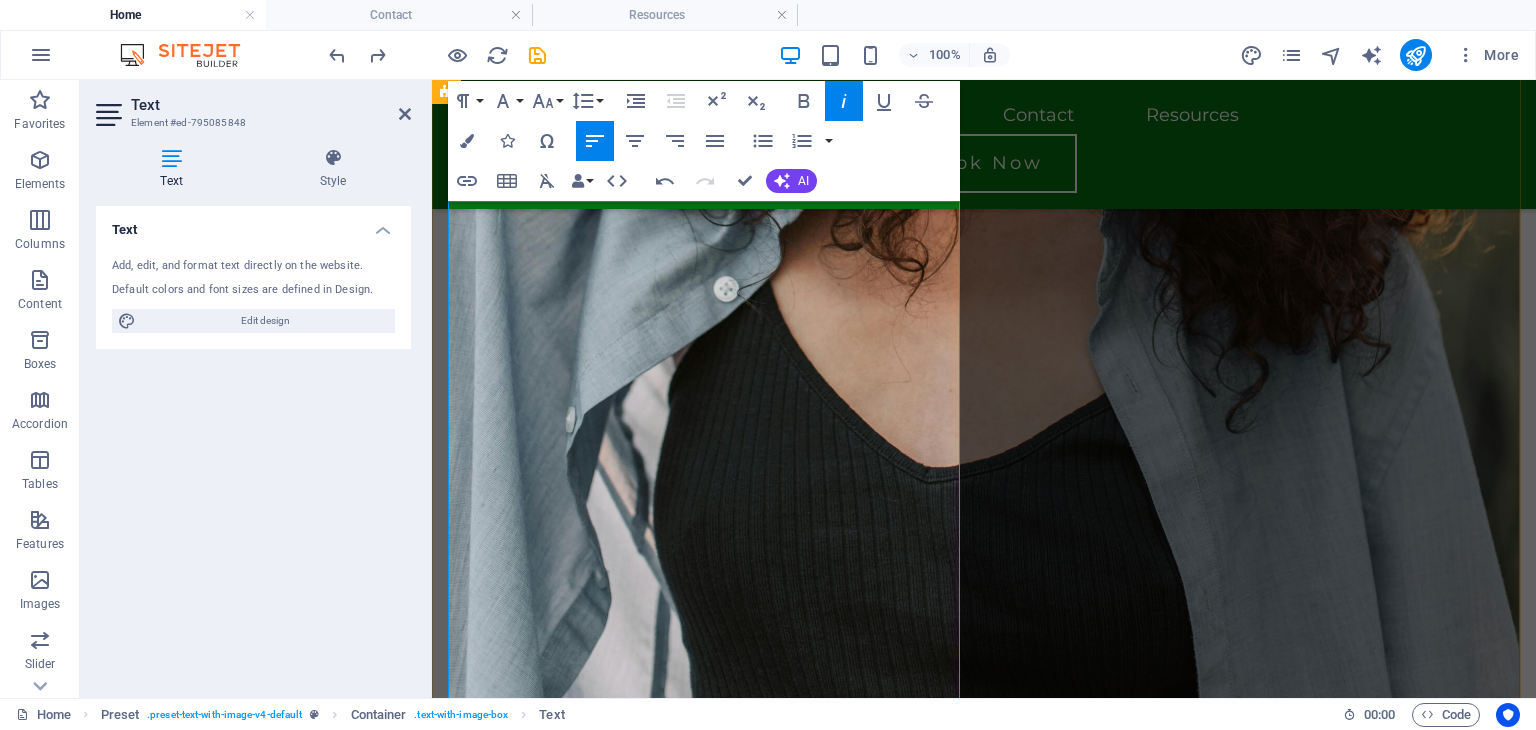 click on "Hi there! My name is [FIRST] [LAST] and I am a Licensed Clinical Professional Counselor-Intern in Nevada. I offer virtual therapy sessions for teens and adults navigating: Anxiety Depression Relationship Challenges My approach is warm, collaborative, and tailored to you. I aim to create a space where you feel seen and heard, and am not afraid to be direct and honest when needed. Whether you're managing big emotions or simply need a space to be yourself, I'm here to walk alongside you as you move toward healing, clarity, and connection; all from the comfort of your own space." at bounding box center (984, 6479) 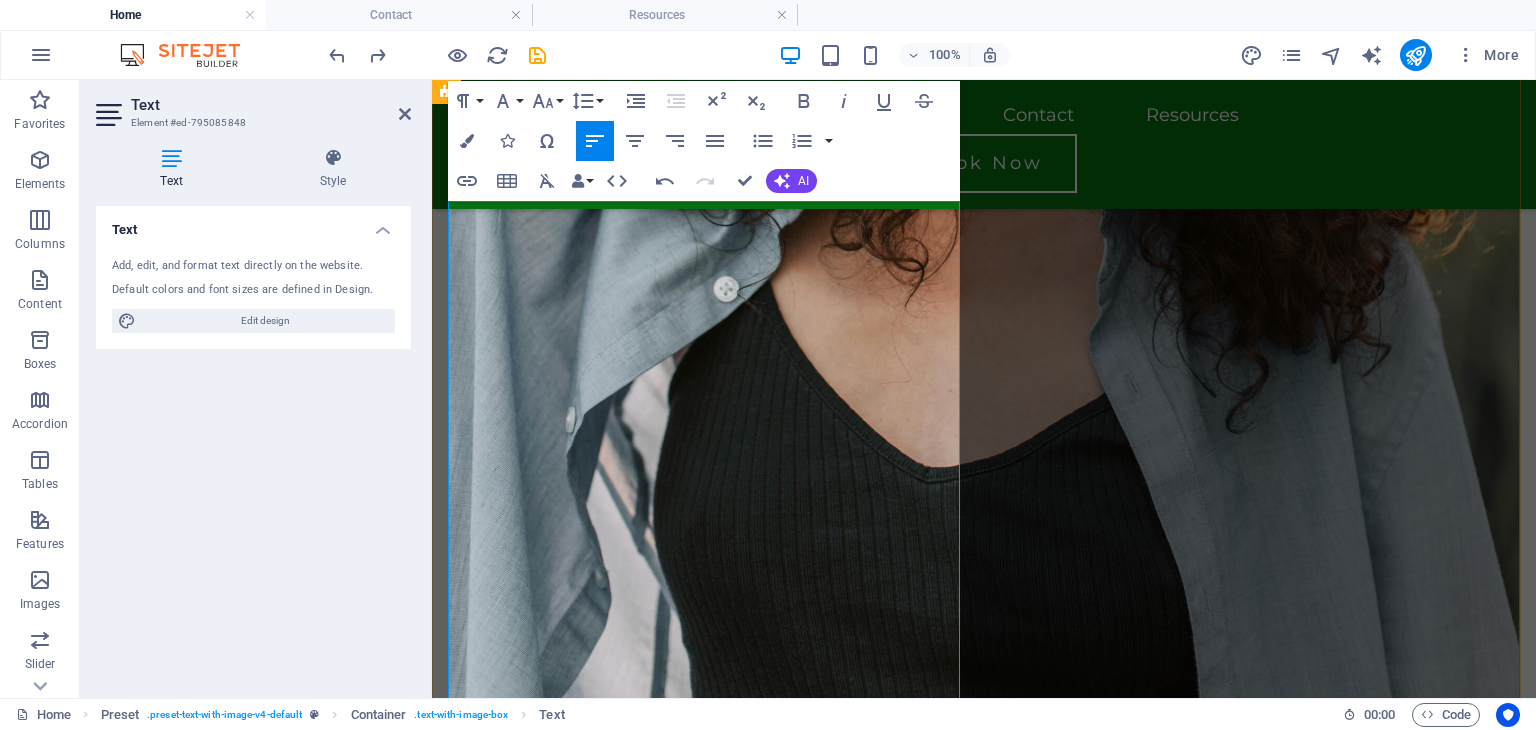 click on "Relationship Challenges" at bounding box center [984, 6966] 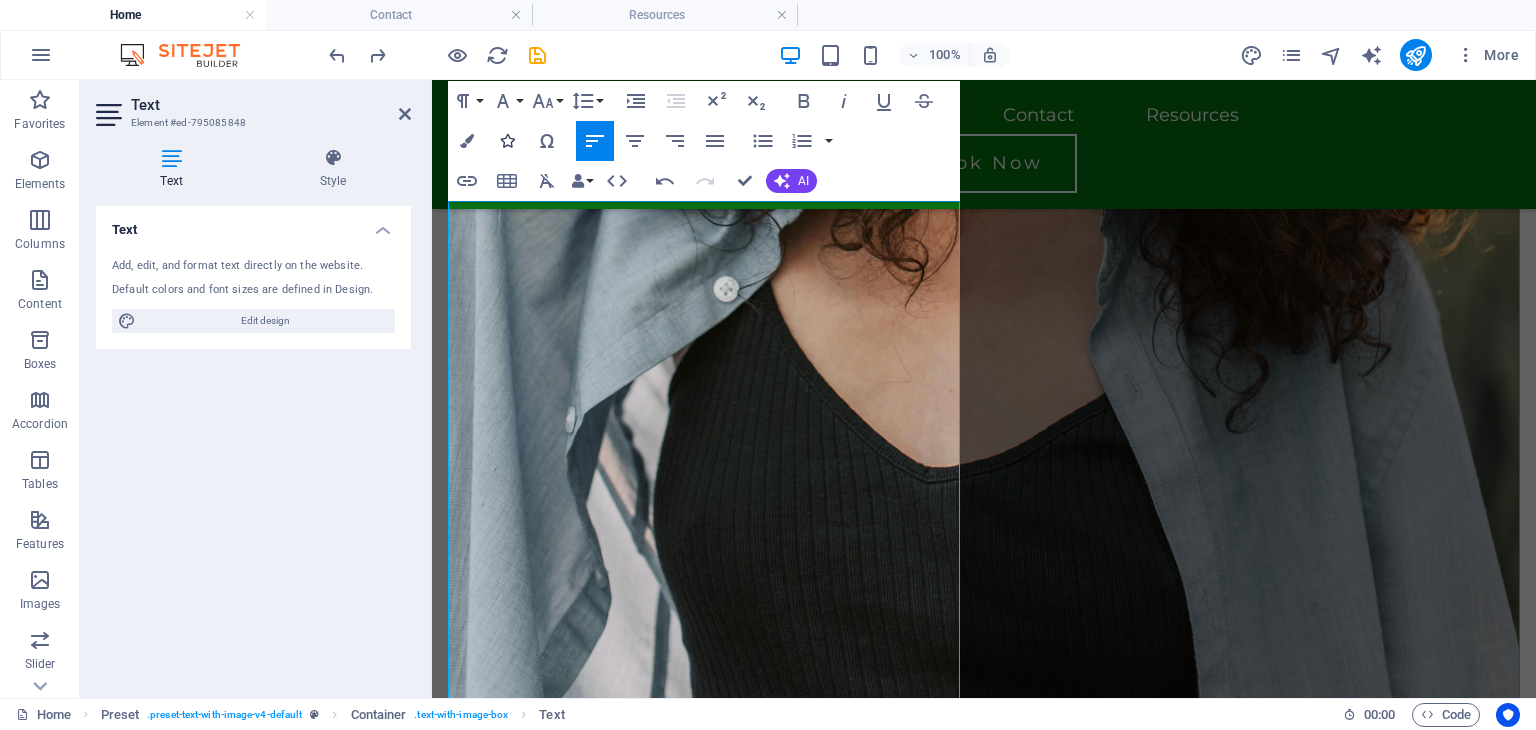 click at bounding box center [507, 141] 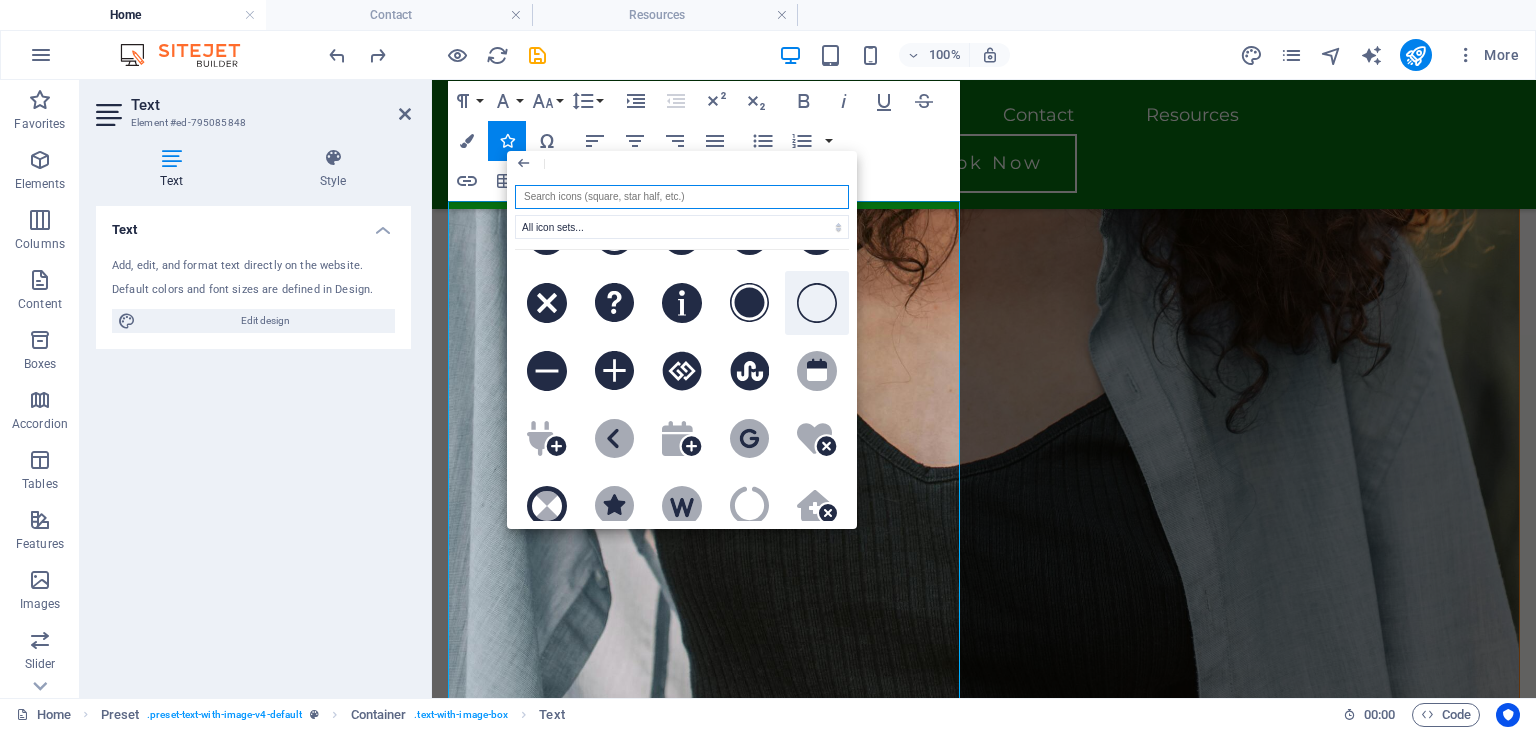 click 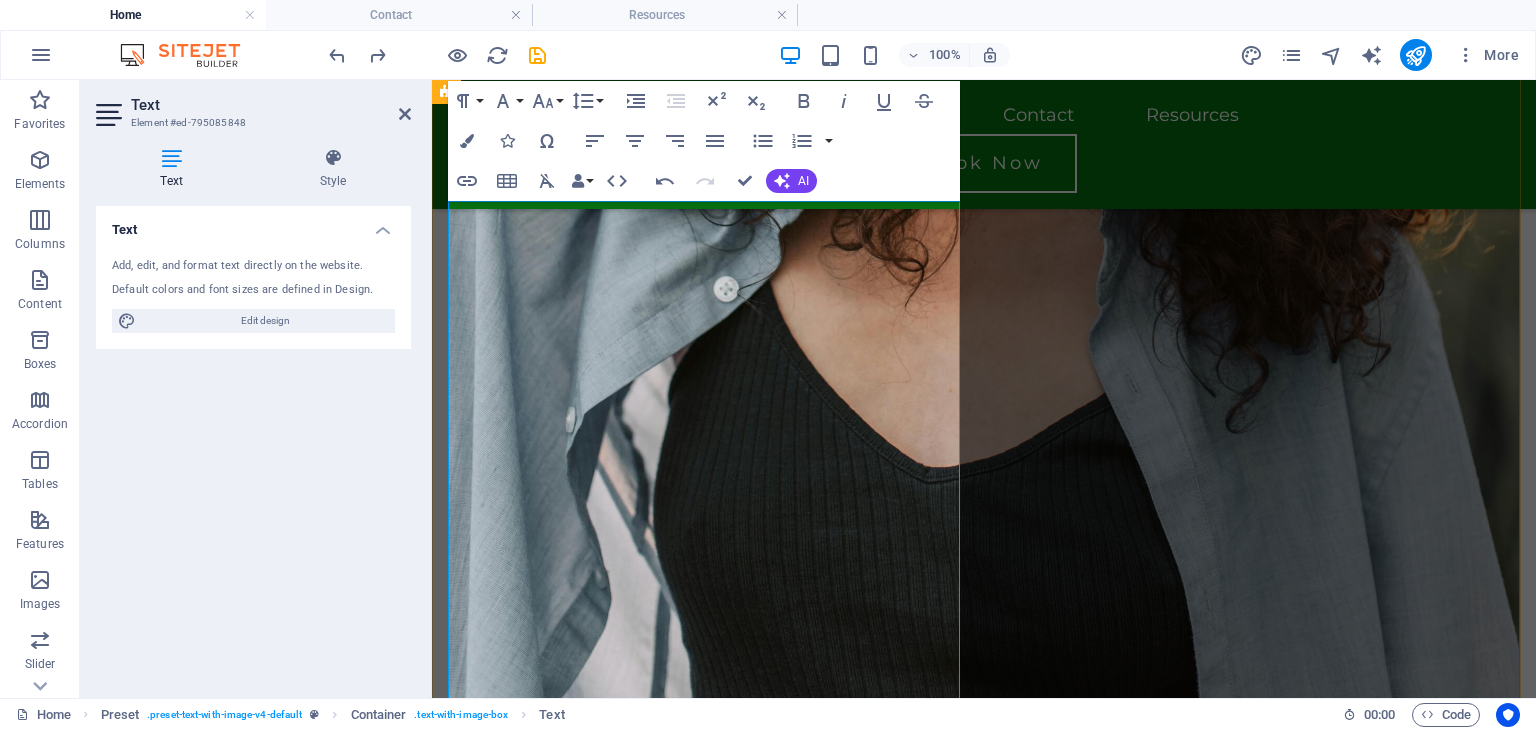click at bounding box center [984, 9276] 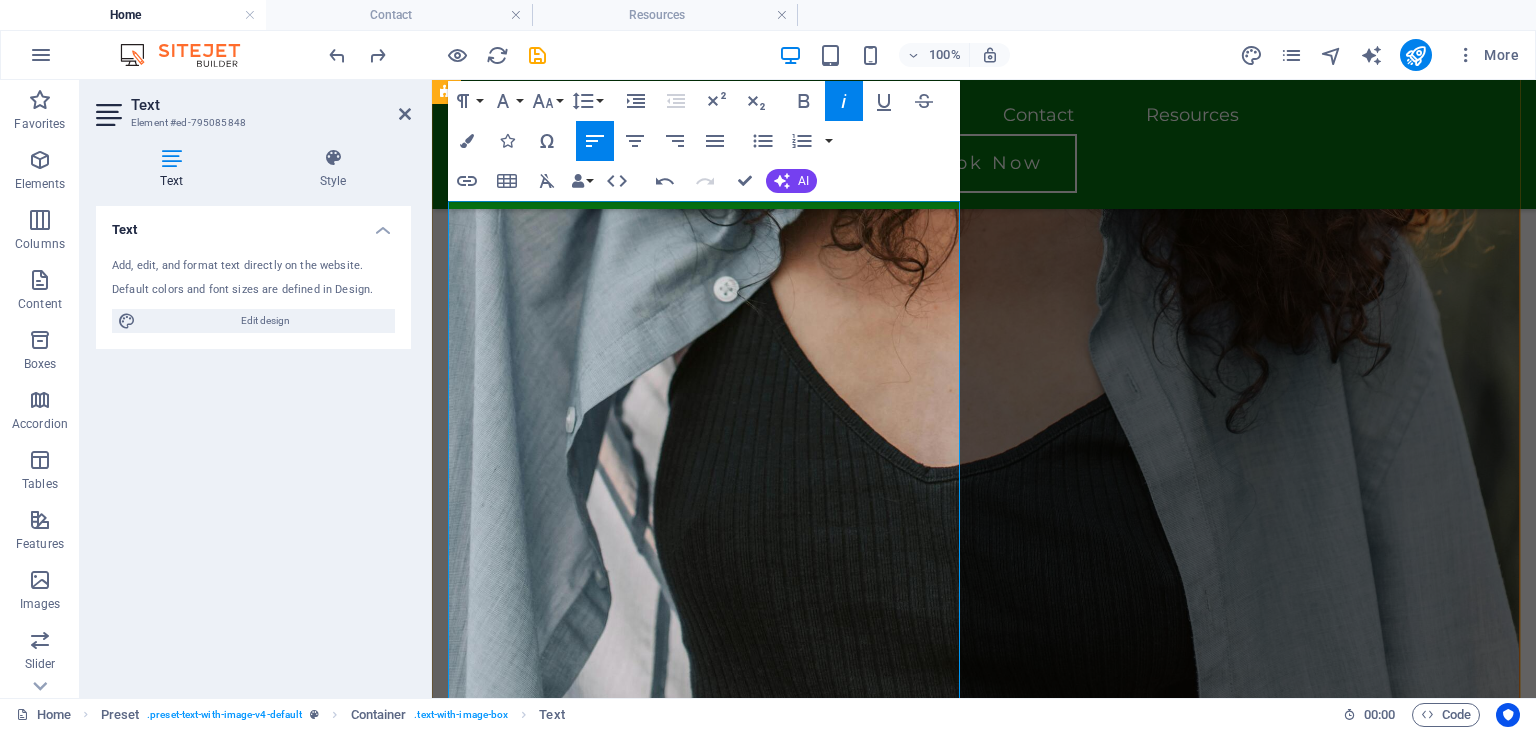 click on "​" at bounding box center (984, 9276) 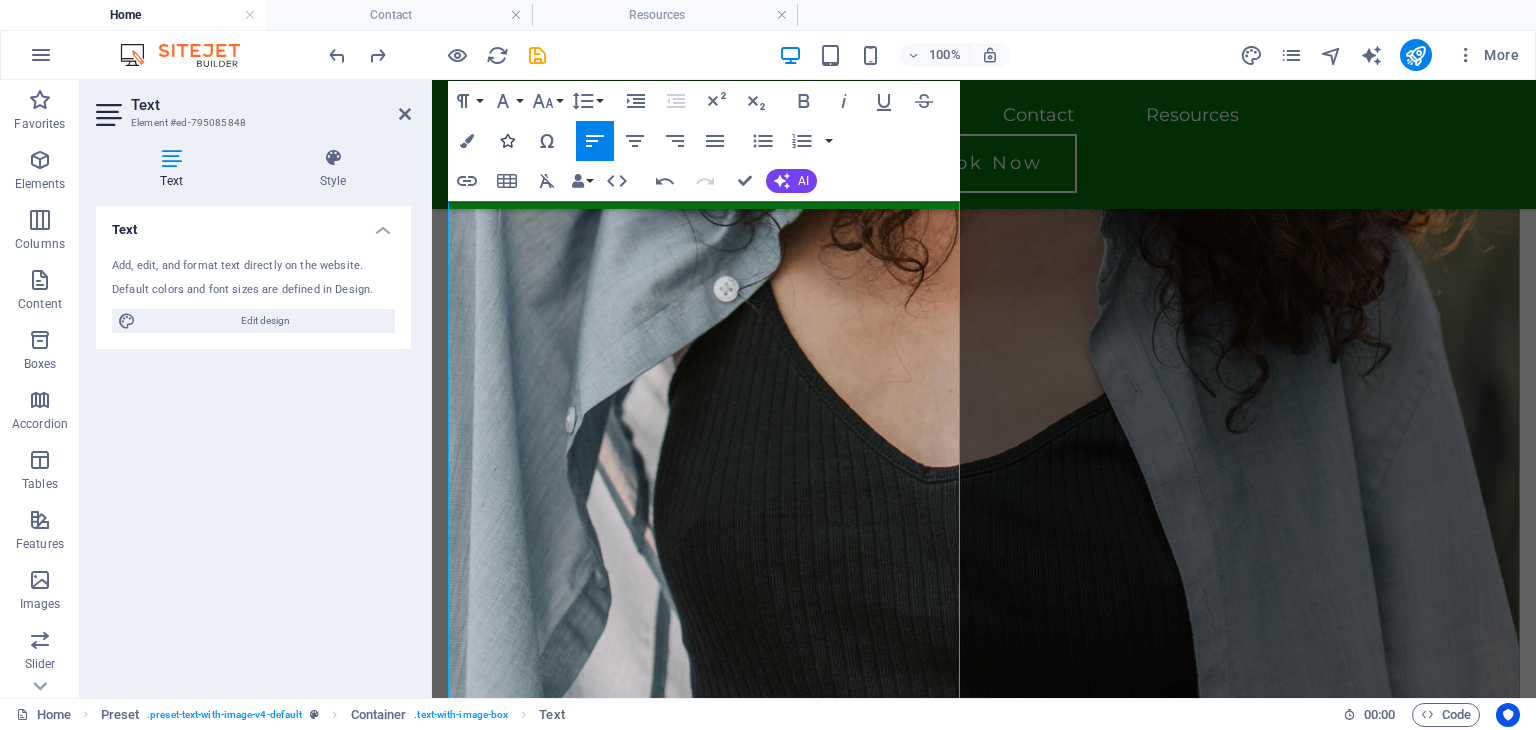 click at bounding box center [507, 141] 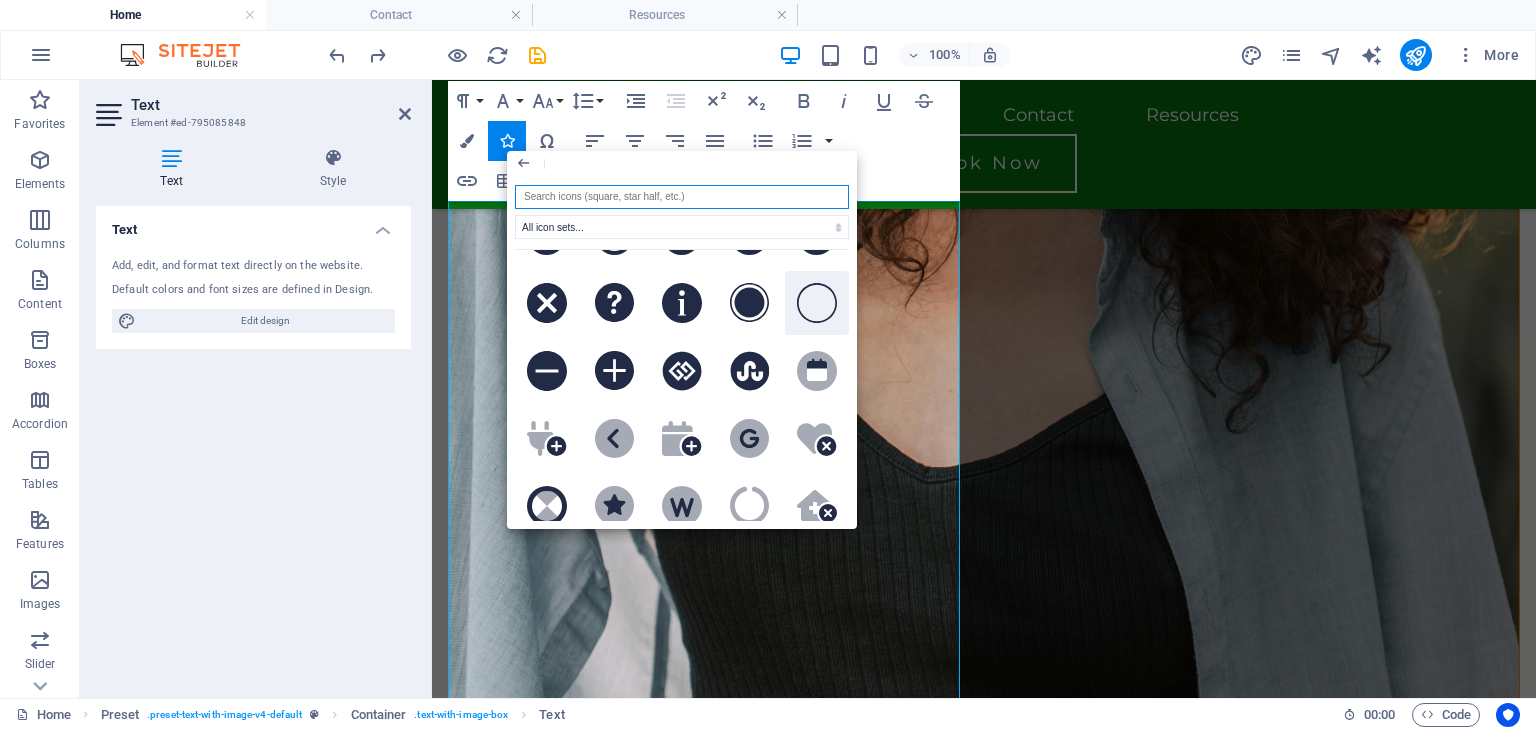 click 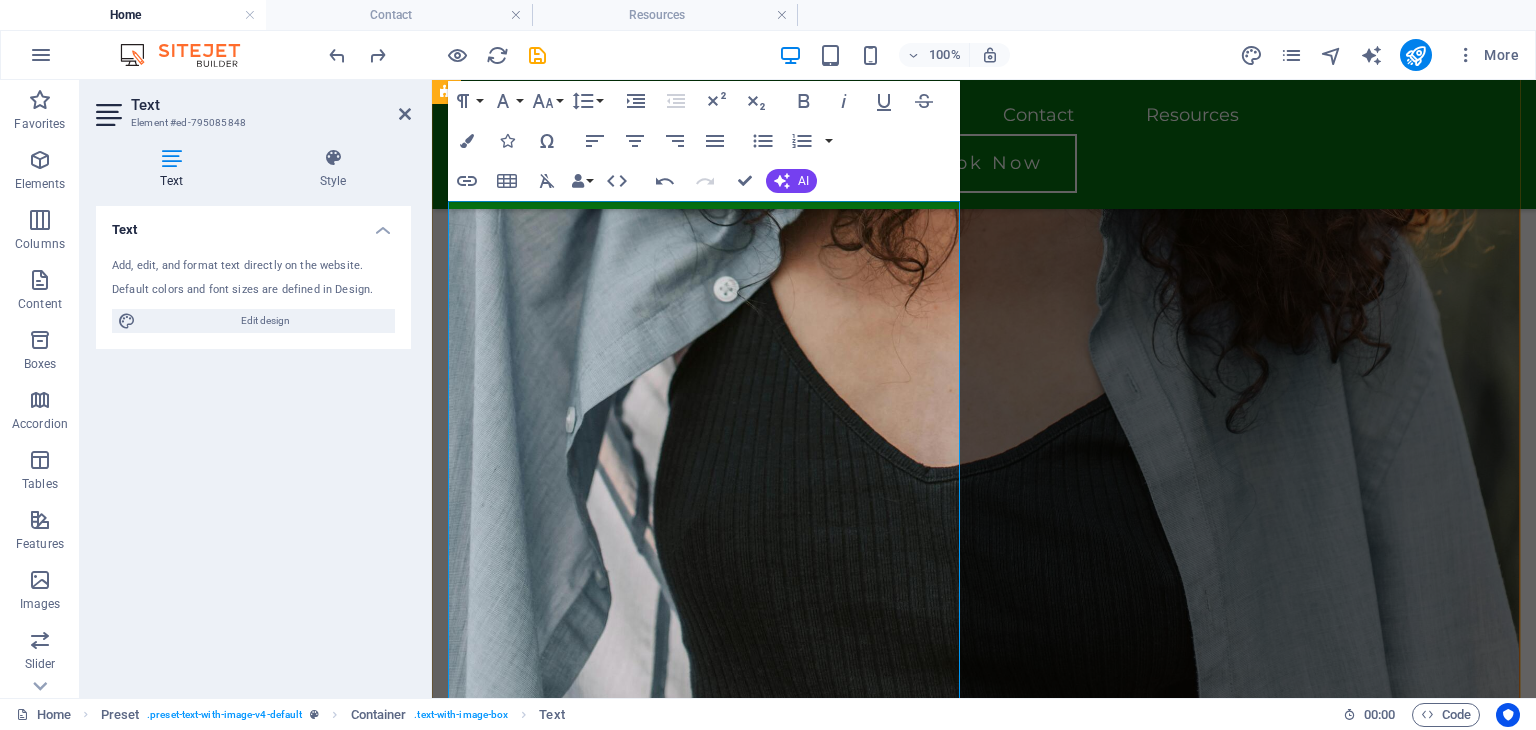 click at bounding box center (984, 10431) 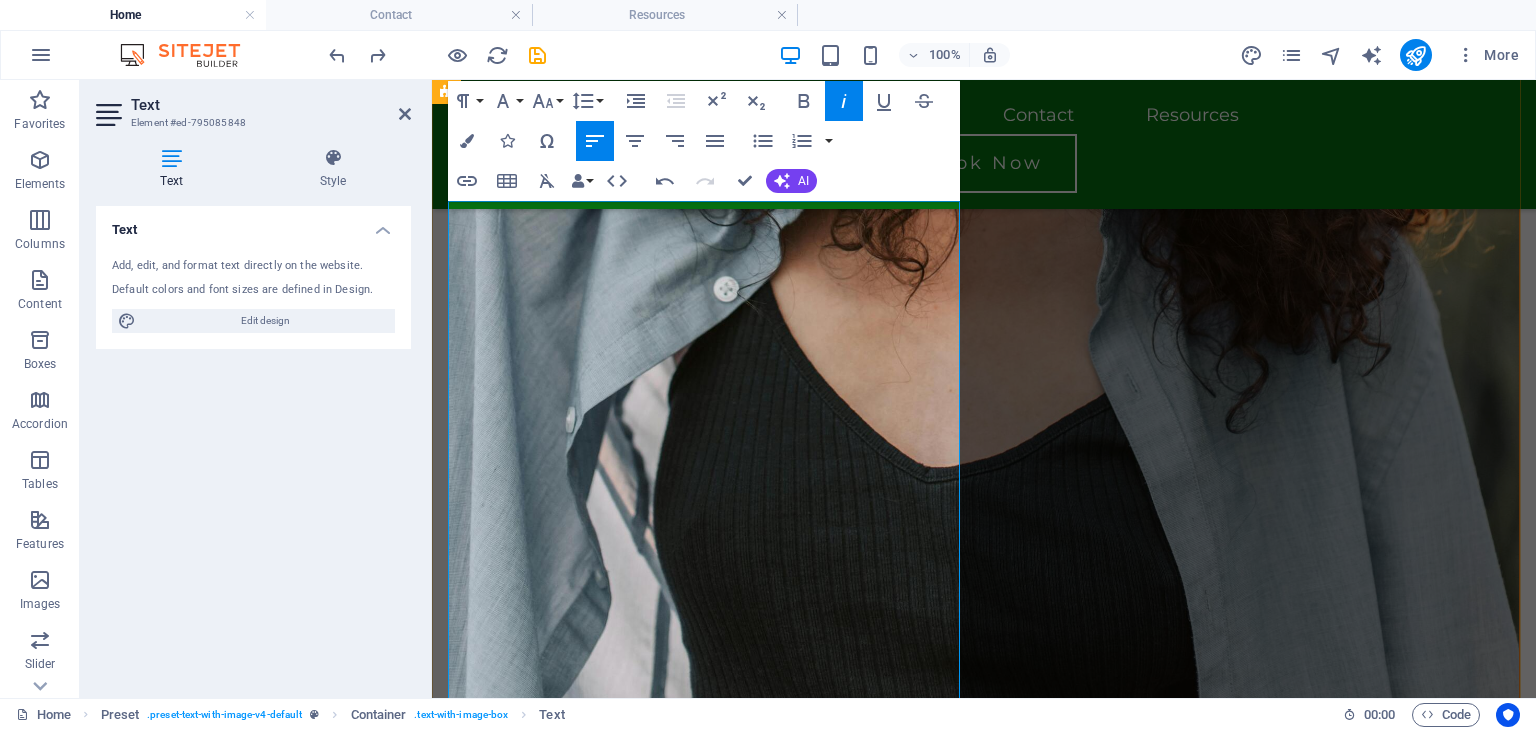 click on "​" at bounding box center (984, 10431) 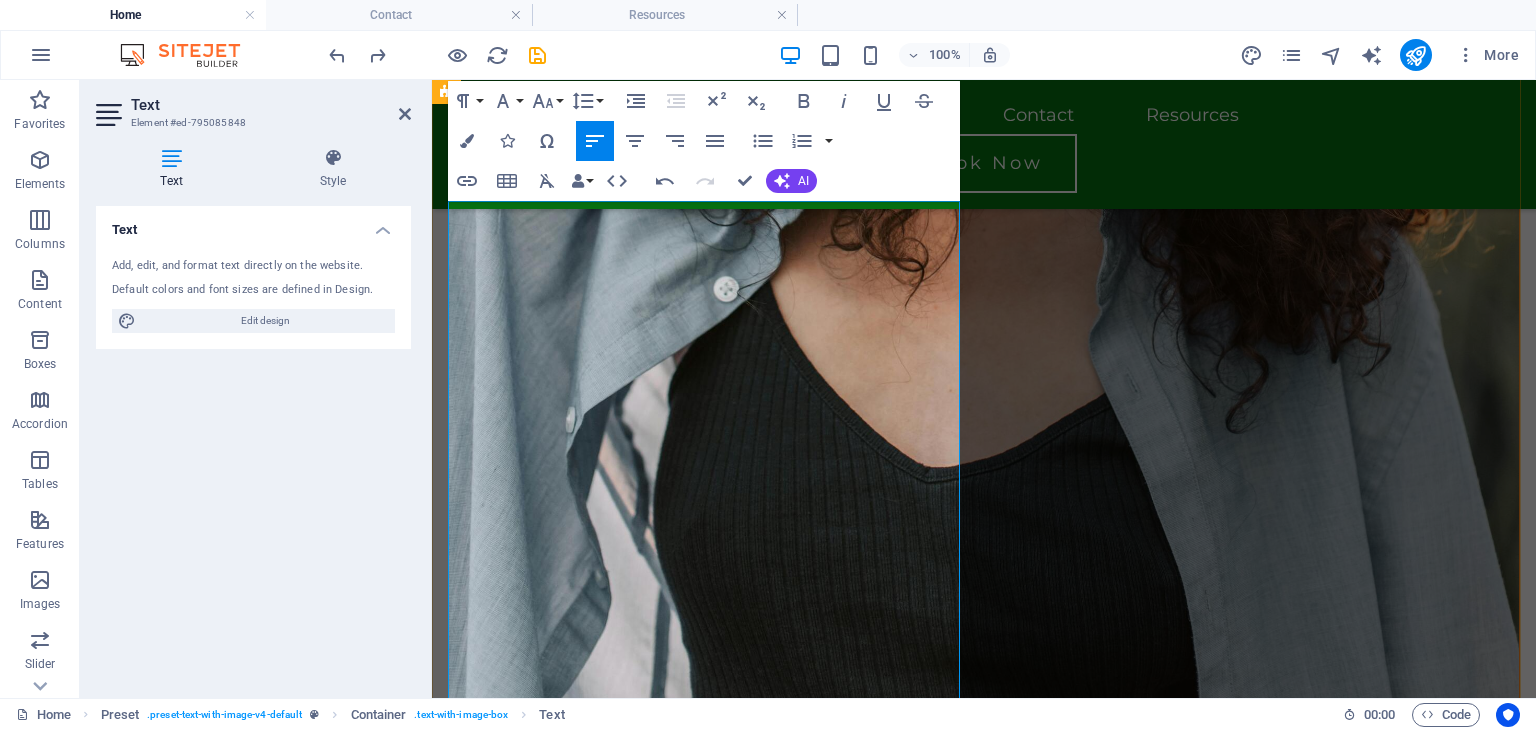 scroll, scrollTop: 2535, scrollLeft: 0, axis: vertical 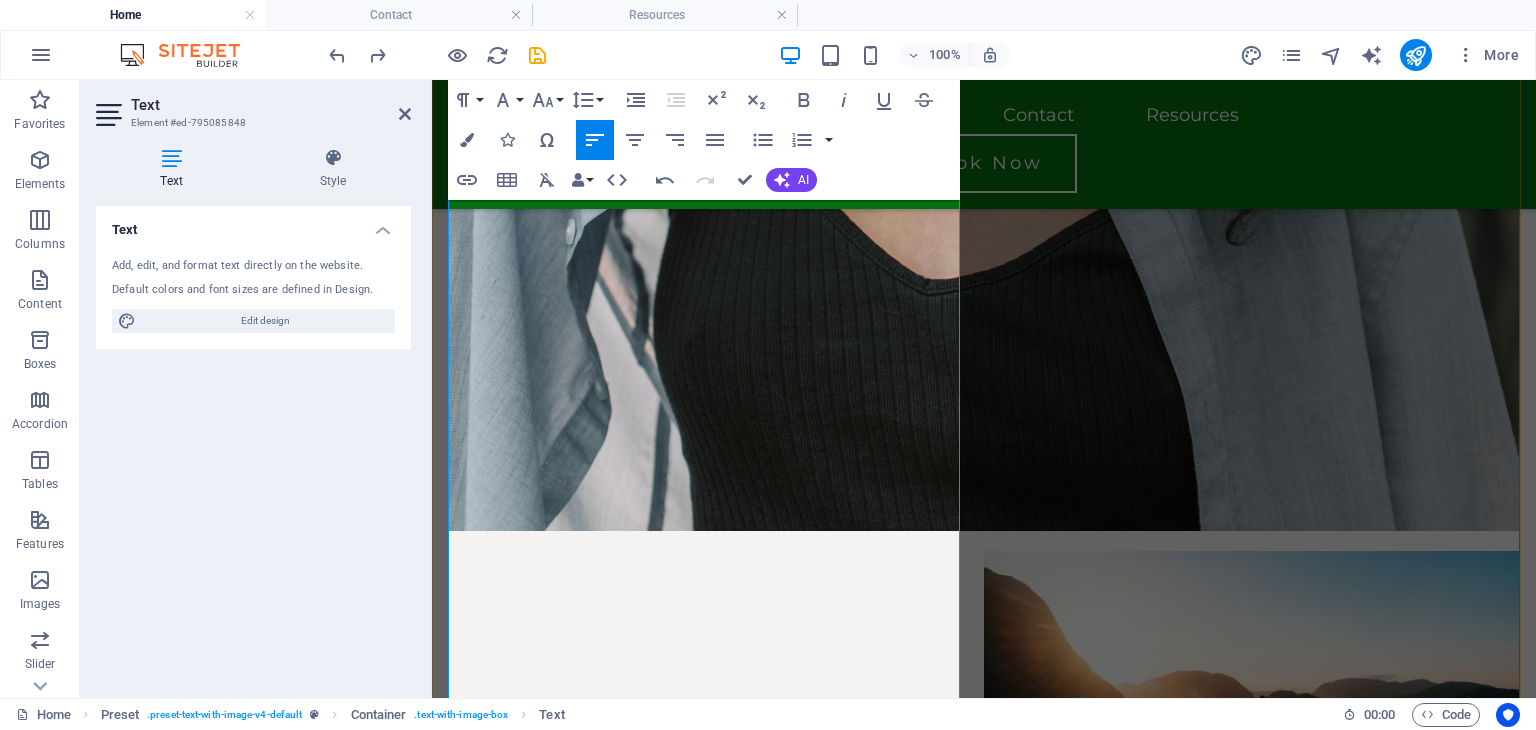 click on "My approach is warm, collaborative, and tailored to you. I aim to create a space where you feel seen and heard, and am not afraid to be direct and honest when needed." at bounding box center [984, 10947] 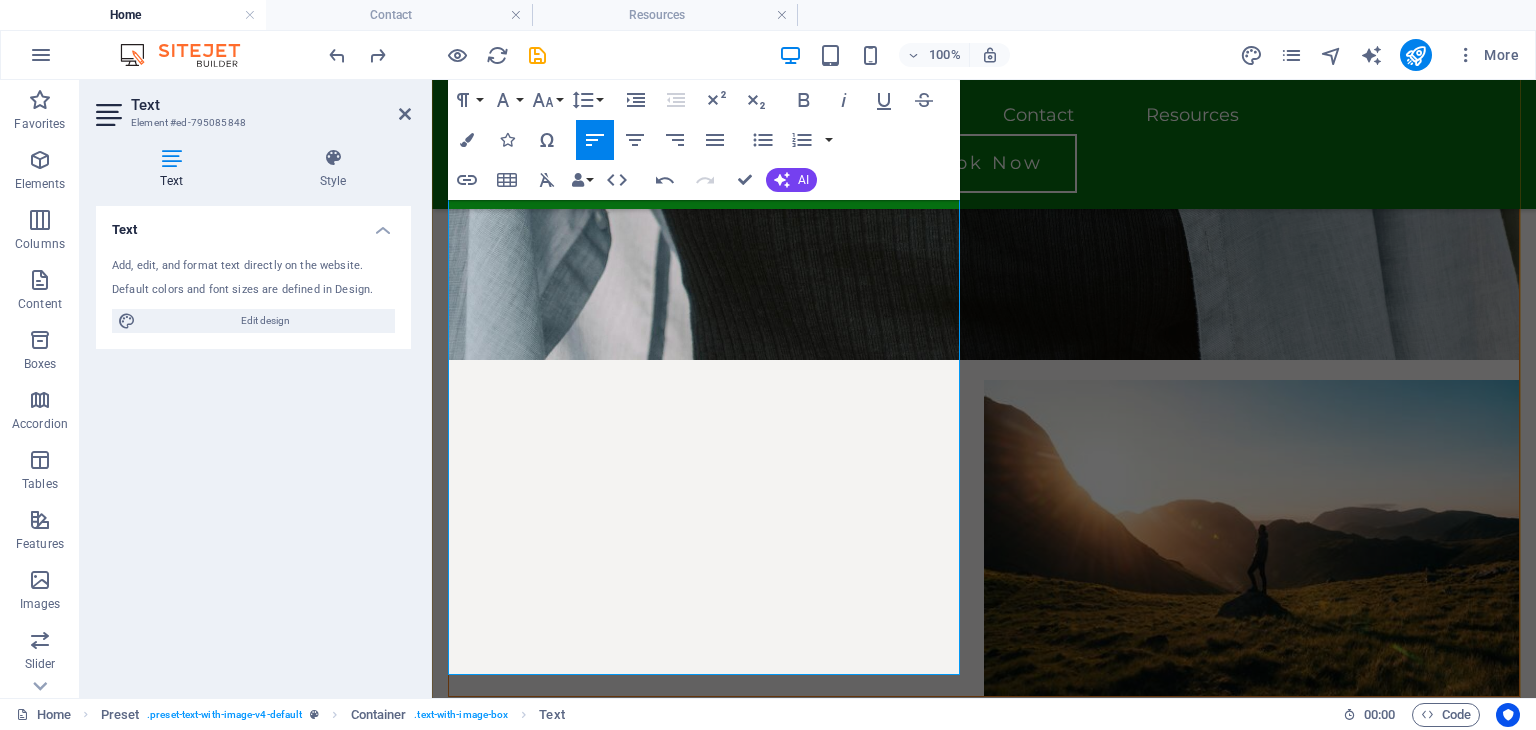 scroll, scrollTop: 2714, scrollLeft: 0, axis: vertical 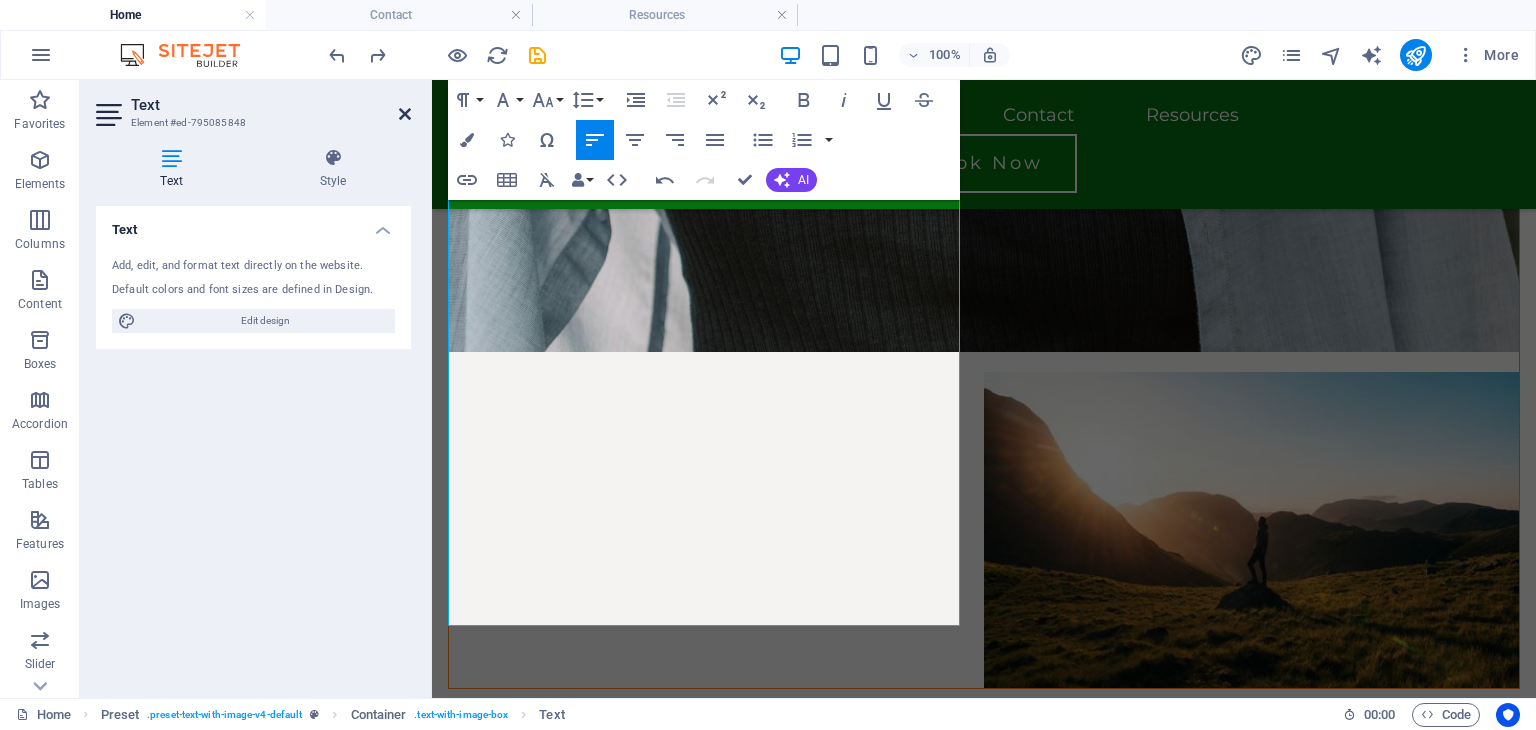 click at bounding box center [405, 114] 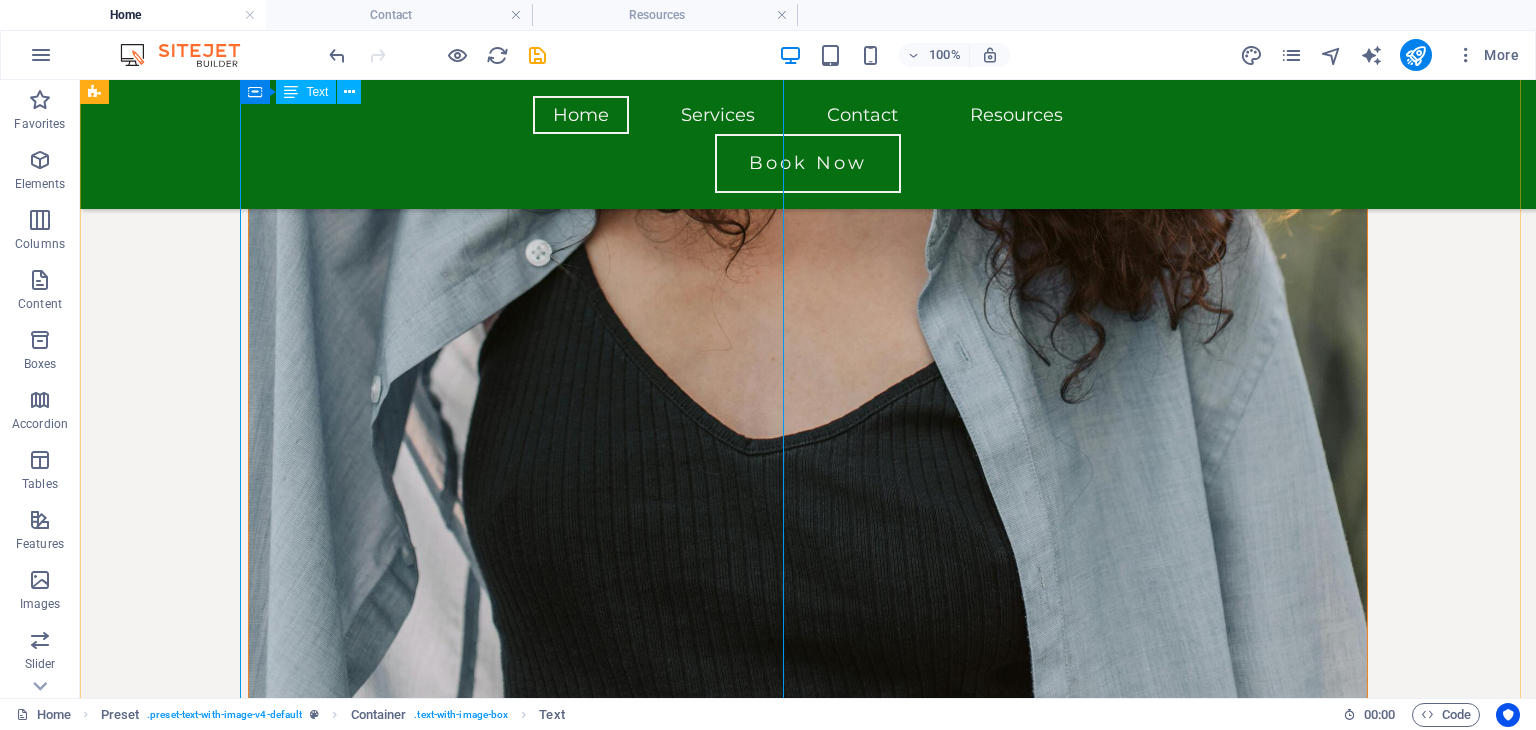 scroll, scrollTop: 2466, scrollLeft: 0, axis: vertical 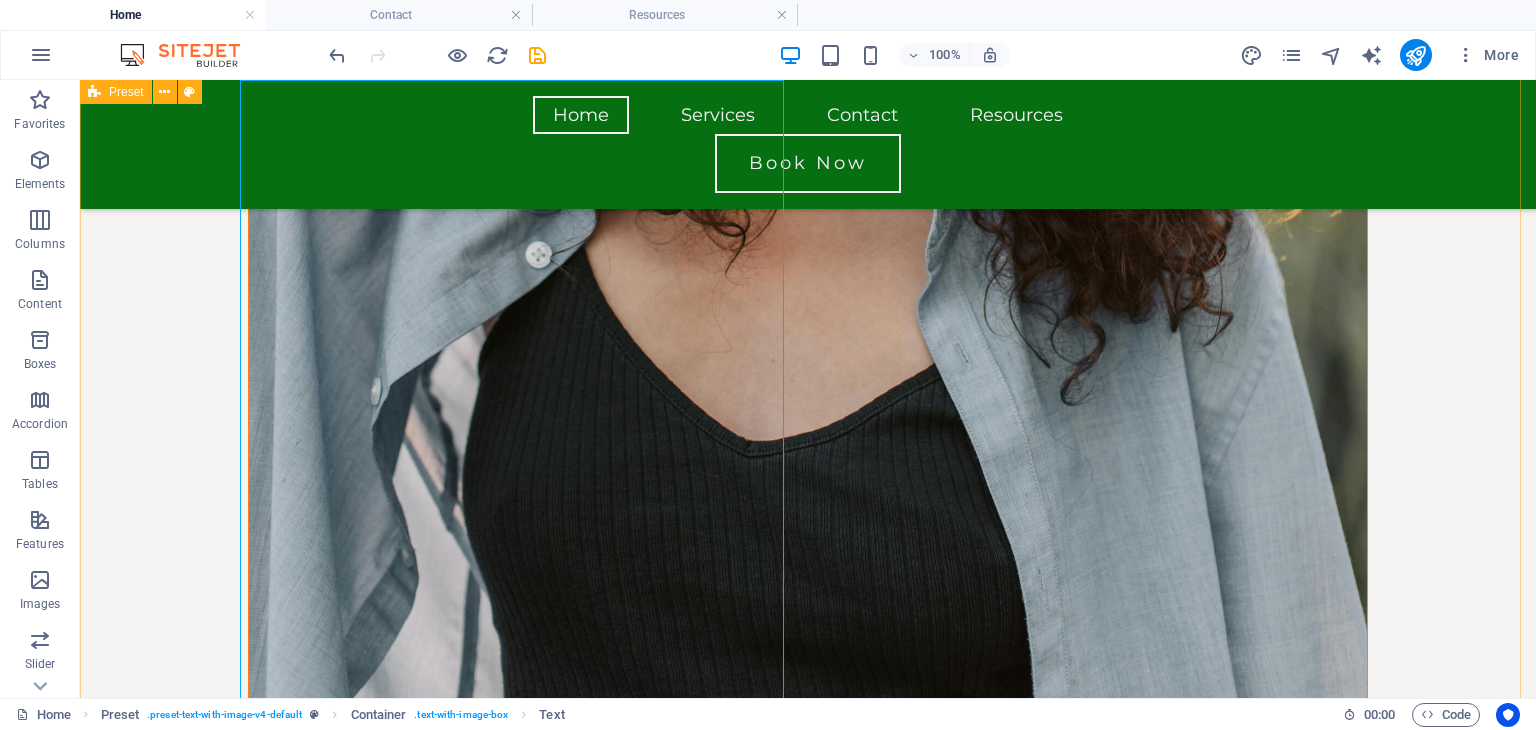 click on "[FIRST] [LAST] Hi there! My name is [FIRST] [LAST] and I am a Licensed Clinical Professional Counselor-Intern in Nevada. I offer virtual therapy sessions for teens and adults navigating: Anxiety Depression Relationship Challenges Narcissistic Abuse Cultural Identity Generational Trauma My approach is warm, collaborative, and tailored to you. I aim to create a space where you feel seen and heard, and am not afraid to be direct and honest when needed. Whether you're managing big emotions or simply need a space to be yourself, I'm here to walk alongside you as you move toward healing, clarity, and connection; all from the comfort of your own space. Drop content here or Add elements Paste clipboard" at bounding box center (808, 8117) 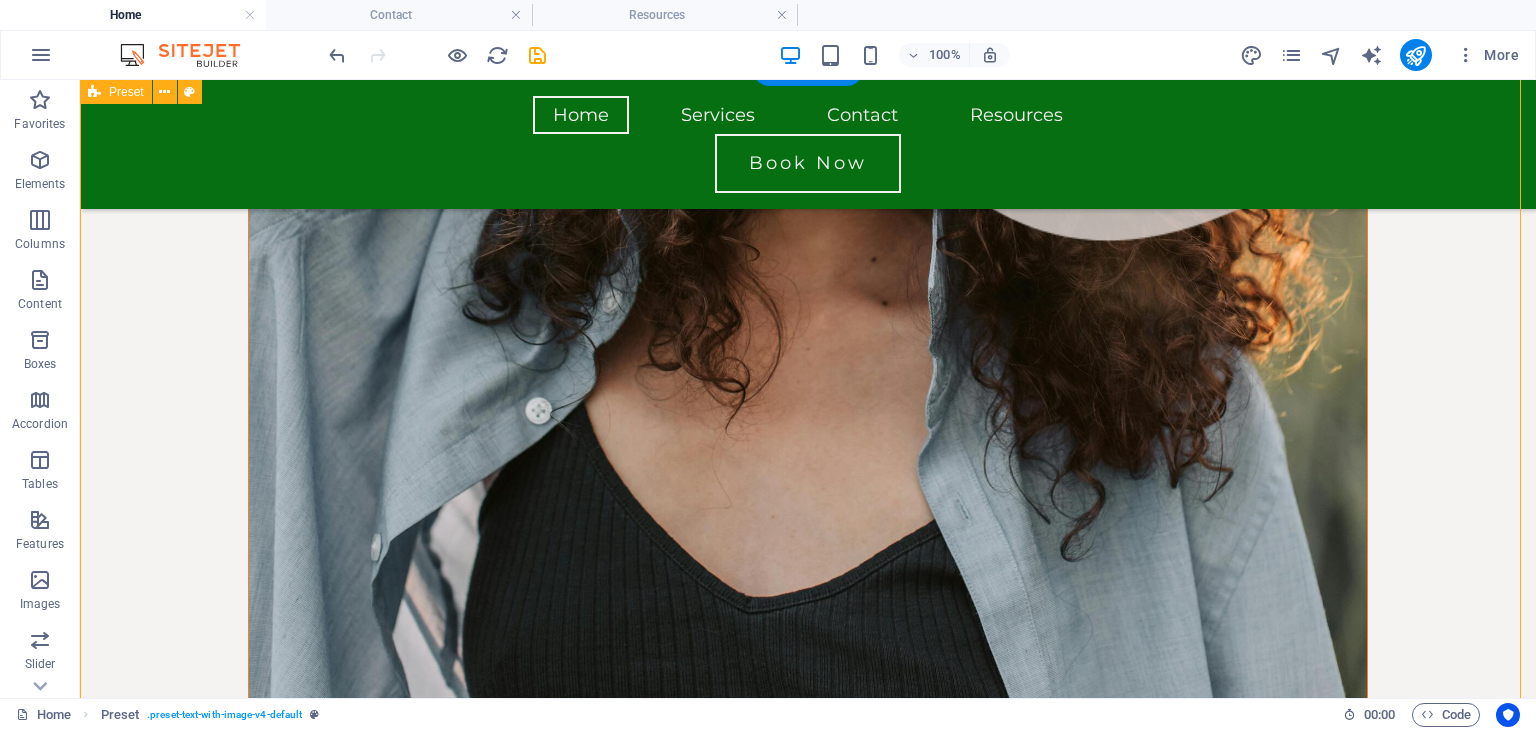 scroll, scrollTop: 2311, scrollLeft: 0, axis: vertical 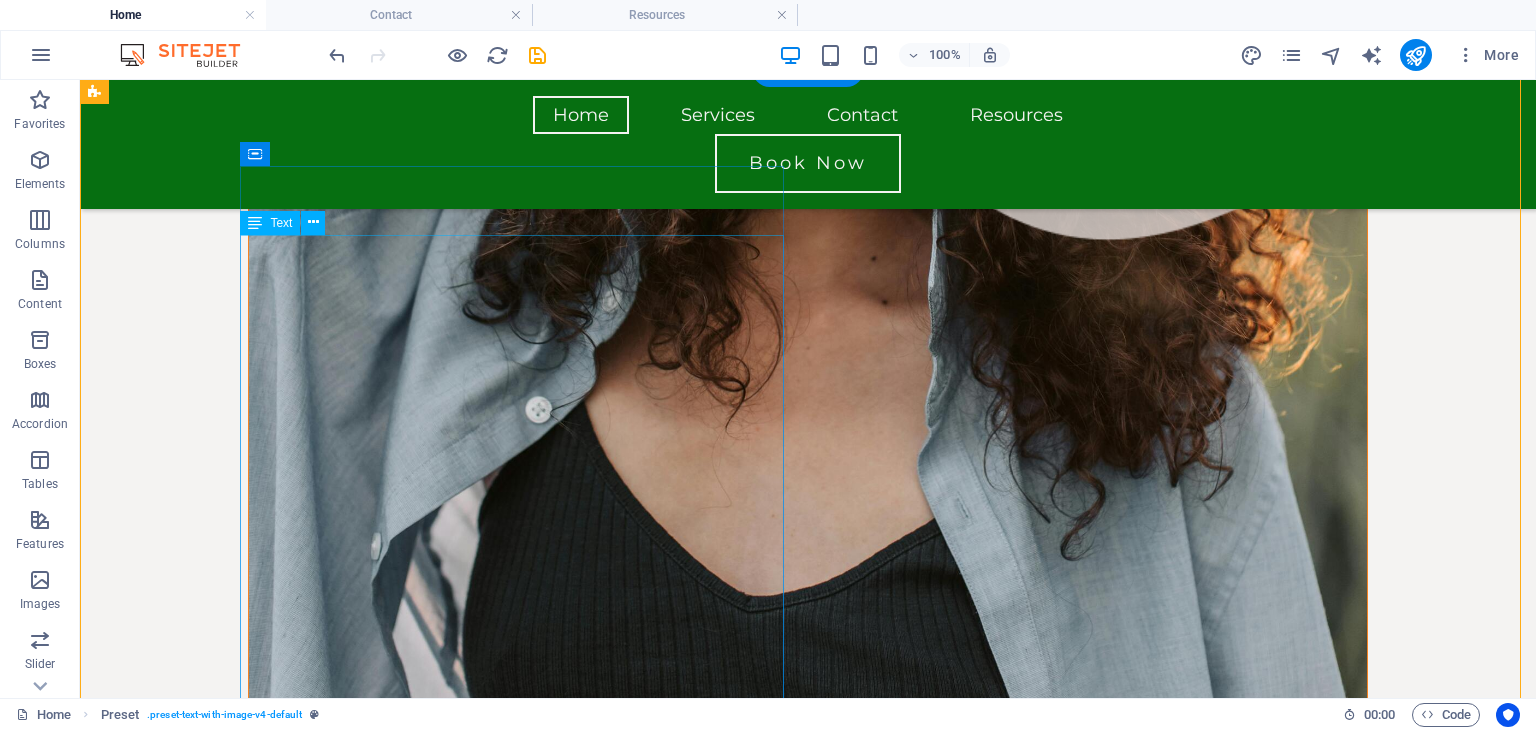 click on "Hi there! My name is [FIRST] [LAST] and I am a Licensed Clinical Professional Counselor-Intern in Nevada. I offer virtual therapy sessions for teens and adults navigating: Anxiety Depression Relationship Challenges Narcissistic Abuse Cultural Identity Generational Trauma My approach is warm, collaborative, and tailored to you. I aim to create a space where you feel seen and heard, and am not afraid to be direct and honest when needed. Whether you're managing big emotions or simply need a space to be yourself, I'm here to walk alongside you as you move toward healing, clarity, and connection; all from the comfort of your own space." at bounding box center [656, 7815] 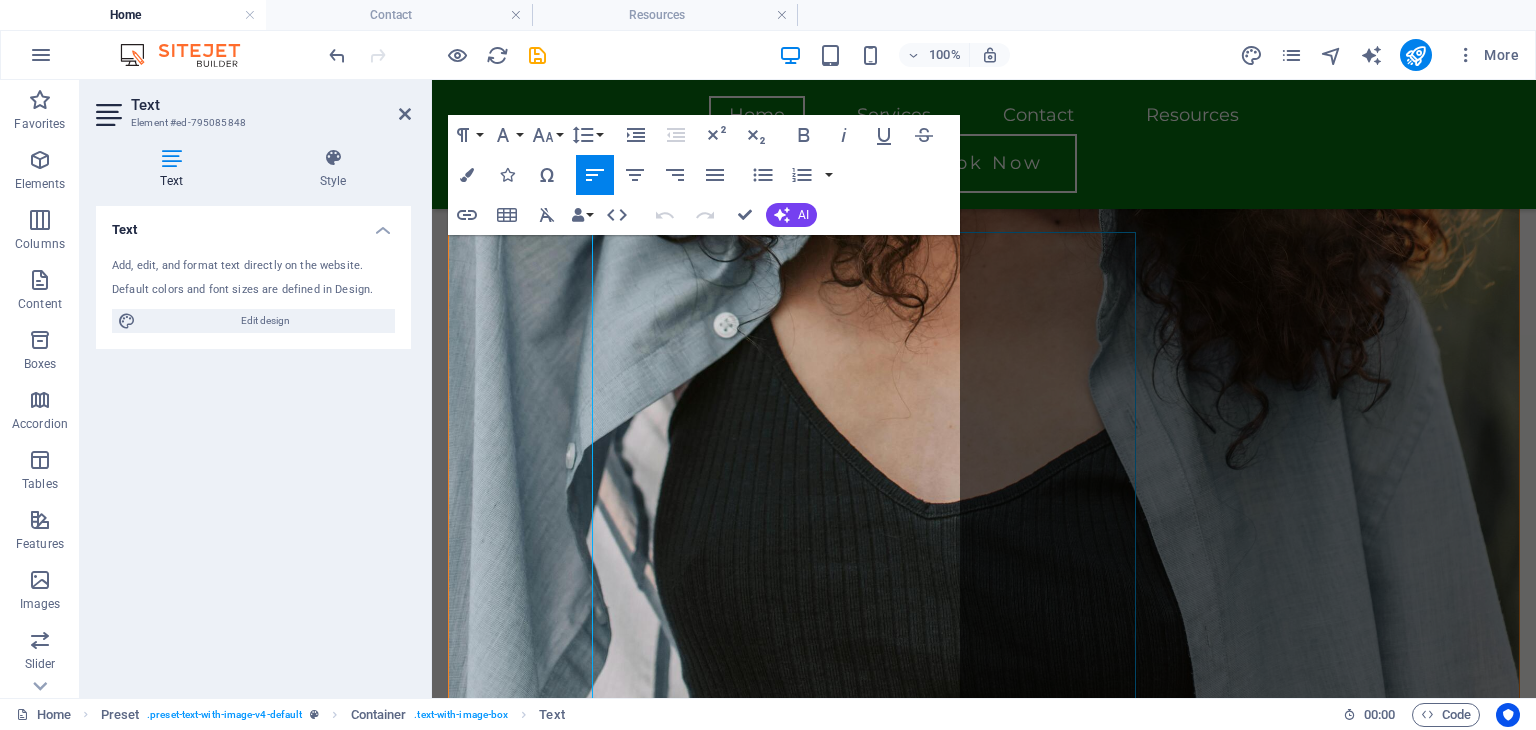scroll, scrollTop: 2313, scrollLeft: 0, axis: vertical 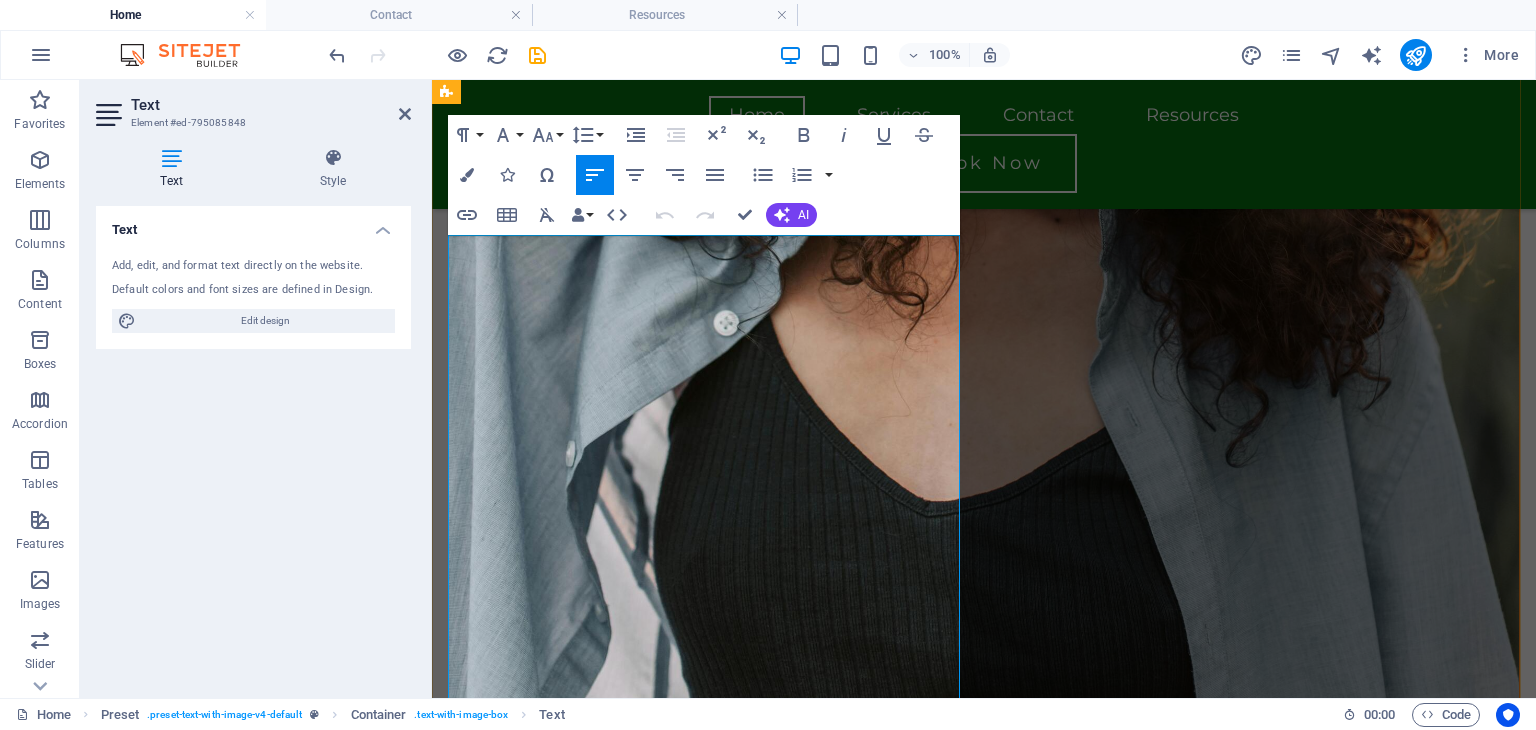 click on "Hi there! My name is [FIRST] [LAST] and I am a Licensed Clinical Professional Counselor-Intern in Nevada. I offer virtual therapy sessions for teens and adults navigating:" at bounding box center (984, 4041) 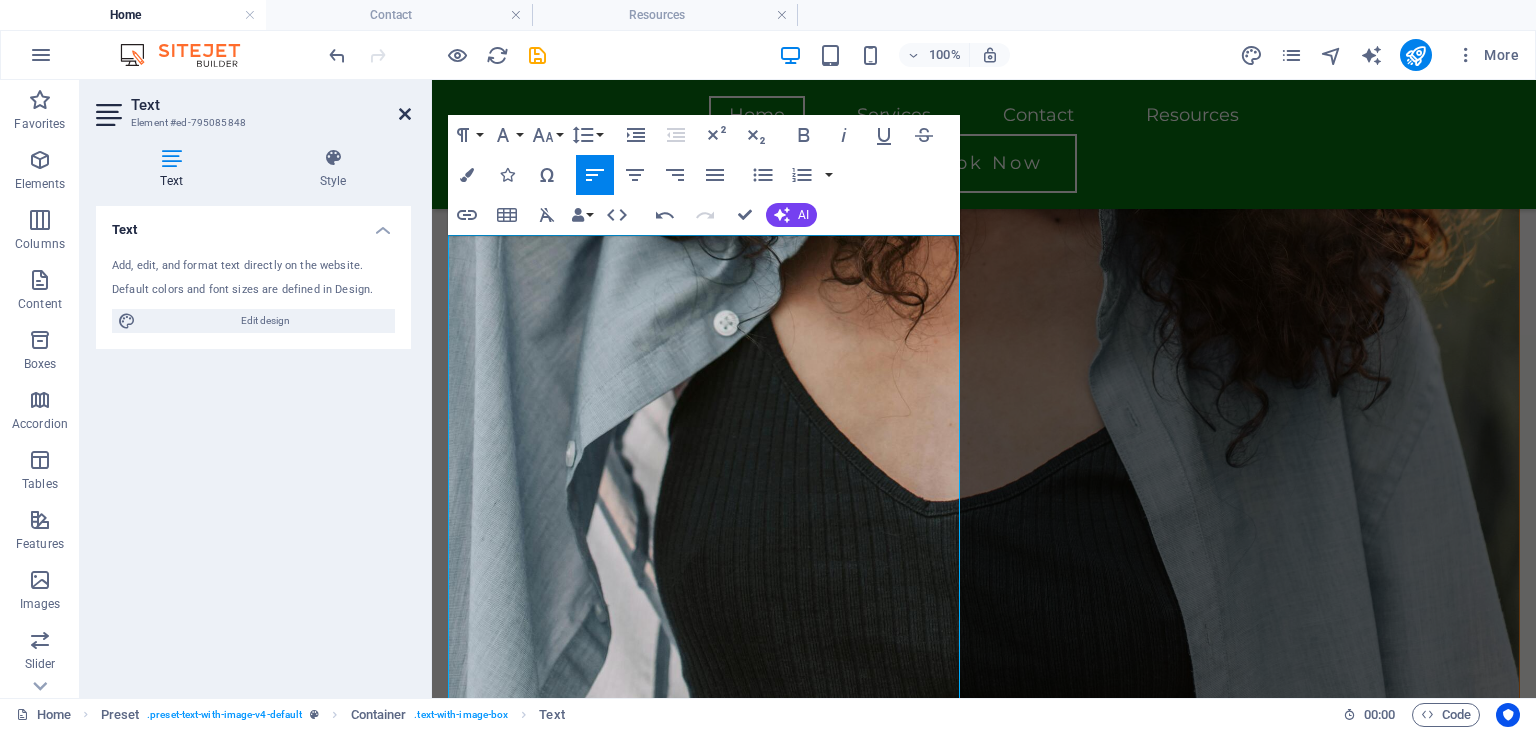 click at bounding box center [405, 114] 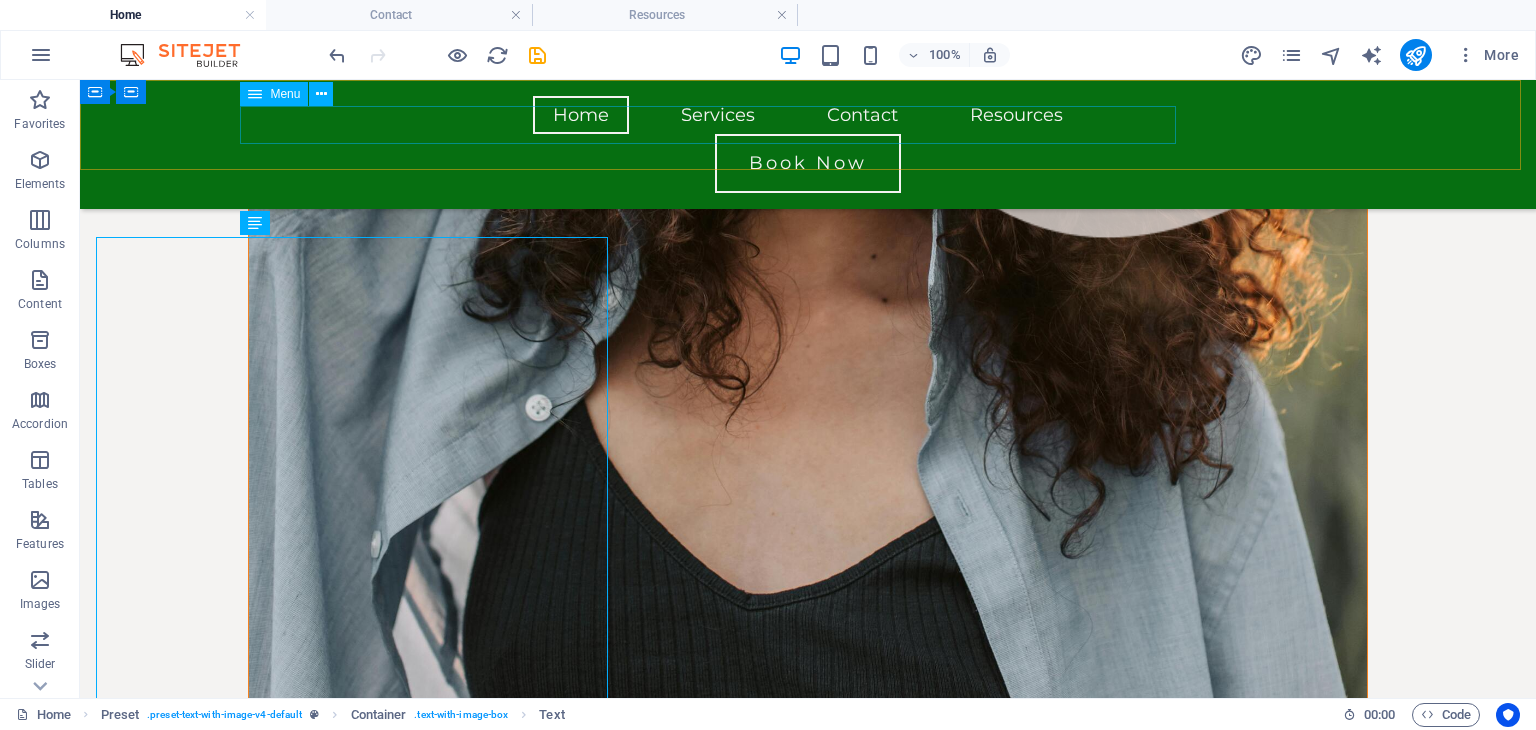 scroll, scrollTop: 2311, scrollLeft: 0, axis: vertical 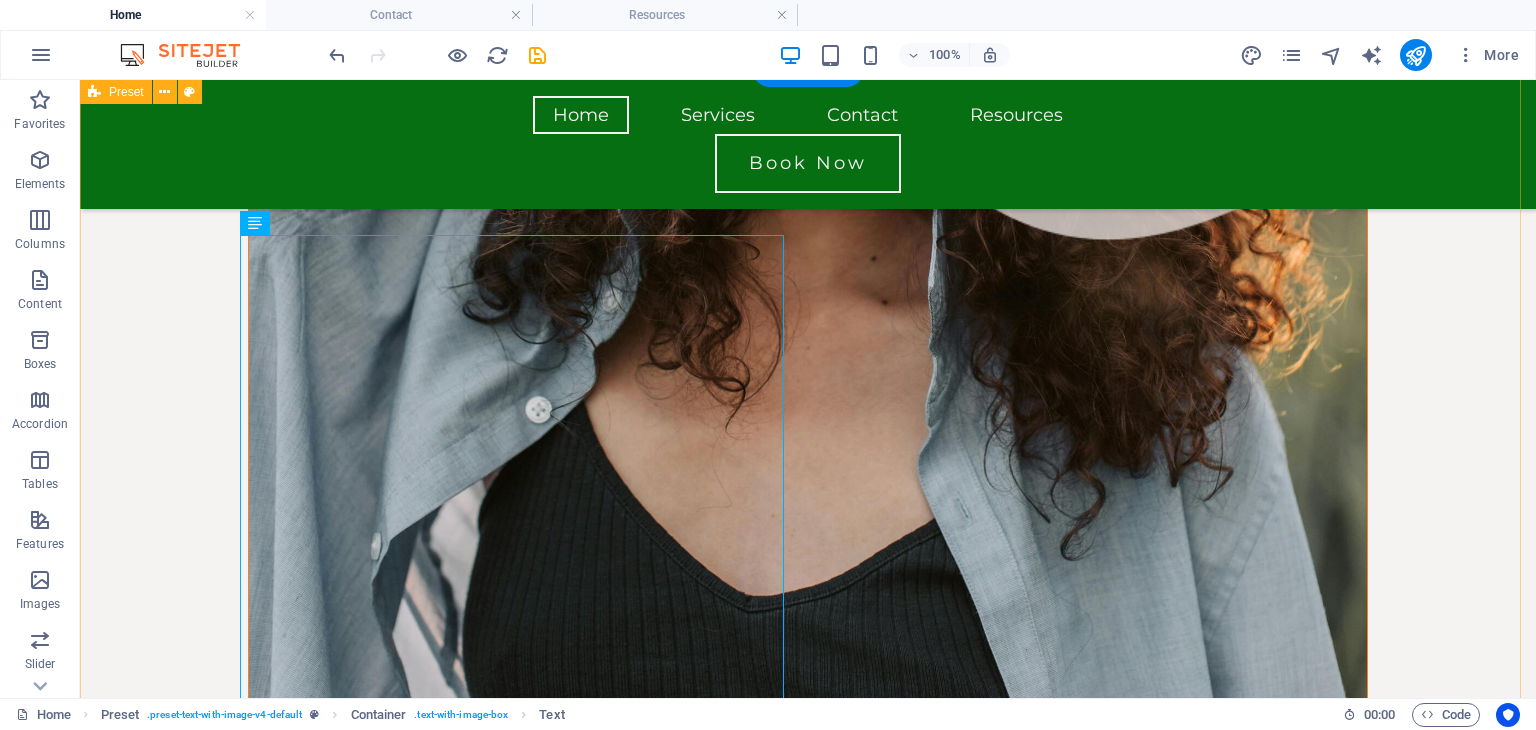 click on "[FIRST] [LAST] Hi there! My name is [FIRST] [LAST] and I am a Licensed Clinical Professional Counselor-Intern in Nevada. I offer virtual therapy sessions for teens and adults navigating: Anxiety Depression Relationship Challenges Narcissistic Abuse Cultural Identity Generational Trauma My approach is warm, collaborative, and tailored to you. I aim to create a space where you feel seen and heard, and am not afraid to be direct and honest when needed. Whether you're managing big emotions or simply need a space to be yourself, I'm here to walk alongside you as you move toward healing, clarity, and connection; all from the comfort of your own space. Drop content here or Add elements Paste clipboard" at bounding box center (808, 8308) 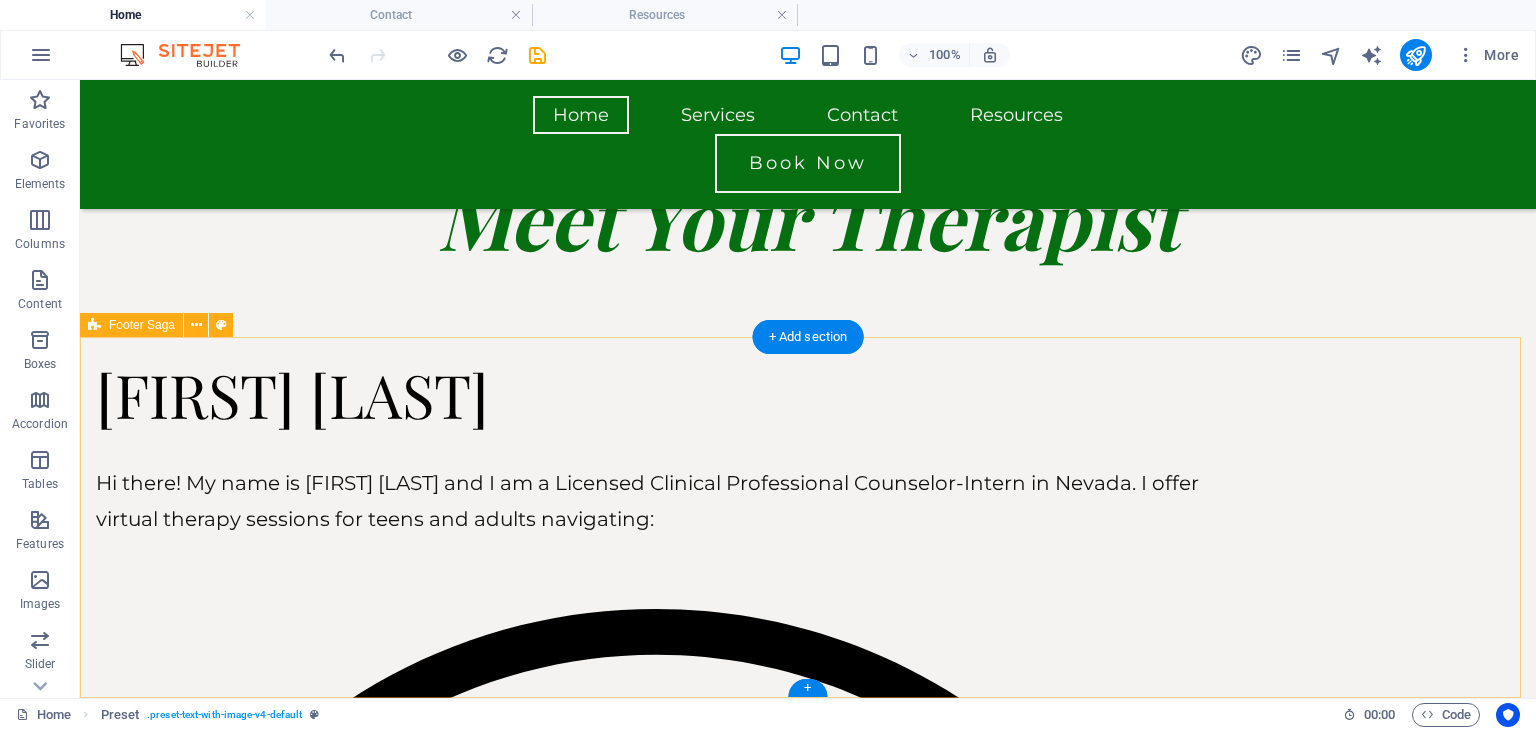 scroll, scrollTop: 5932, scrollLeft: 0, axis: vertical 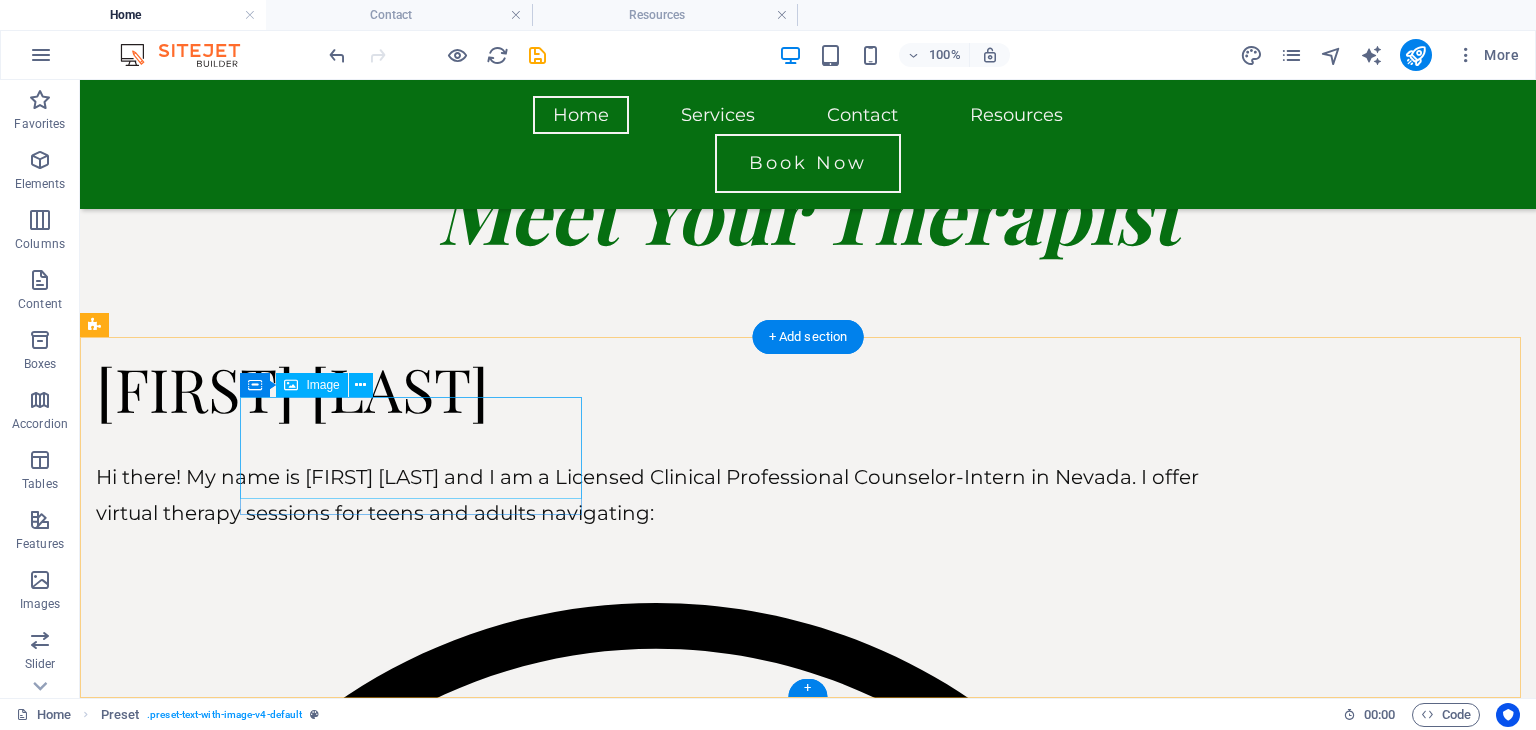 click at bounding box center [266, 14909] 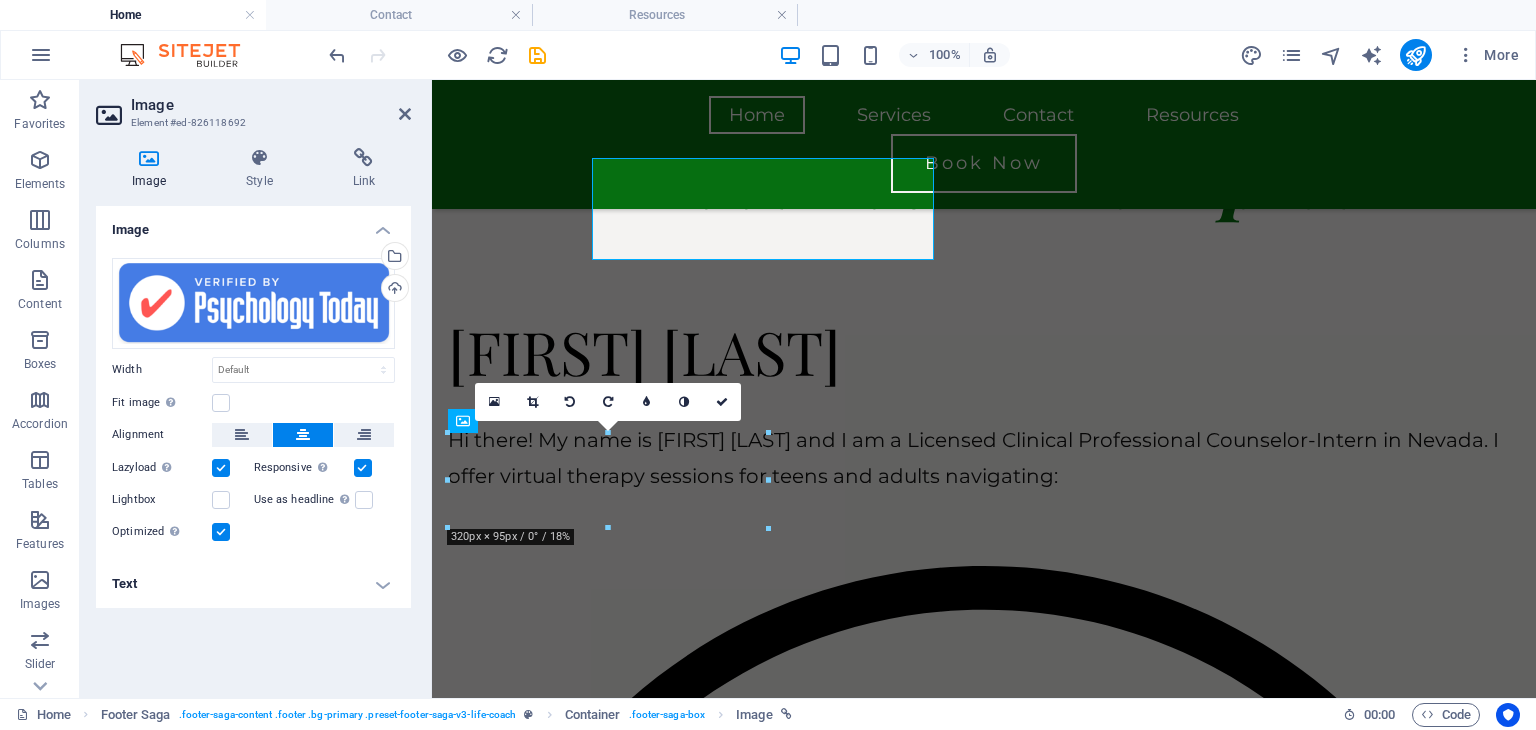scroll, scrollTop: 6172, scrollLeft: 0, axis: vertical 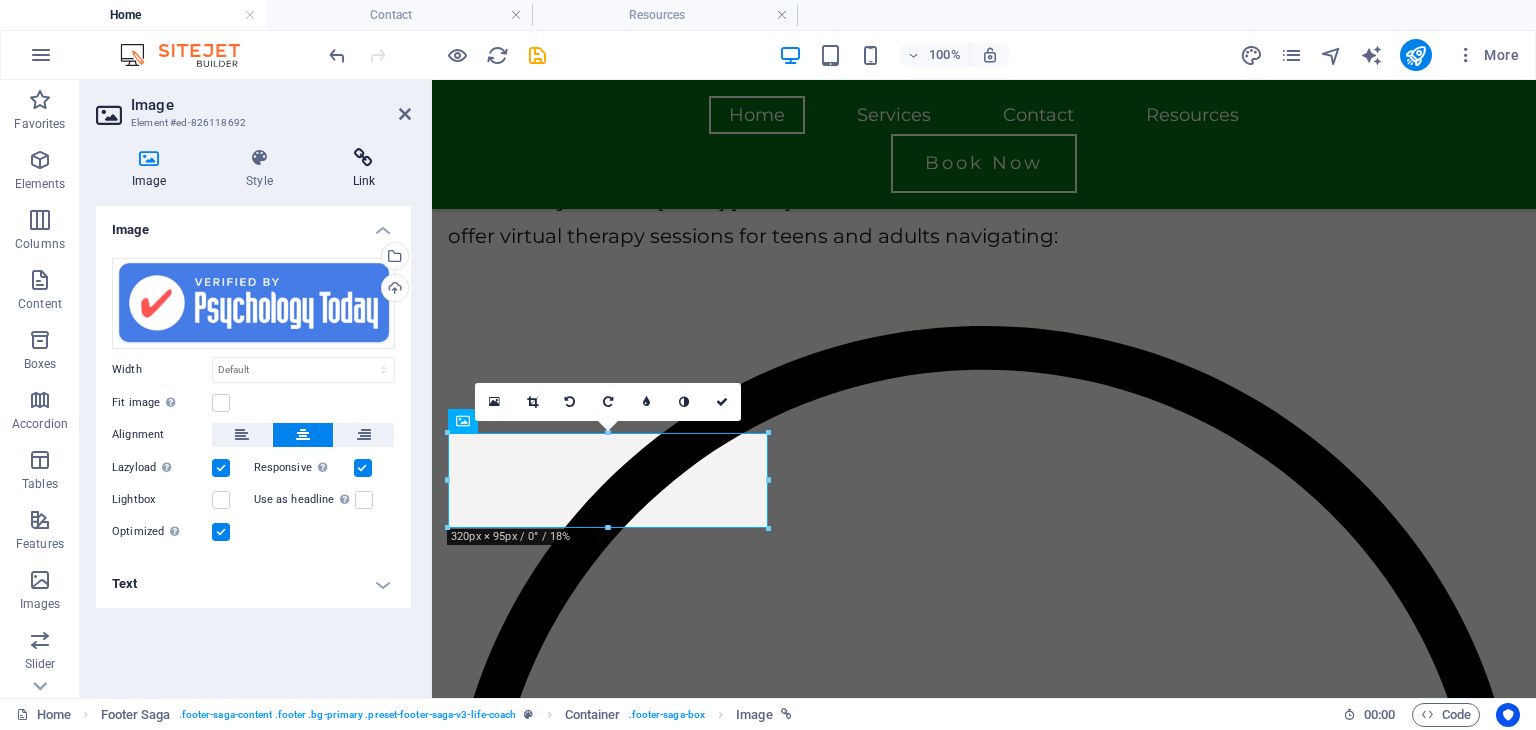 click at bounding box center (364, 158) 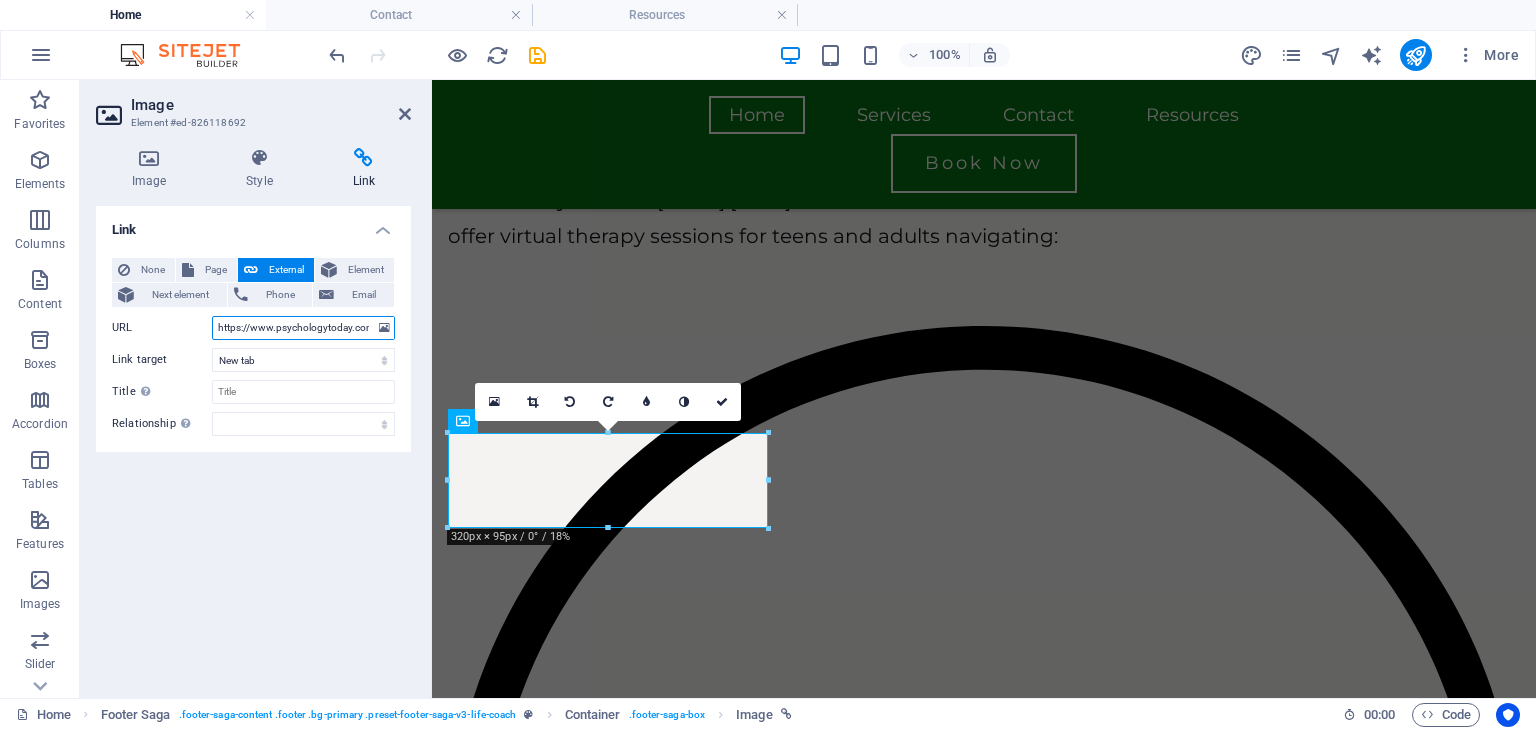 click on "https://www.psychologytoday.com/profile/1150839" at bounding box center (303, 328) 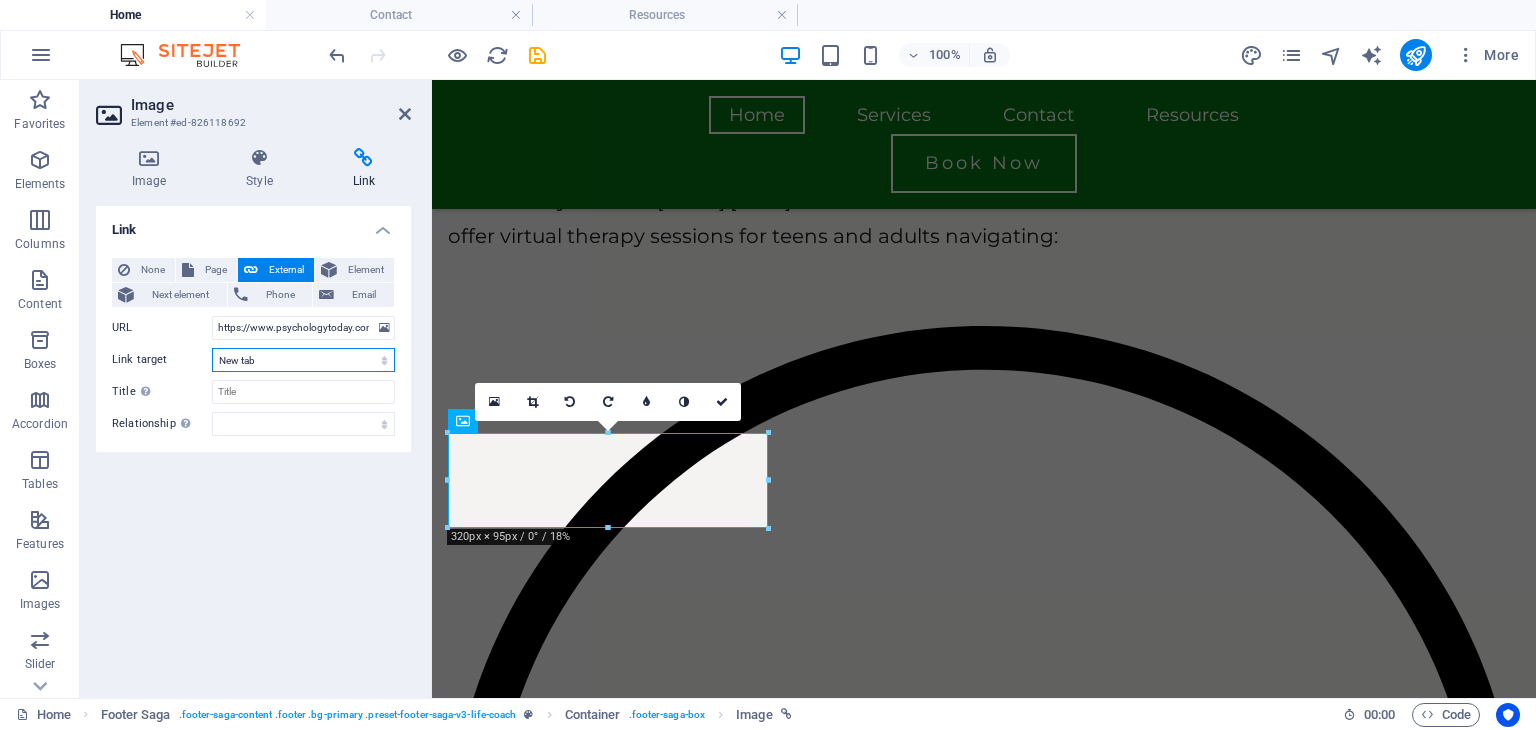 click on "New tab Same tab Overlay" at bounding box center (303, 360) 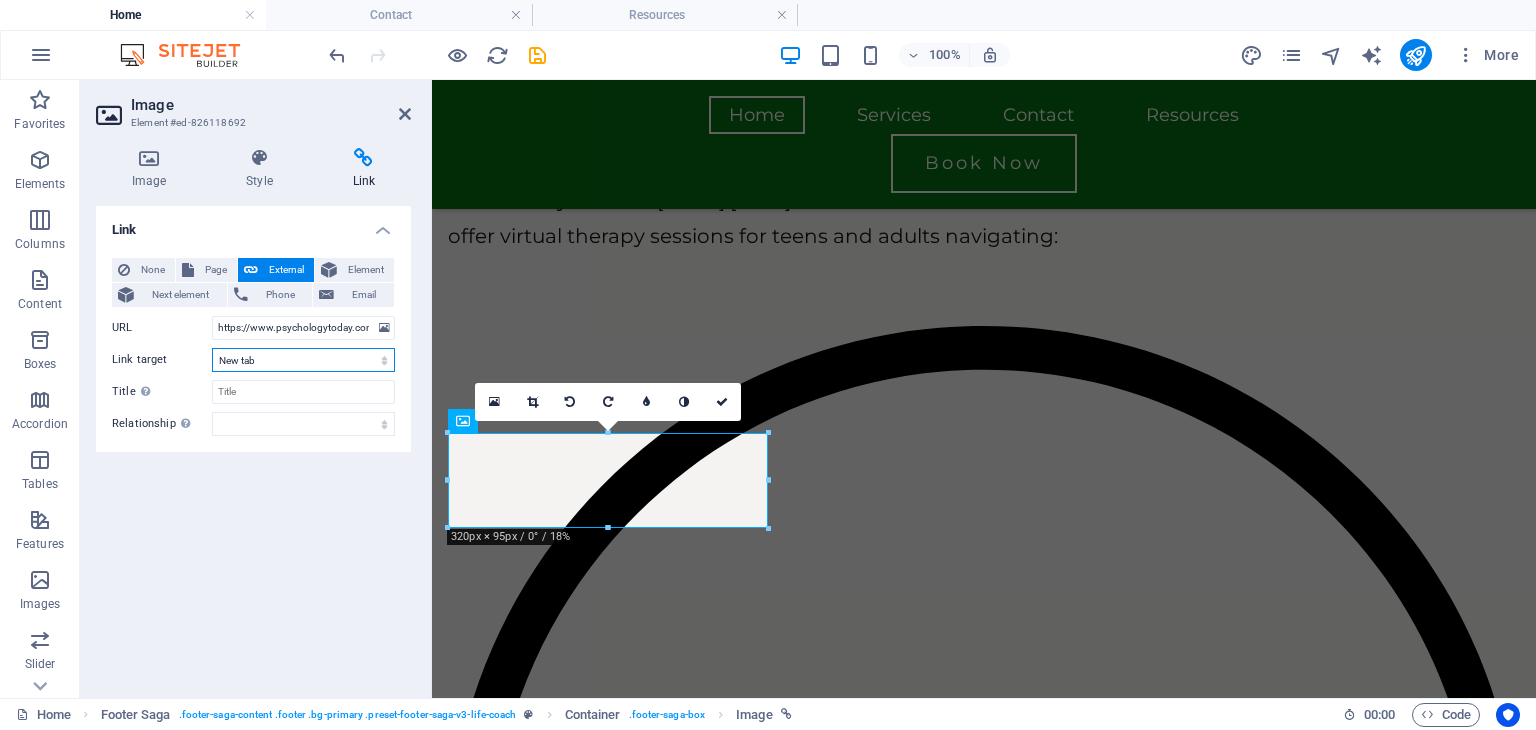 click on "New tab Same tab Overlay" at bounding box center [303, 360] 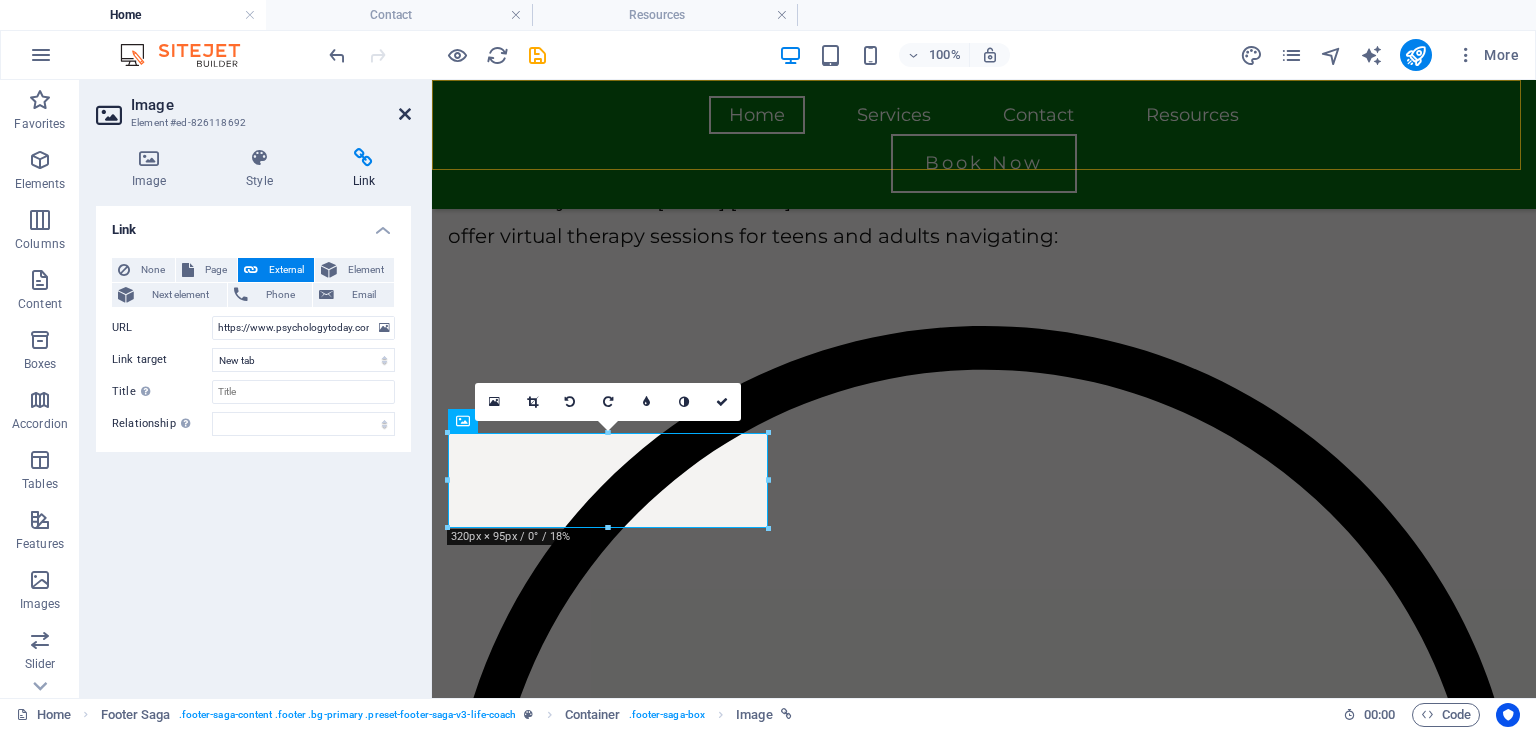 click at bounding box center [405, 114] 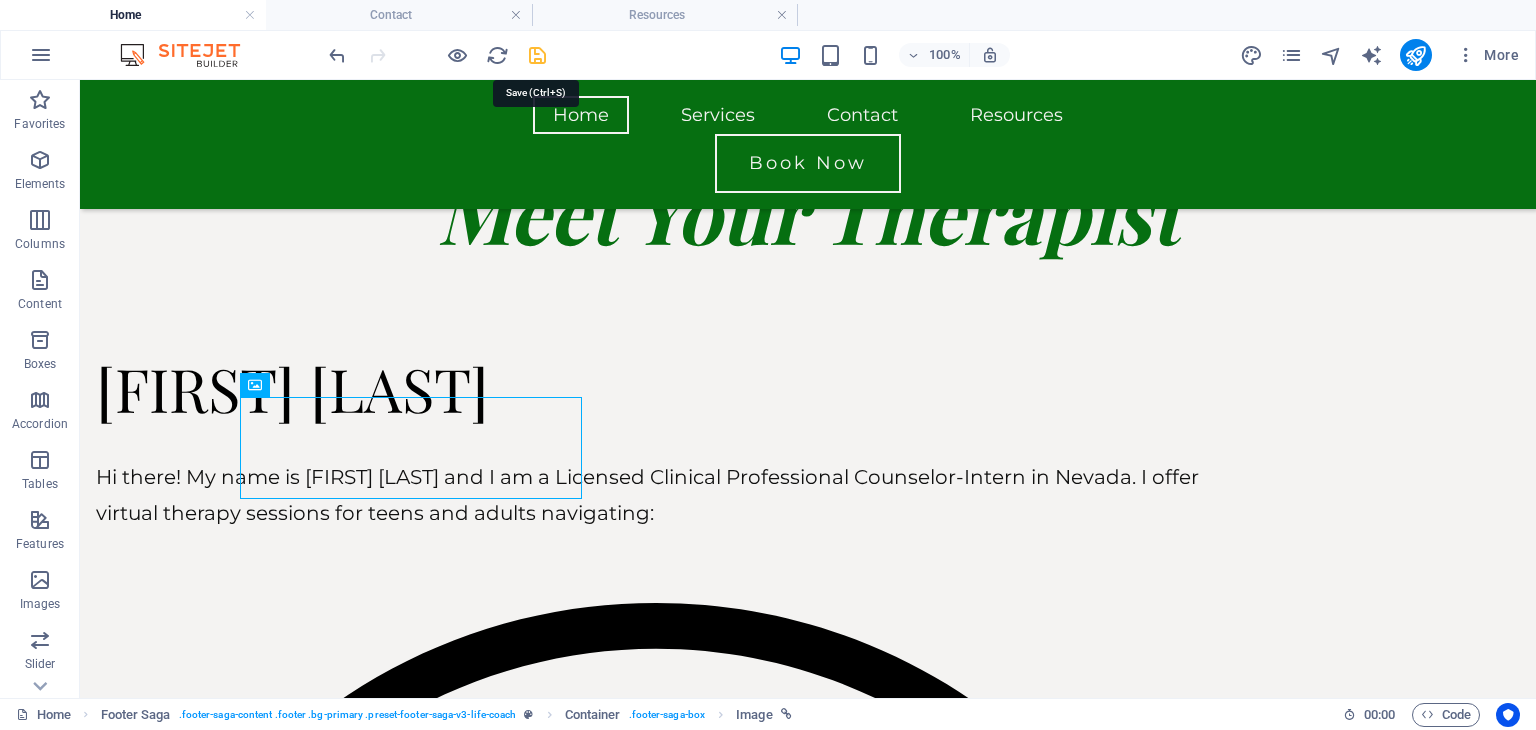 click at bounding box center [537, 55] 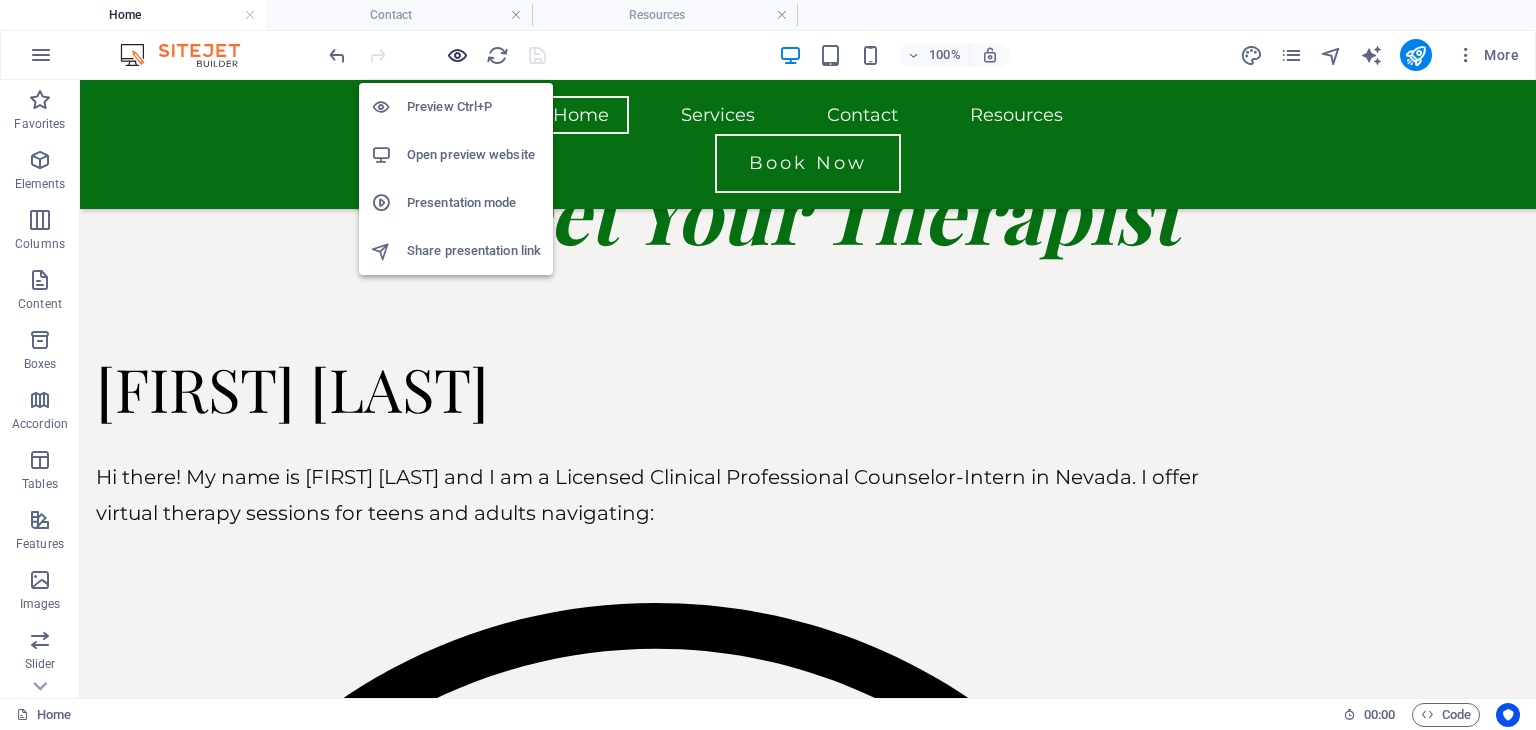 click at bounding box center [457, 55] 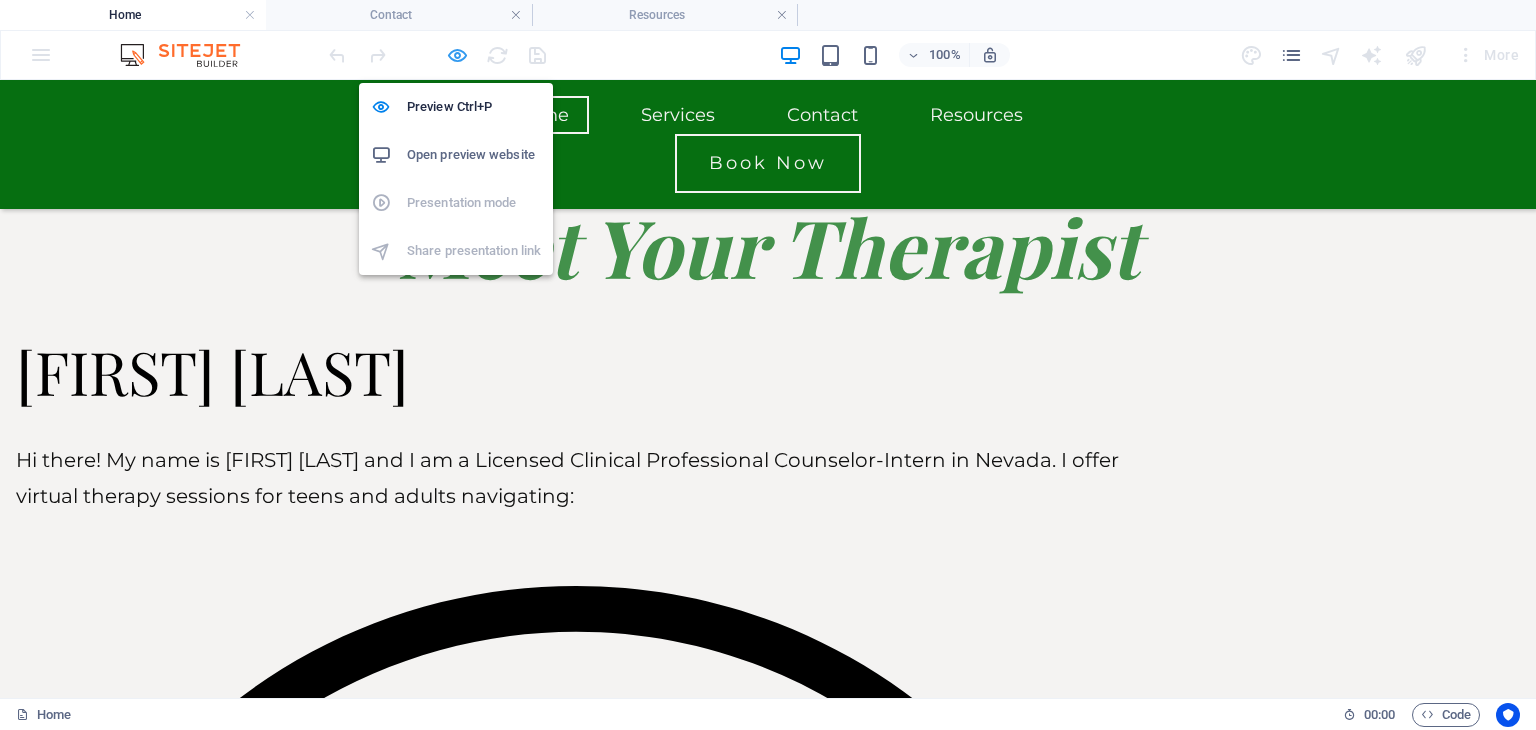 scroll, scrollTop: 5912, scrollLeft: 0, axis: vertical 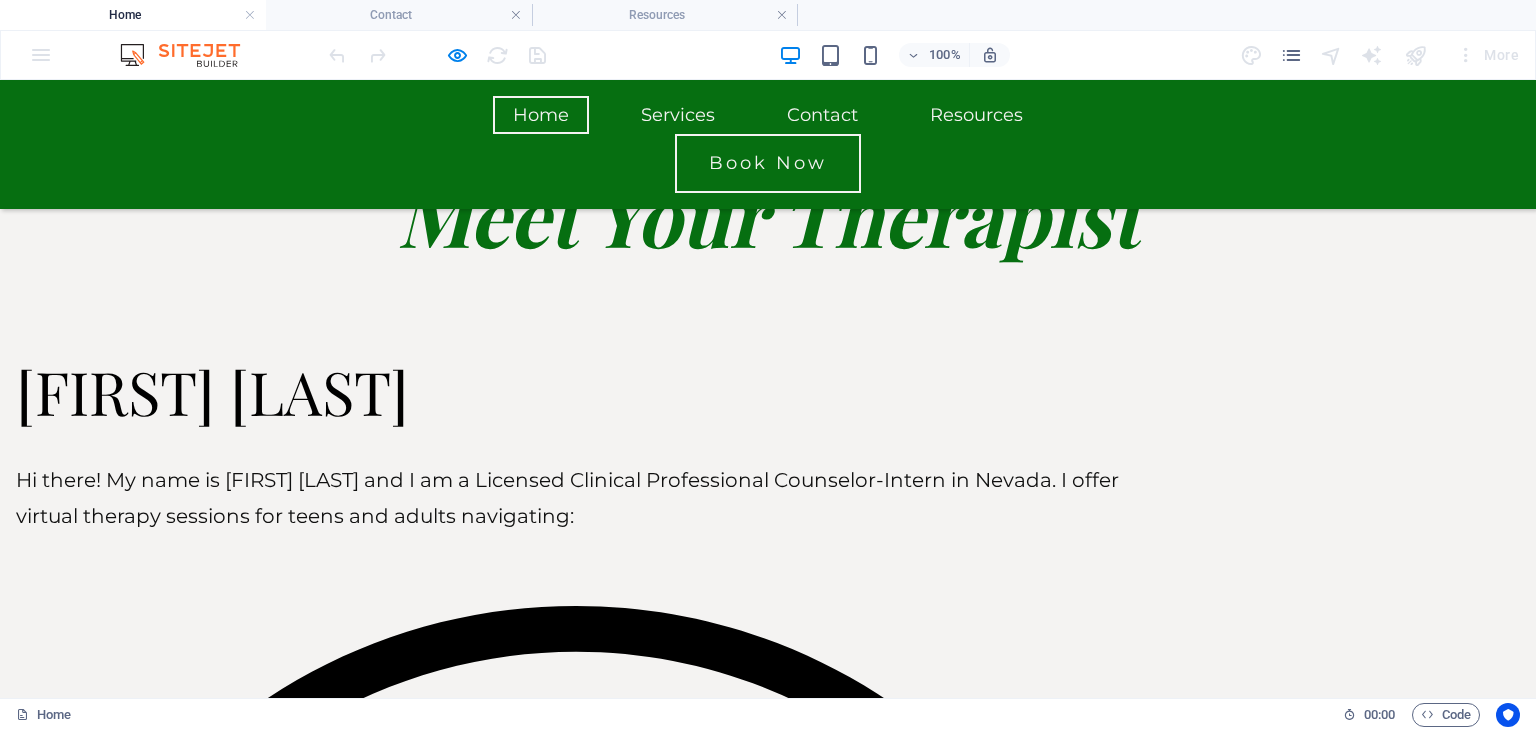 click at bounding box center (784, 14782) 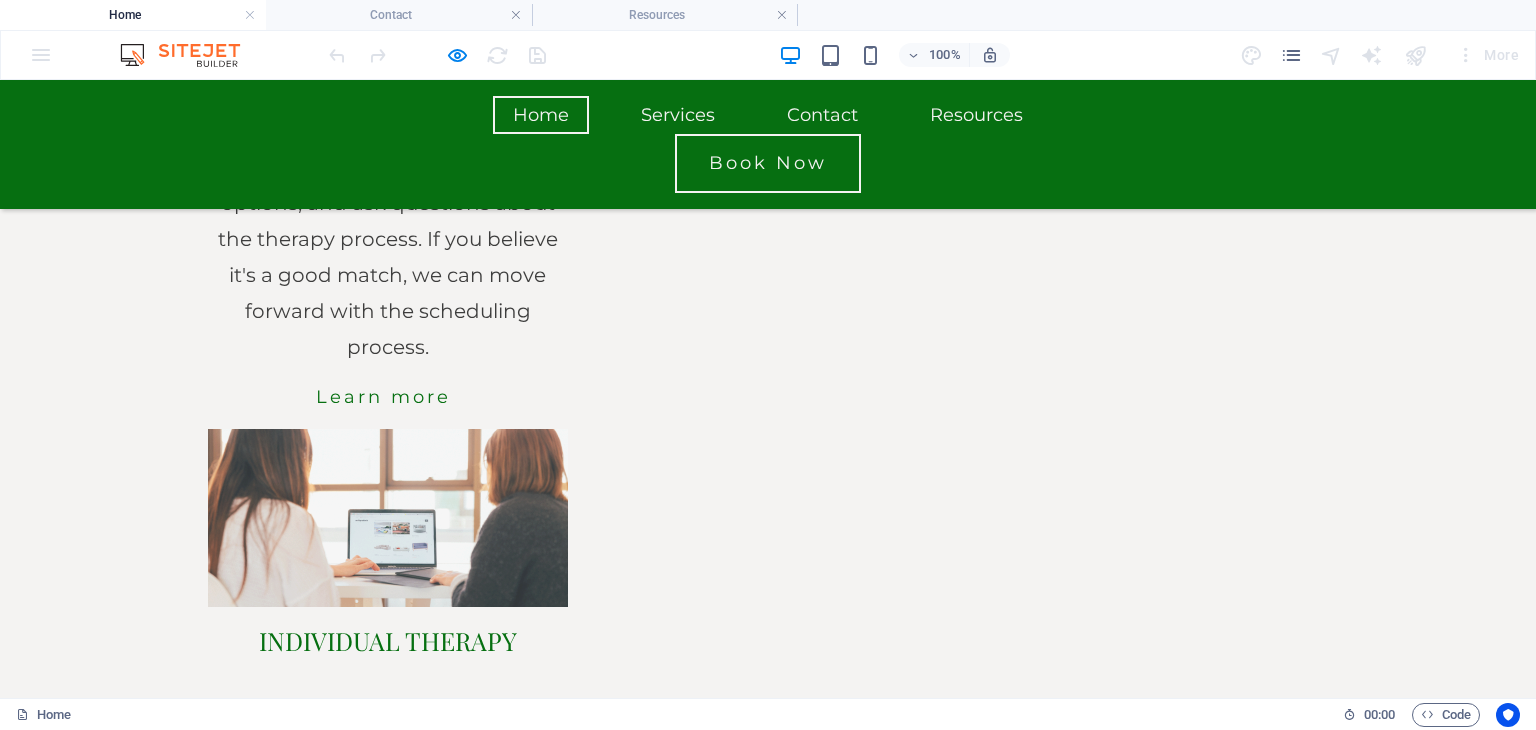 scroll, scrollTop: 4362, scrollLeft: 0, axis: vertical 